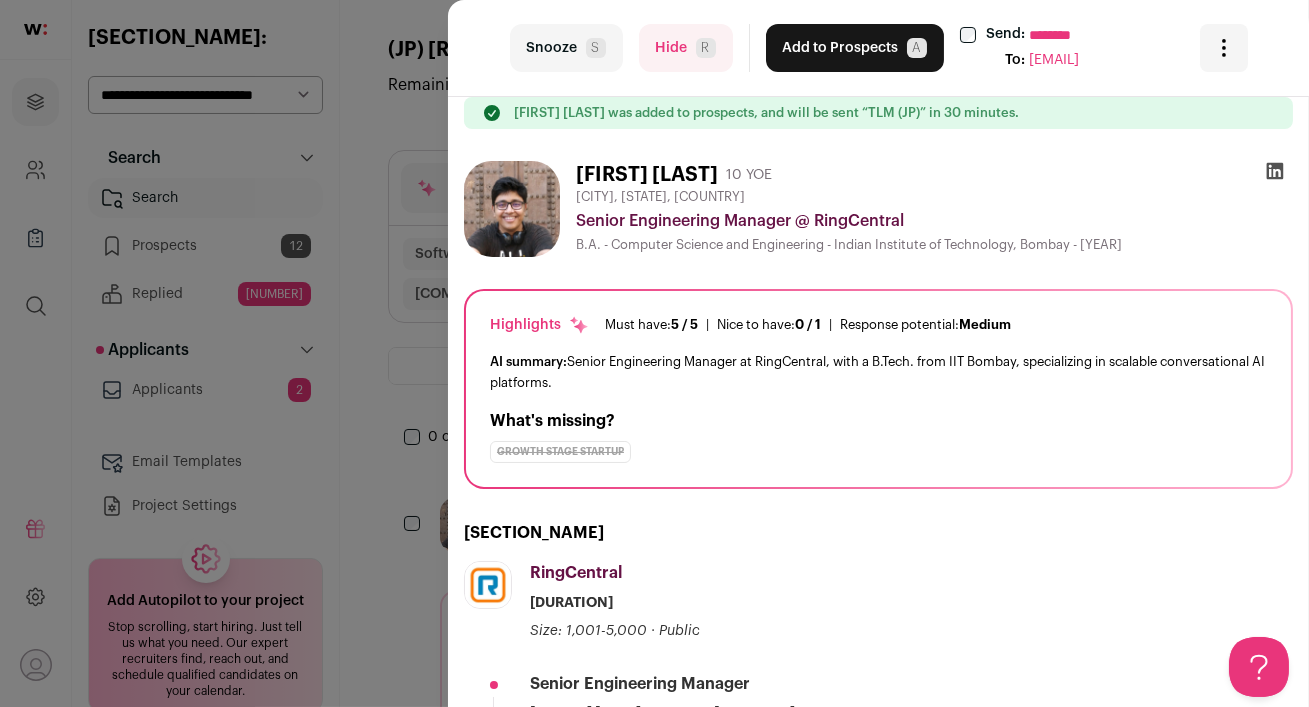 scroll, scrollTop: 0, scrollLeft: 0, axis: both 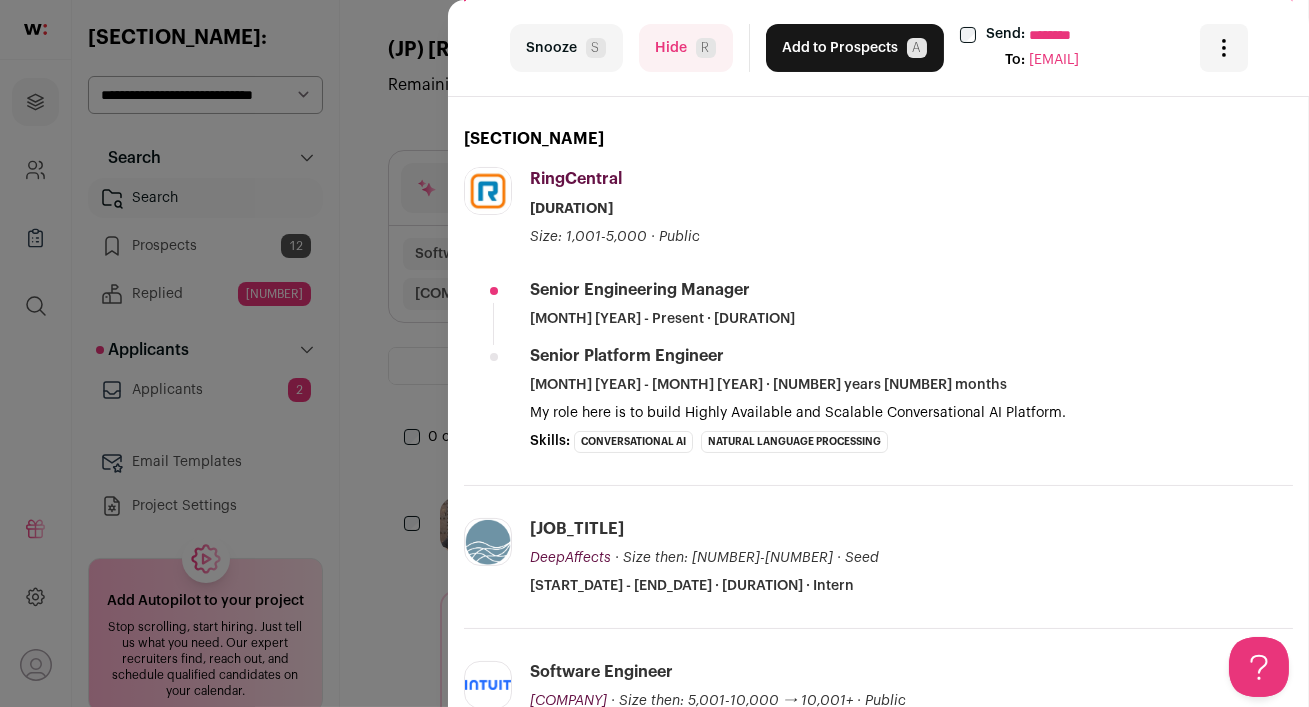 click on "Hide
R" at bounding box center (686, 48) 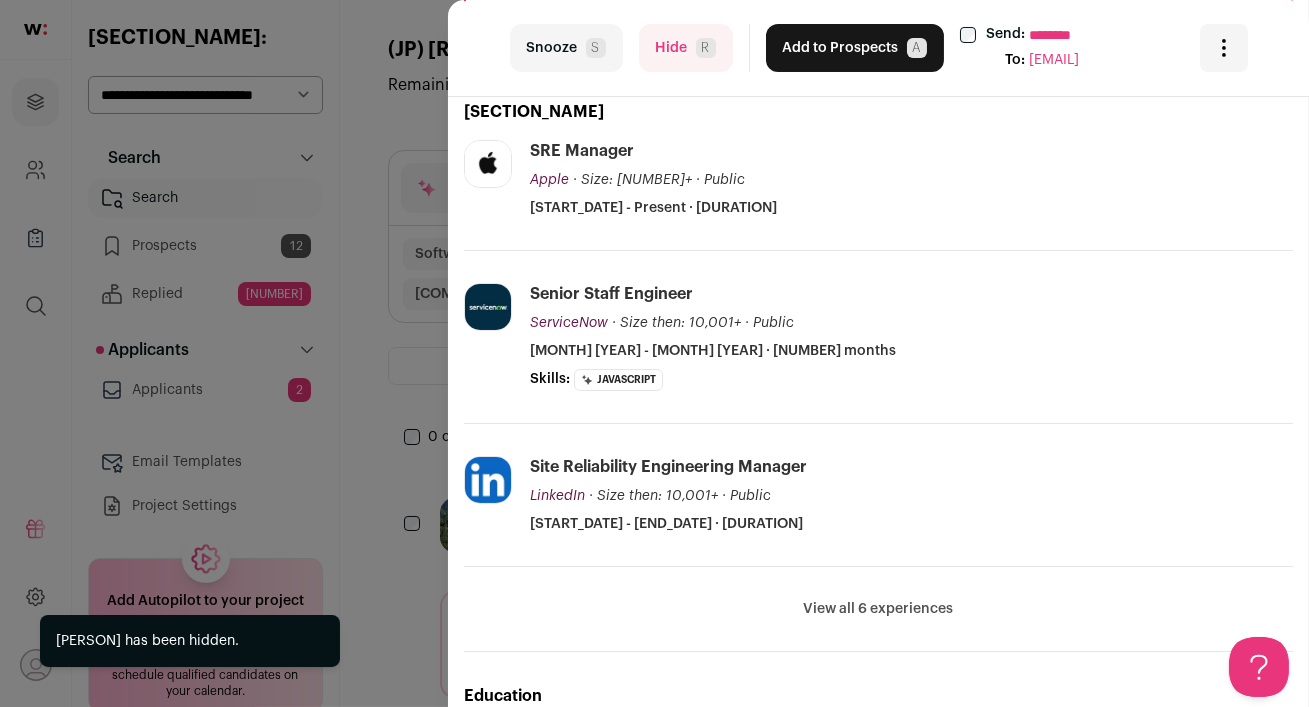 scroll, scrollTop: 309, scrollLeft: 0, axis: vertical 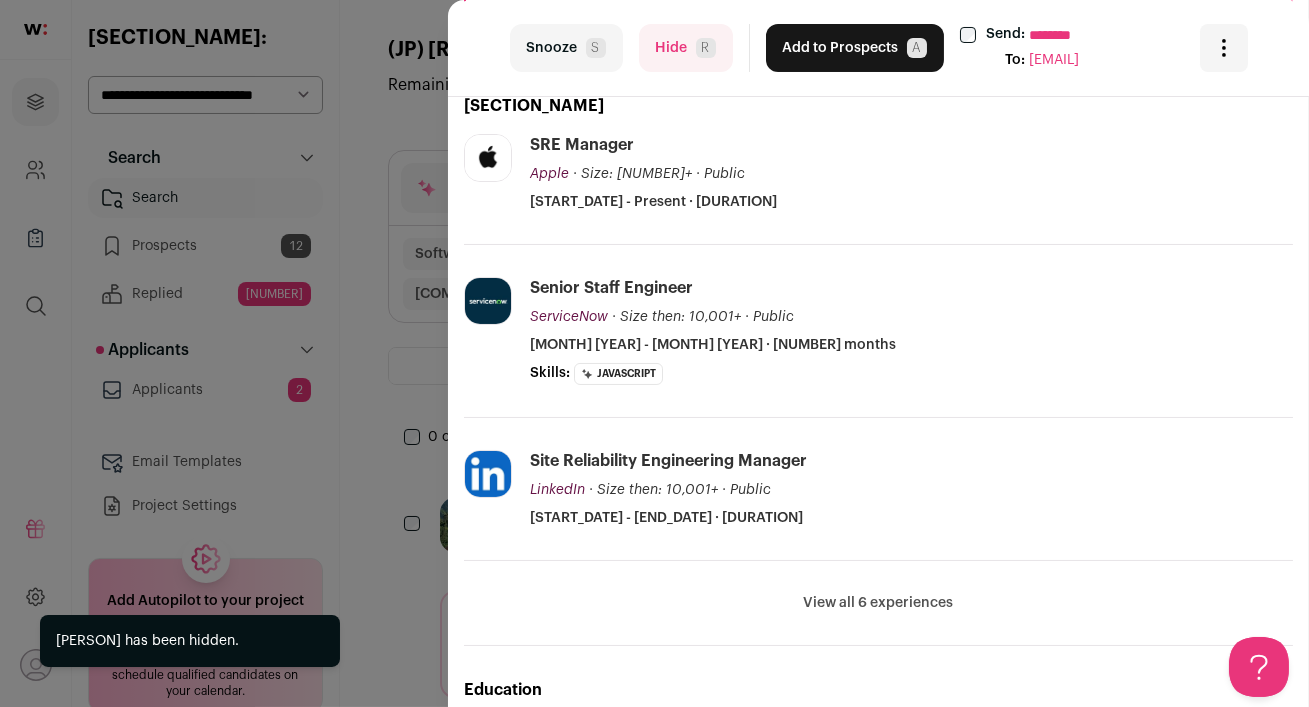 click on "Hide
R" at bounding box center (686, 48) 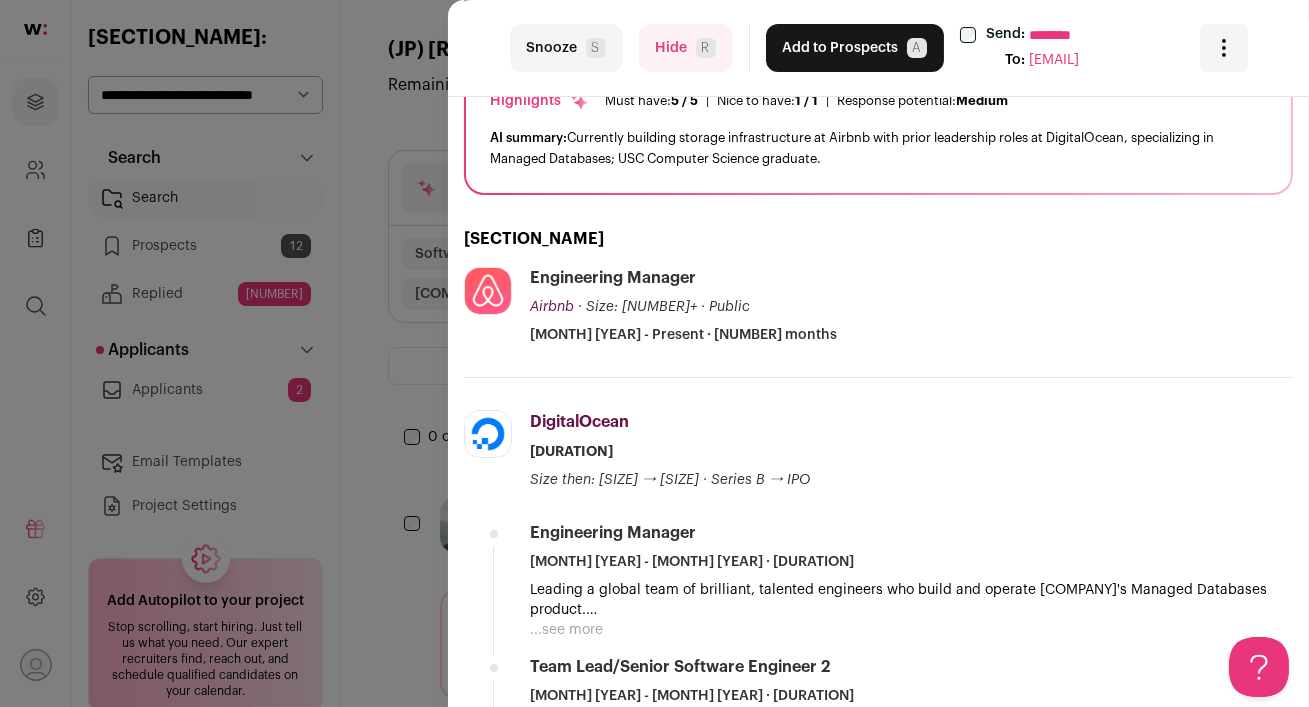 scroll, scrollTop: 232, scrollLeft: 0, axis: vertical 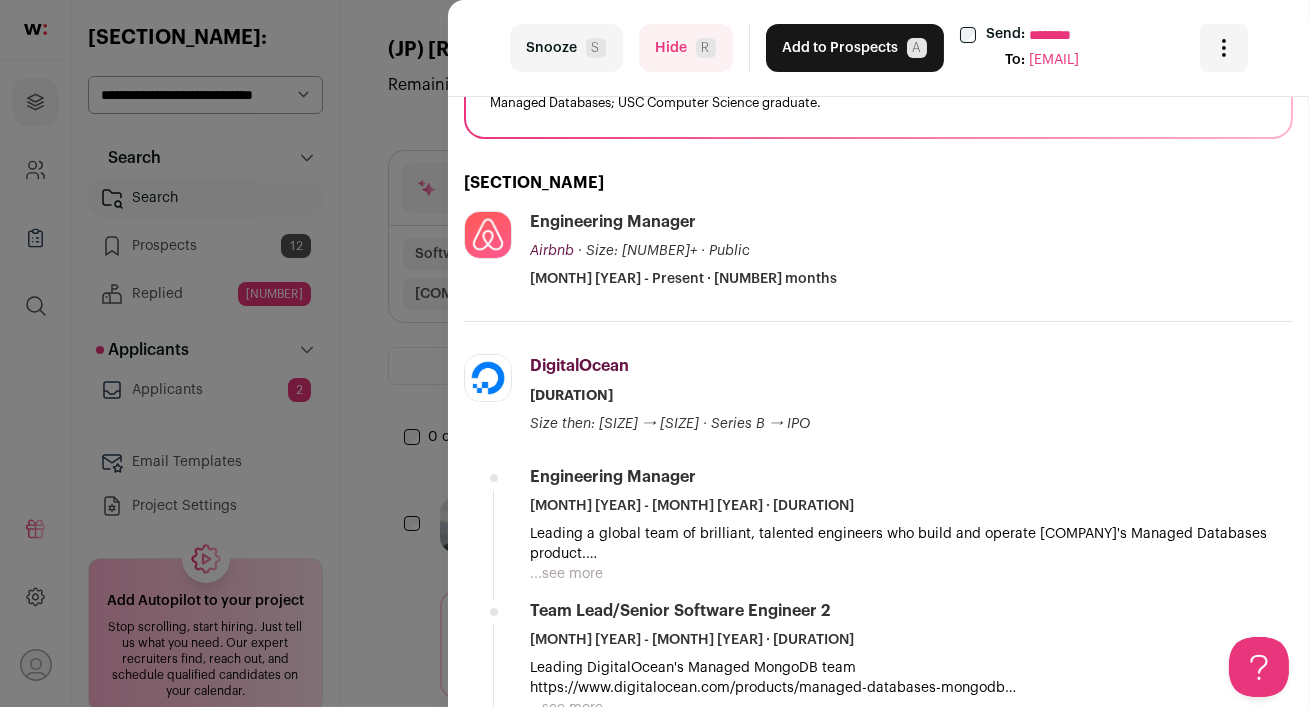 click on "Hide
R" at bounding box center [686, 48] 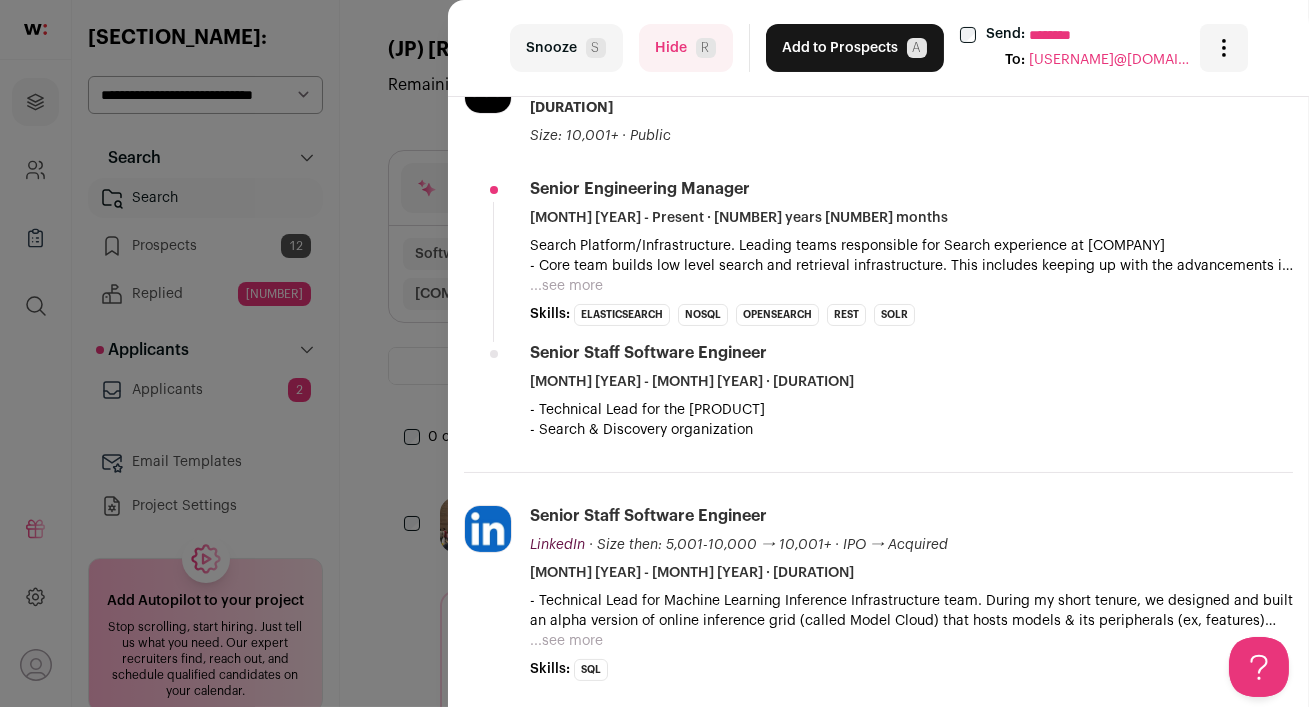 scroll, scrollTop: 449, scrollLeft: 0, axis: vertical 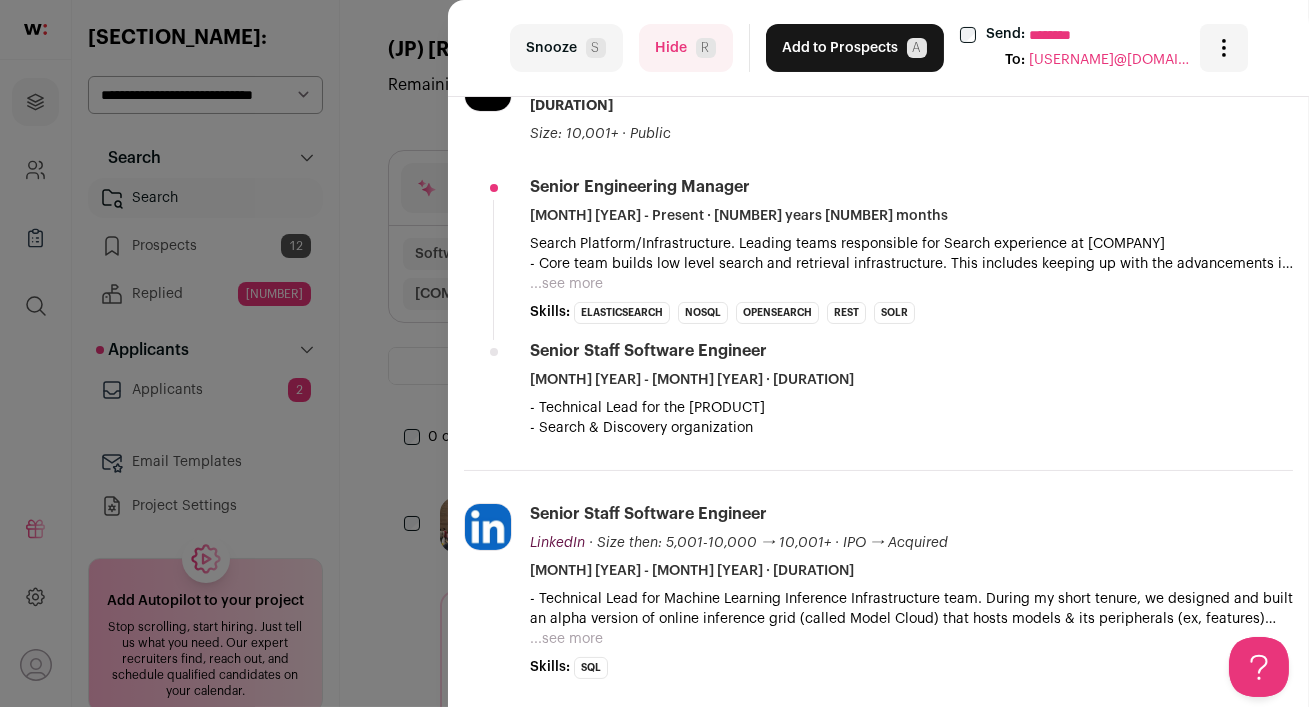 click on "Hide
R" at bounding box center (686, 48) 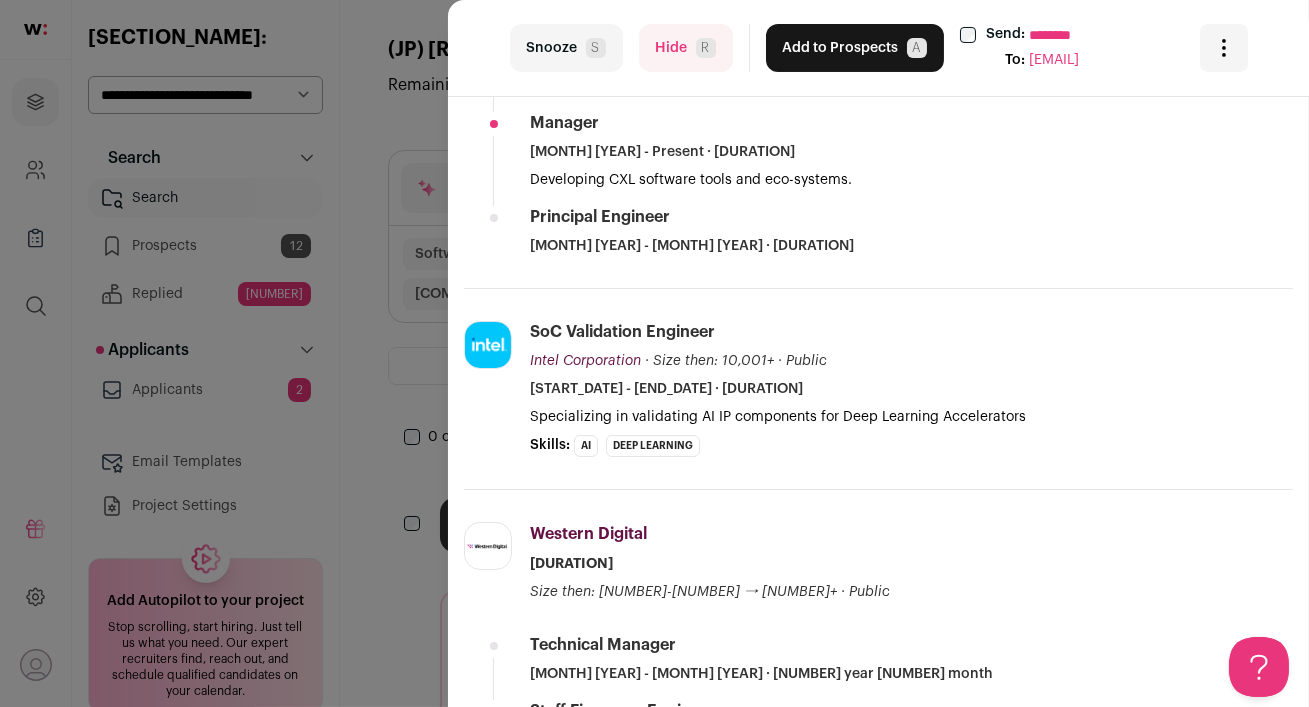 scroll, scrollTop: 614, scrollLeft: 0, axis: vertical 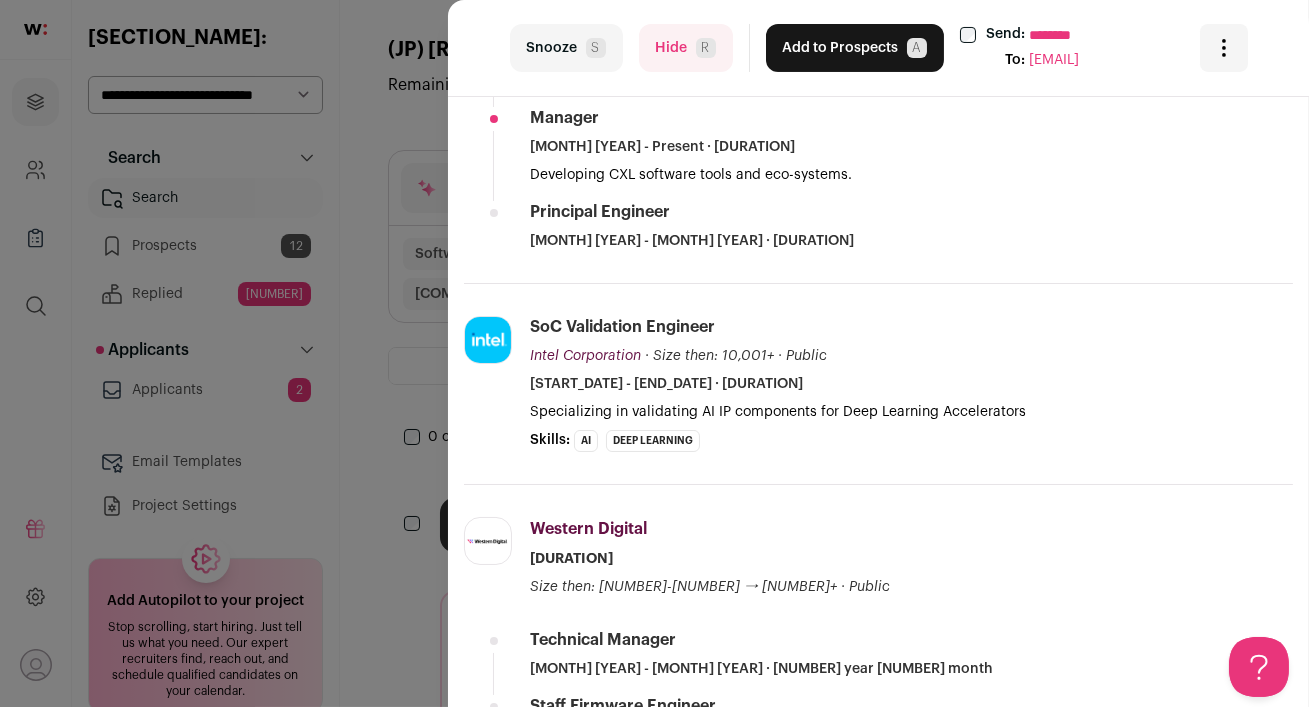 click on "Hide
R" at bounding box center [686, 48] 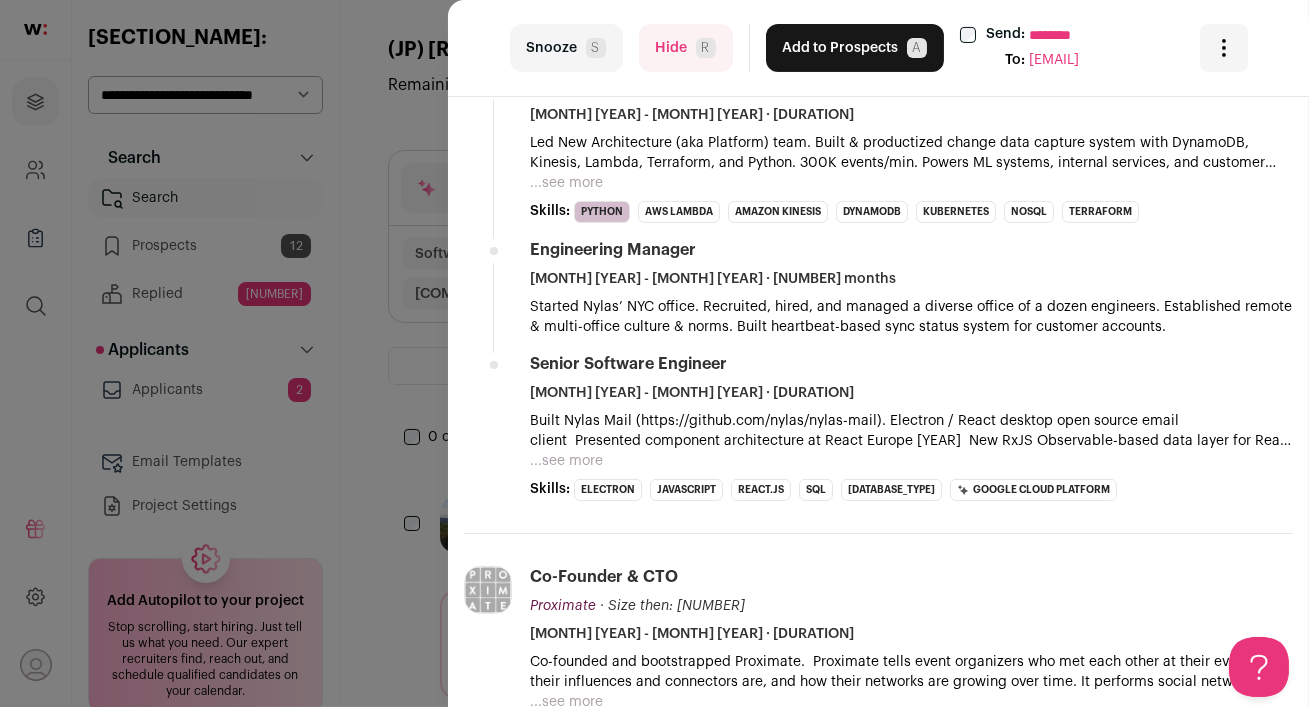 scroll, scrollTop: 0, scrollLeft: 0, axis: both 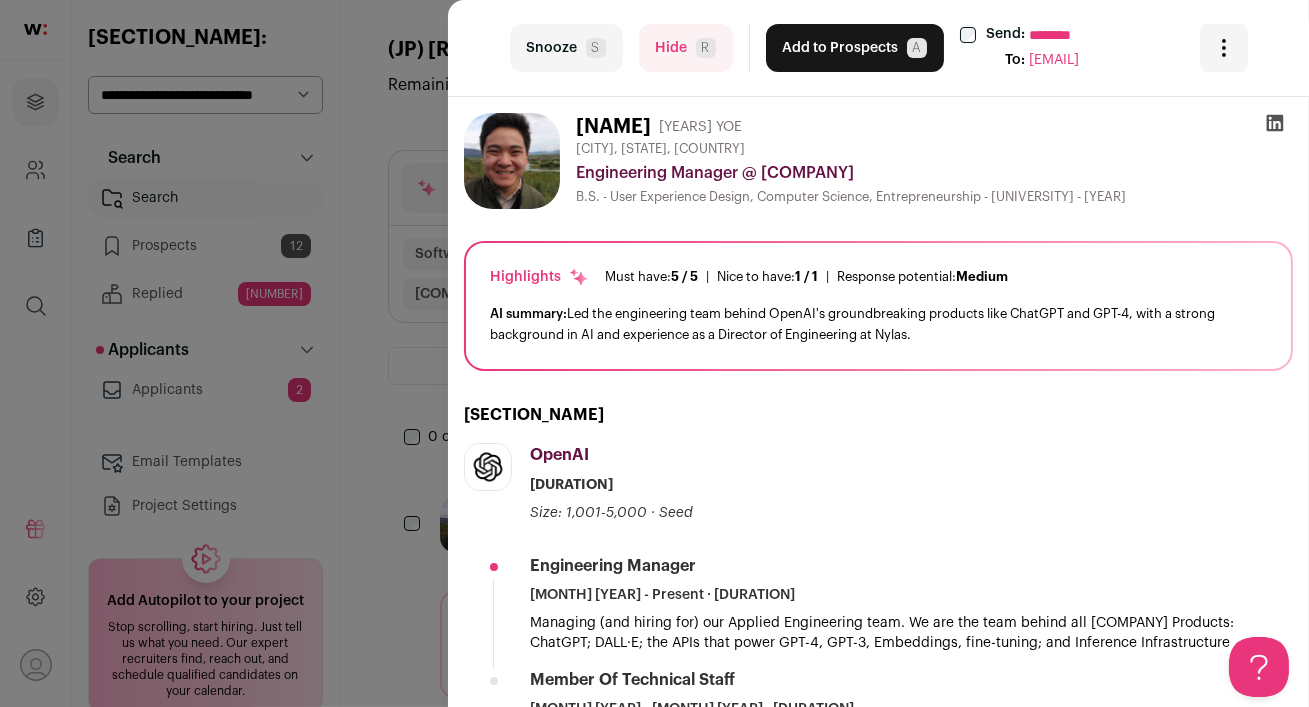click on "Add to Prospects
A" at bounding box center [855, 48] 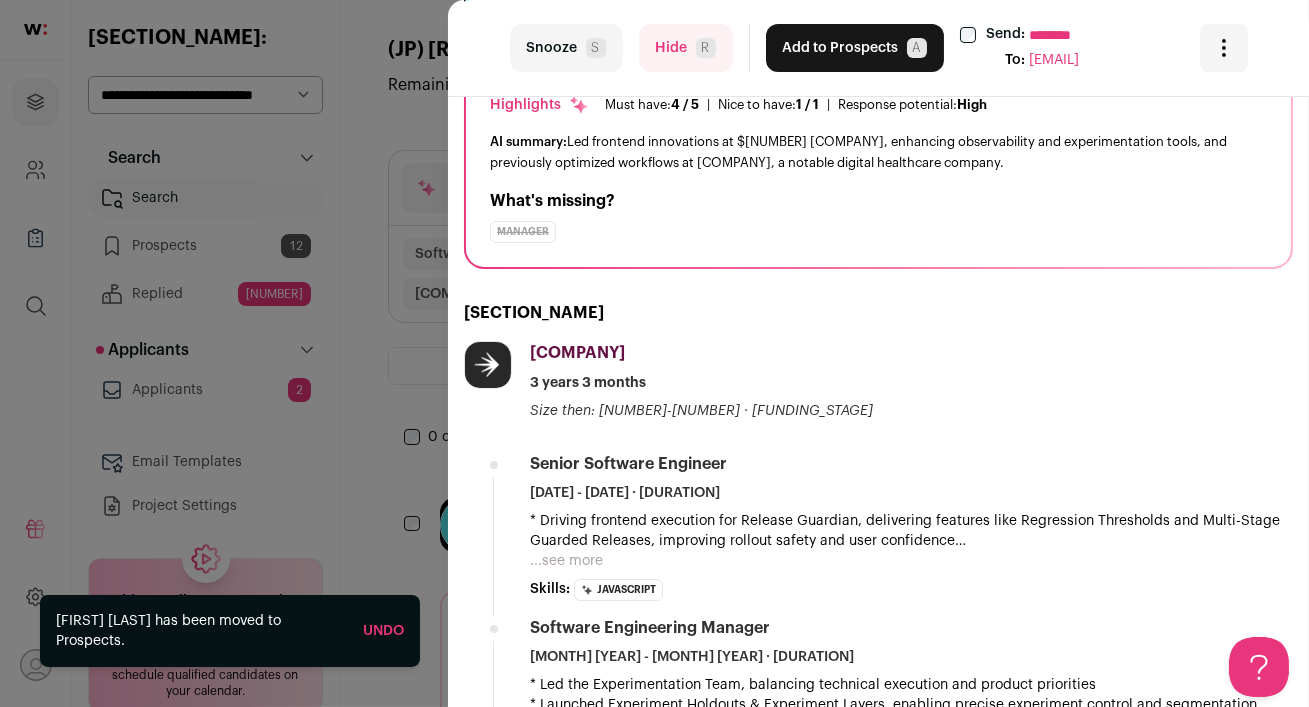 scroll, scrollTop: 179, scrollLeft: 0, axis: vertical 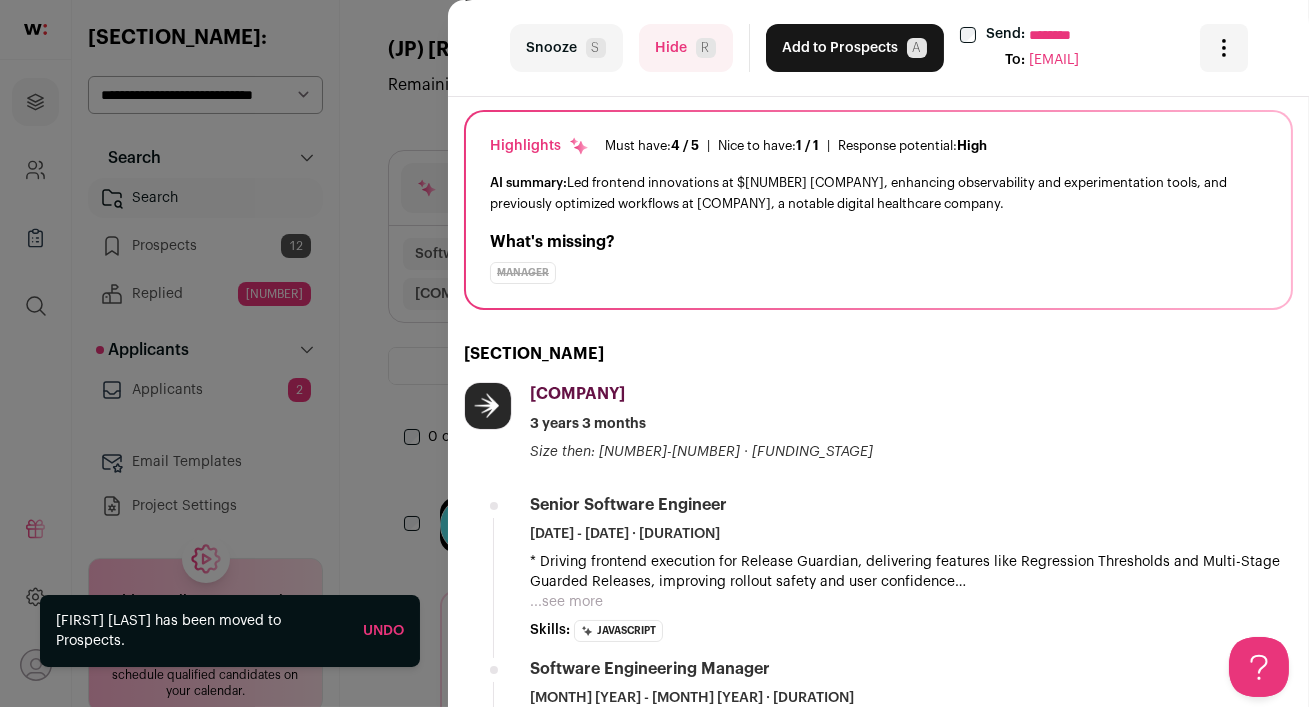 click on "Hide
R" at bounding box center (686, 48) 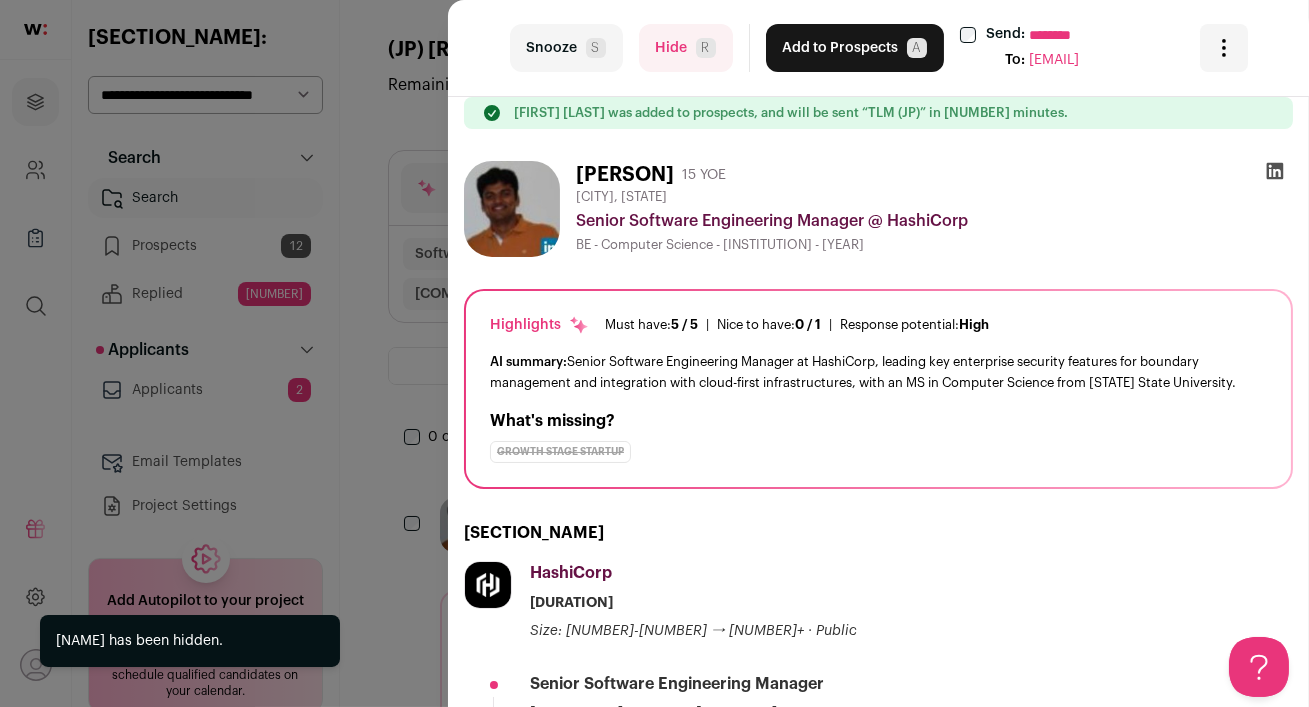 click on "Hide
R" at bounding box center (686, 48) 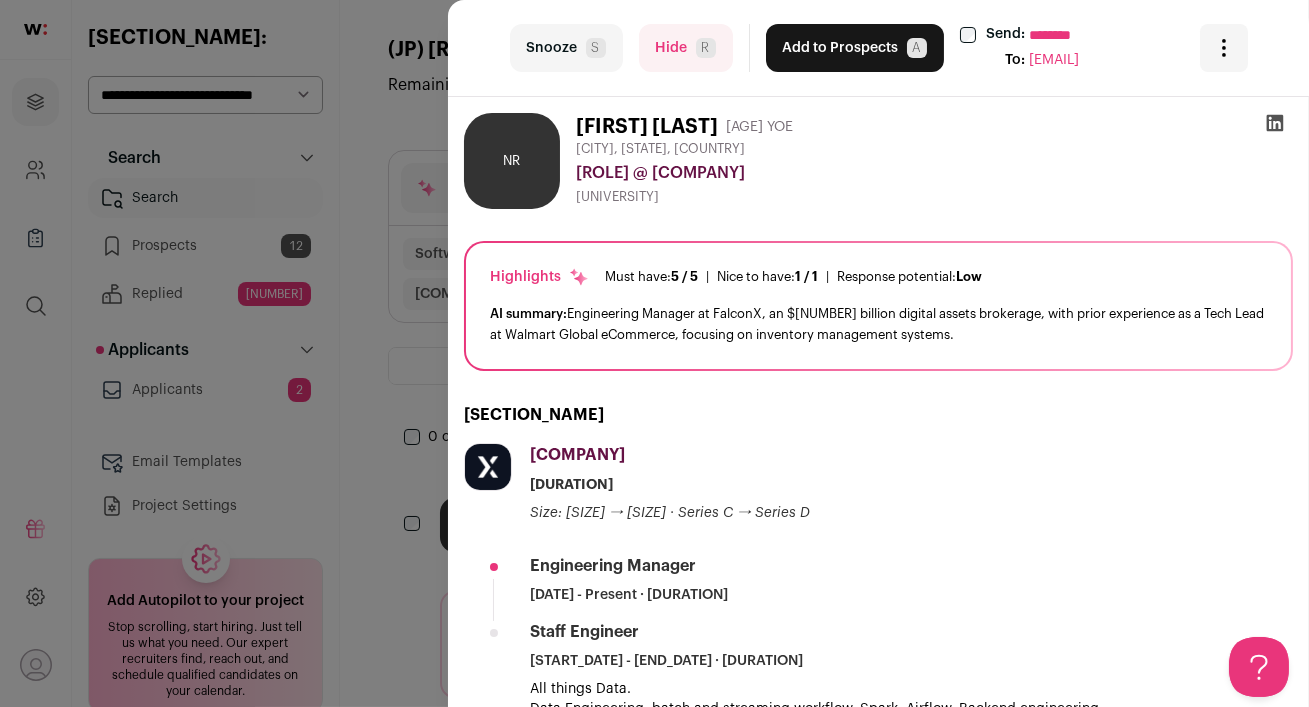 click on "Hide
R" at bounding box center (686, 48) 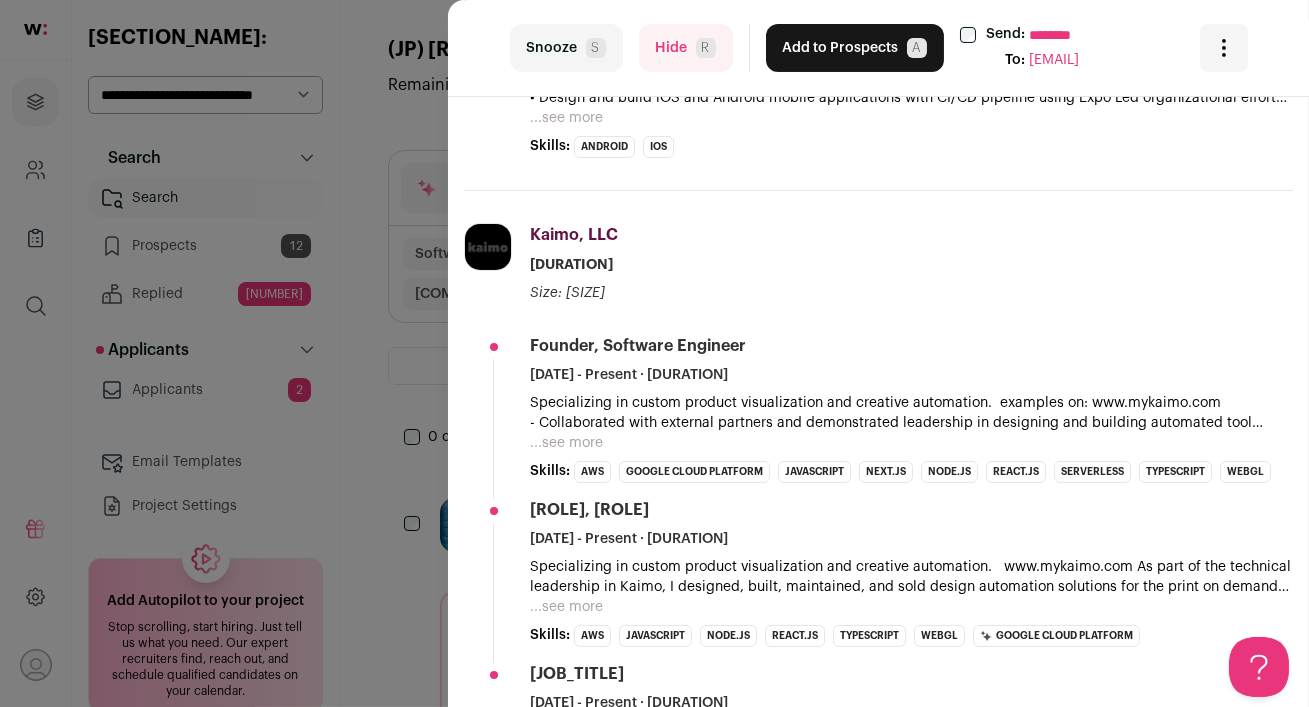 scroll, scrollTop: 534, scrollLeft: 0, axis: vertical 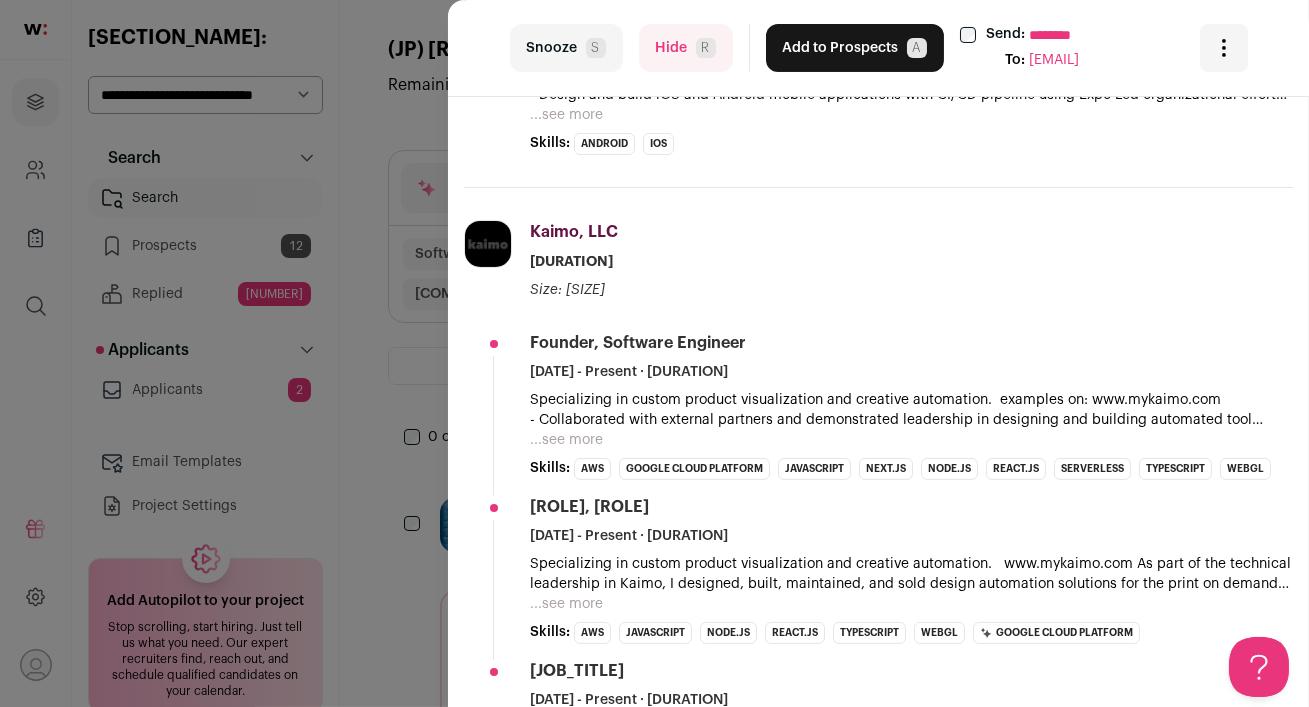 click on "Hide
R" at bounding box center [686, 48] 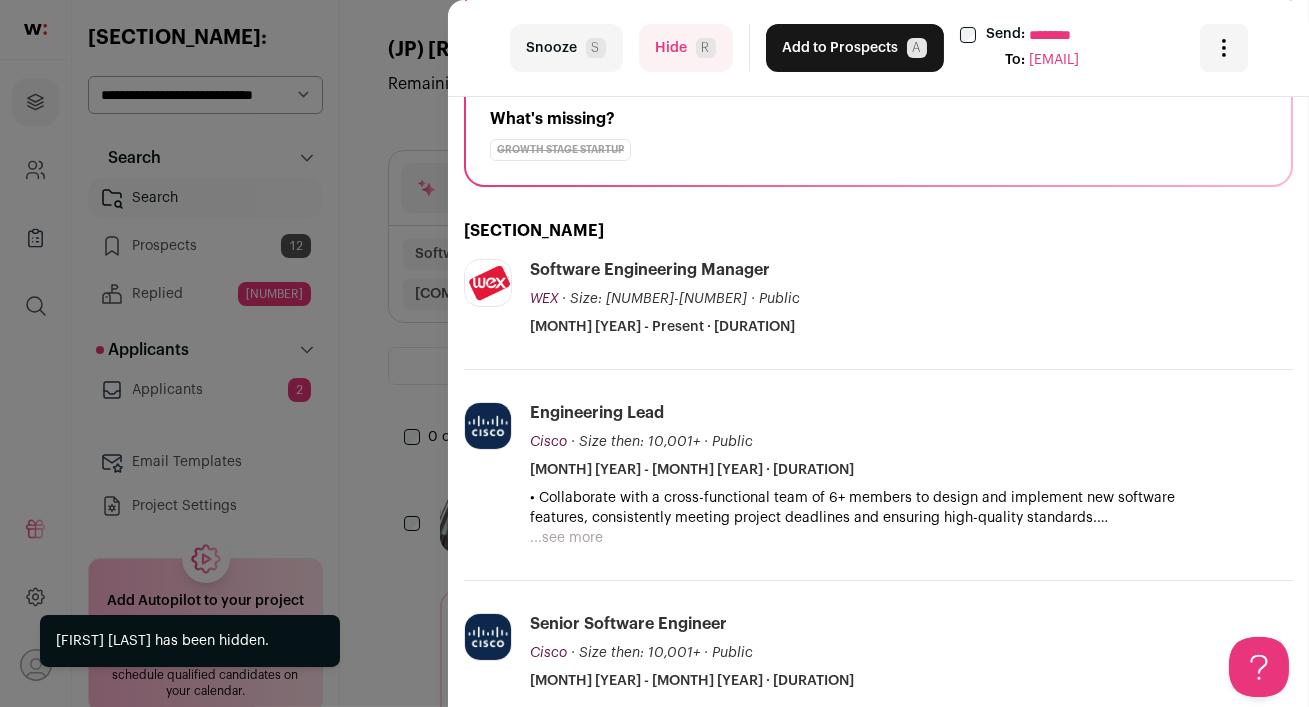 scroll, scrollTop: 328, scrollLeft: 0, axis: vertical 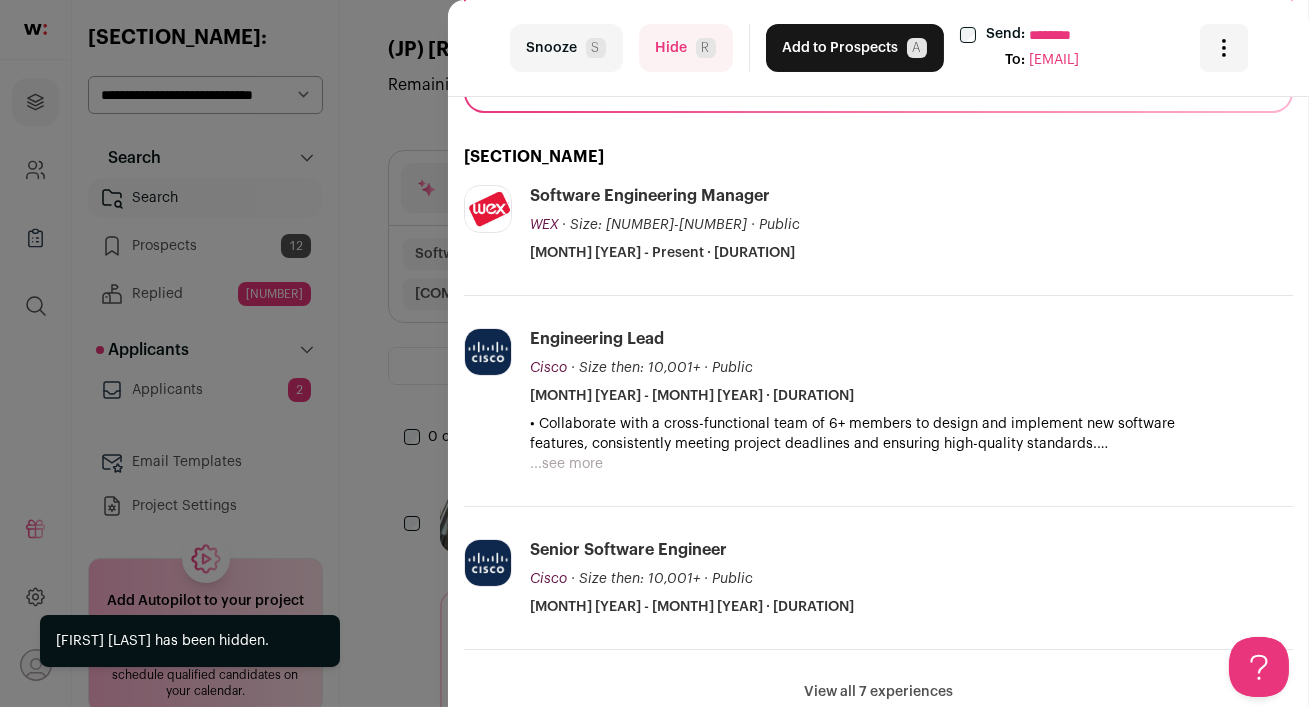 click on "Hide
R" at bounding box center (686, 48) 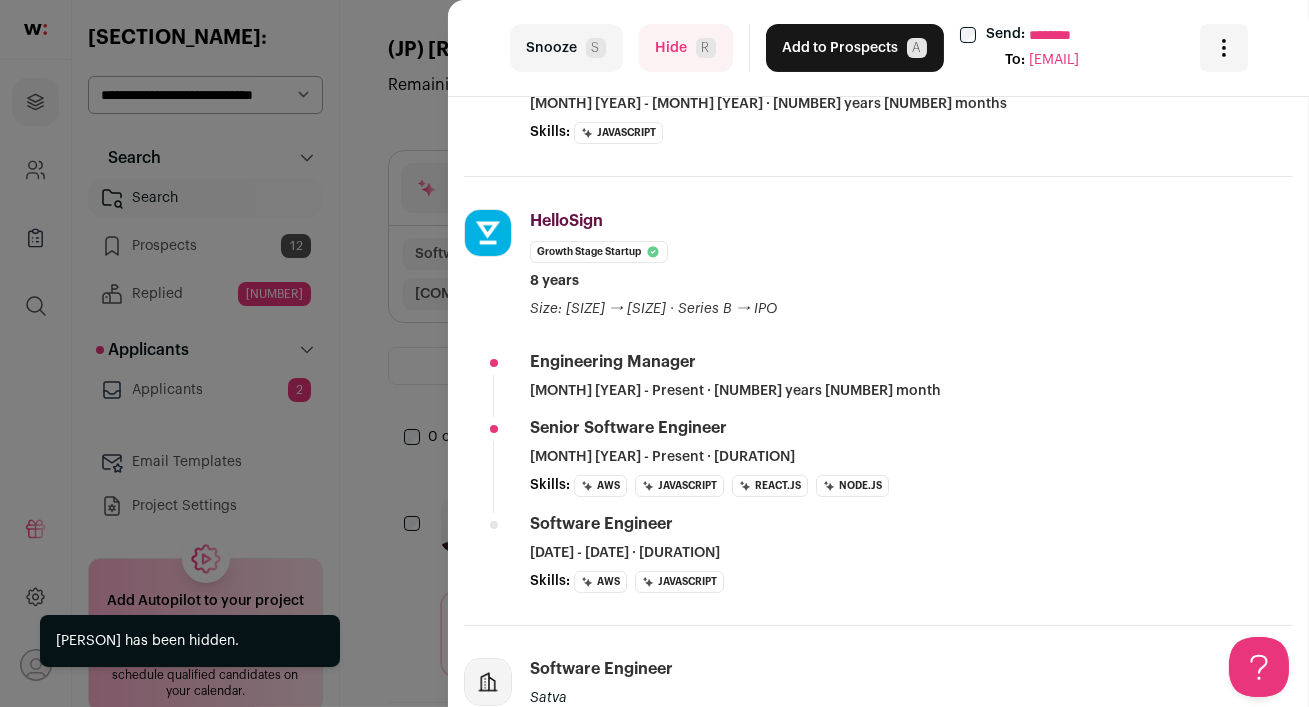 scroll, scrollTop: 646, scrollLeft: 0, axis: vertical 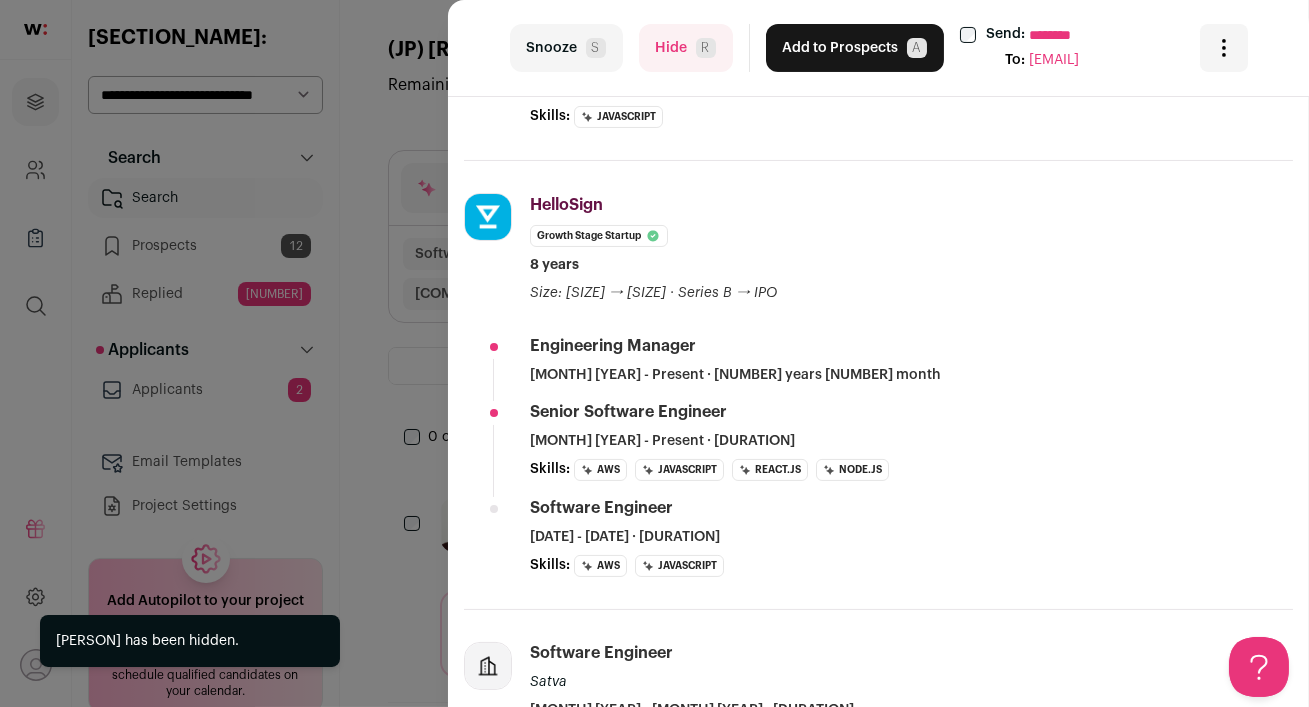 click on "Hide
R" at bounding box center [686, 48] 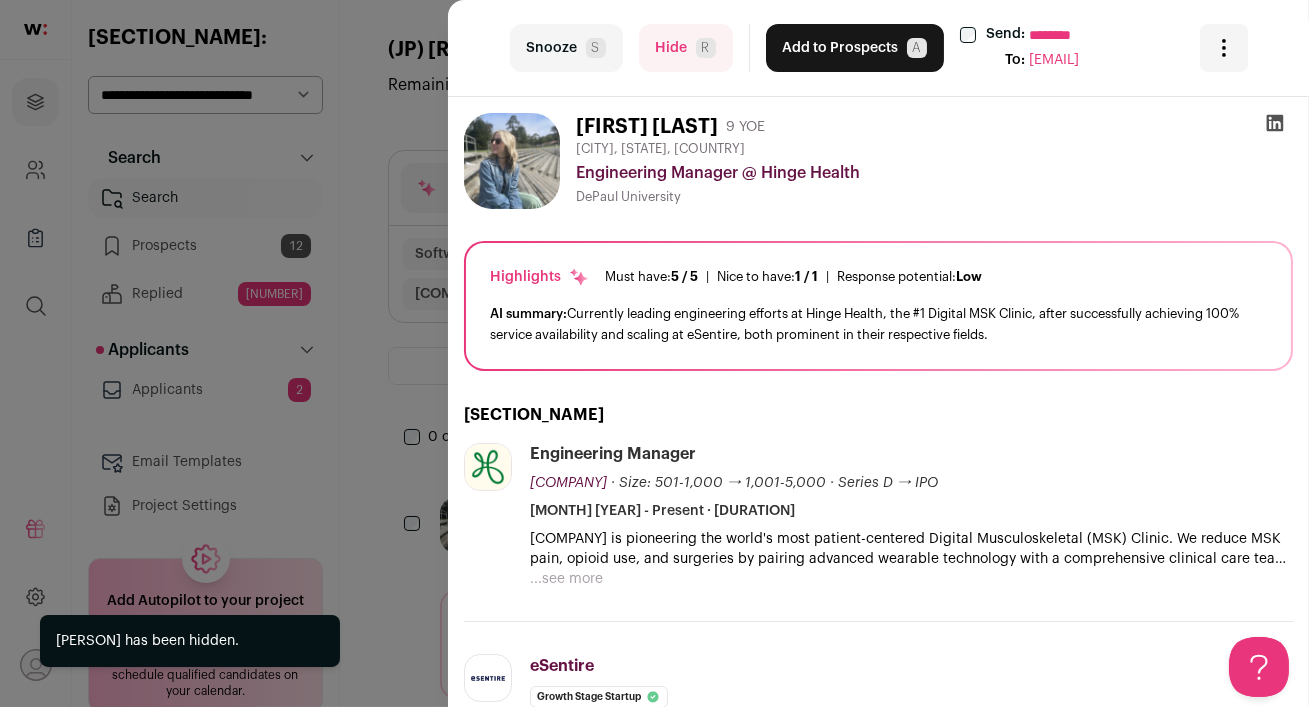click on "last
Snooze
S
Hide
R
Add to Prospects
A
Send:
********
To:
[EMAIL]
Are you sure?
[PERSON]
Cancel
********" at bounding box center (654, 353) 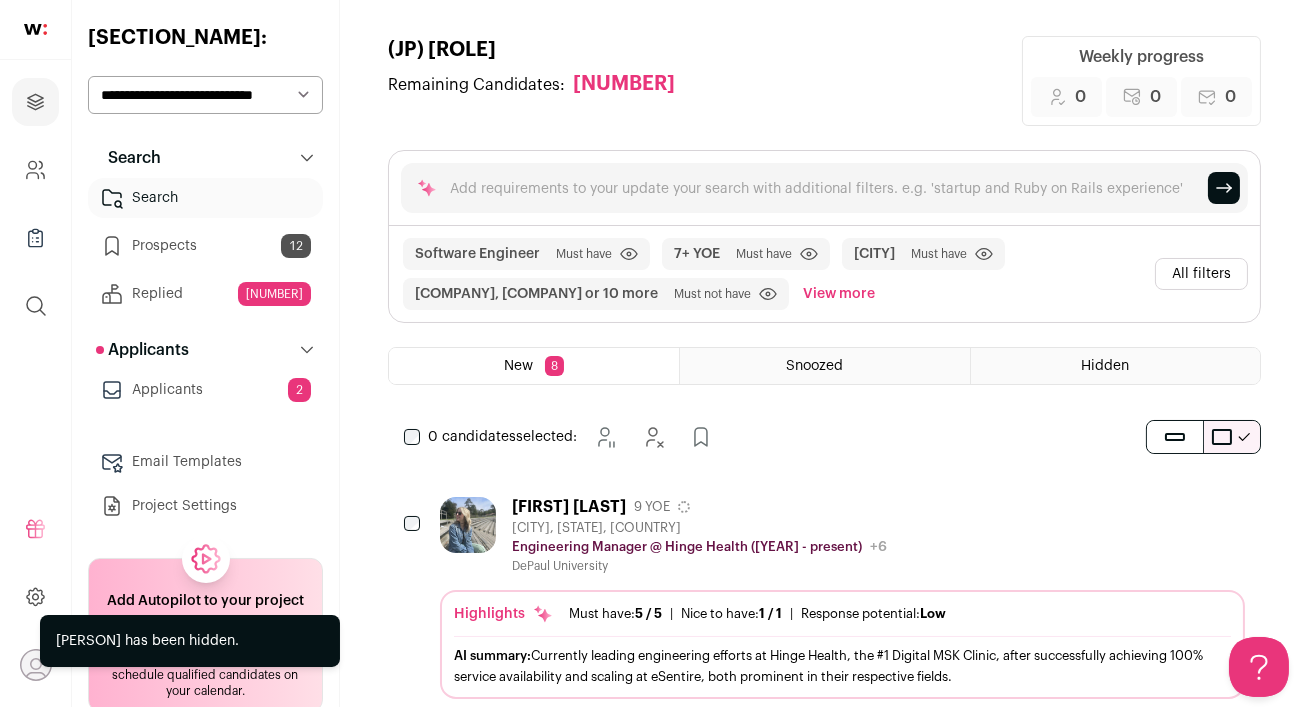 click on "All filters" at bounding box center [1201, 274] 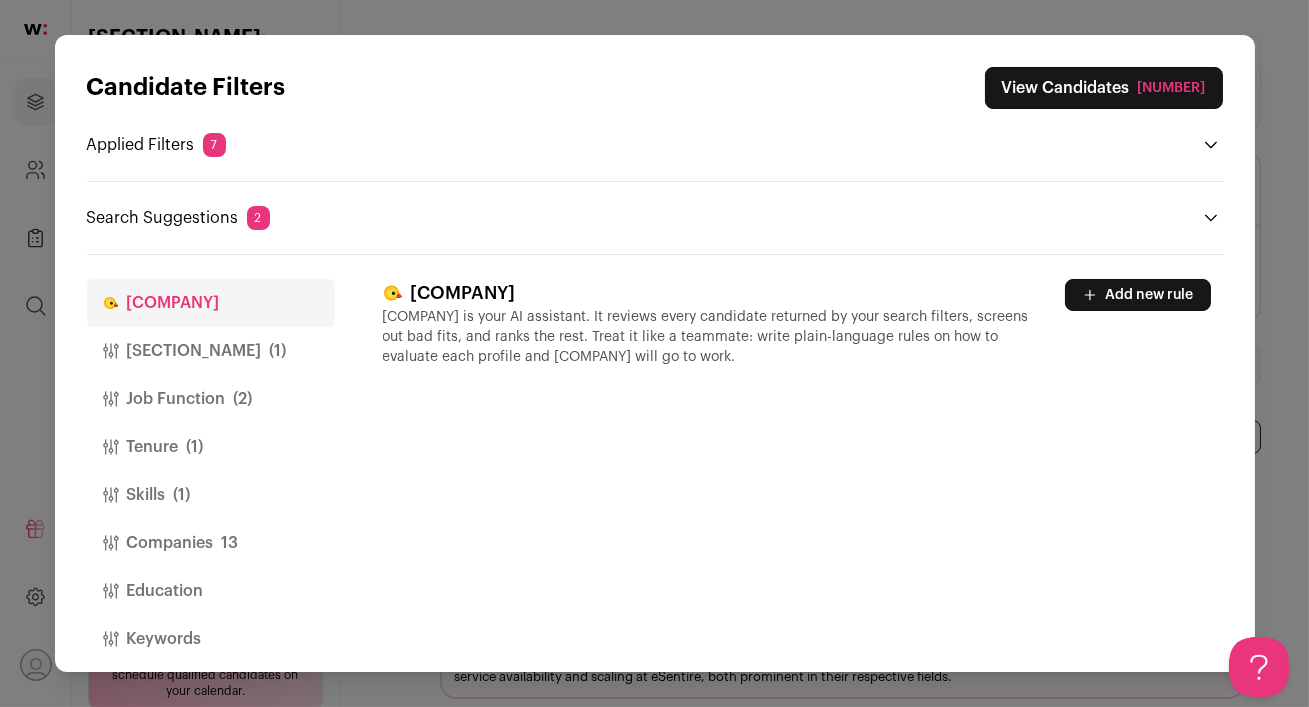 click on "Add new rule" at bounding box center (1138, 295) 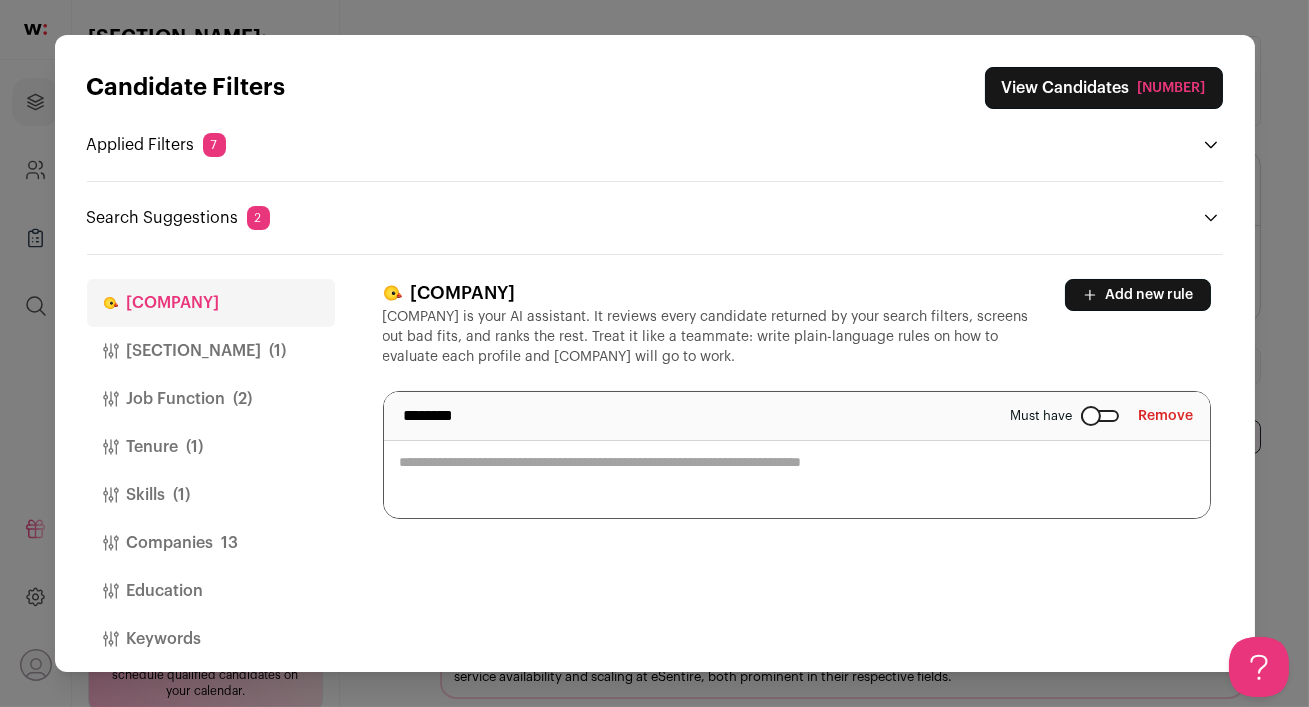 click at bounding box center [797, 455] 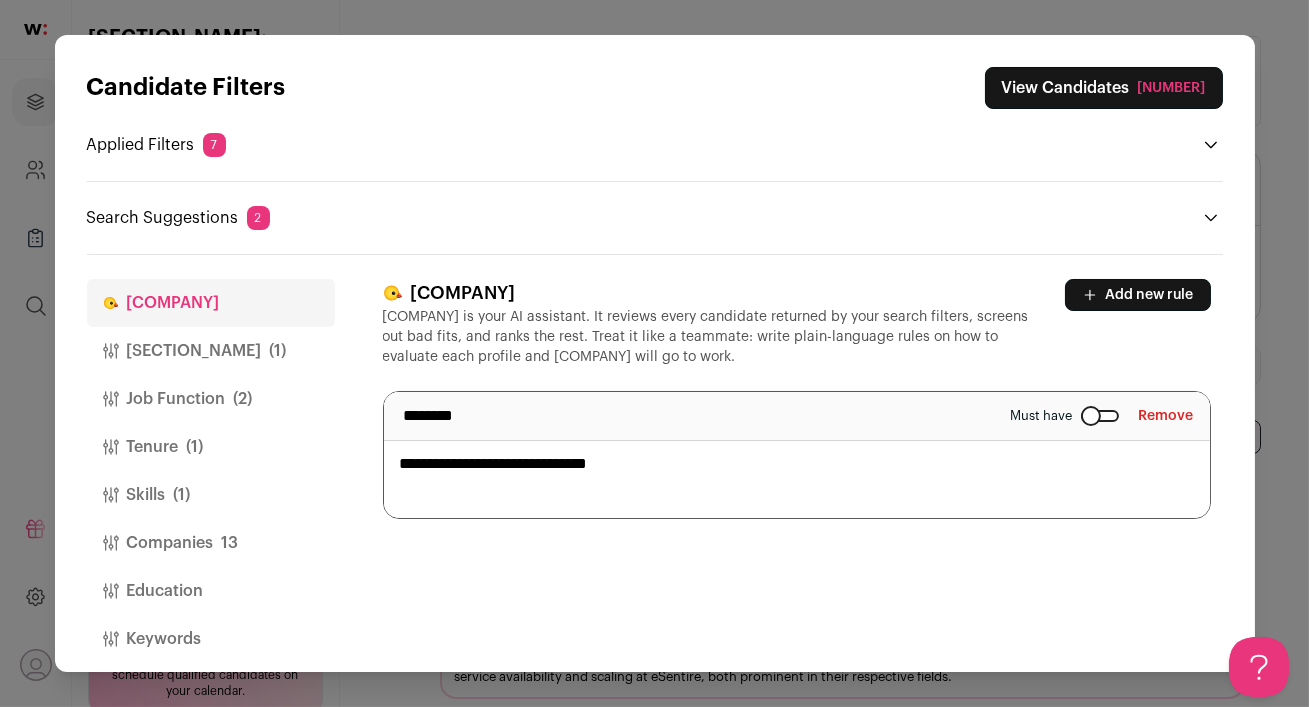 click on "**********" at bounding box center (797, 455) 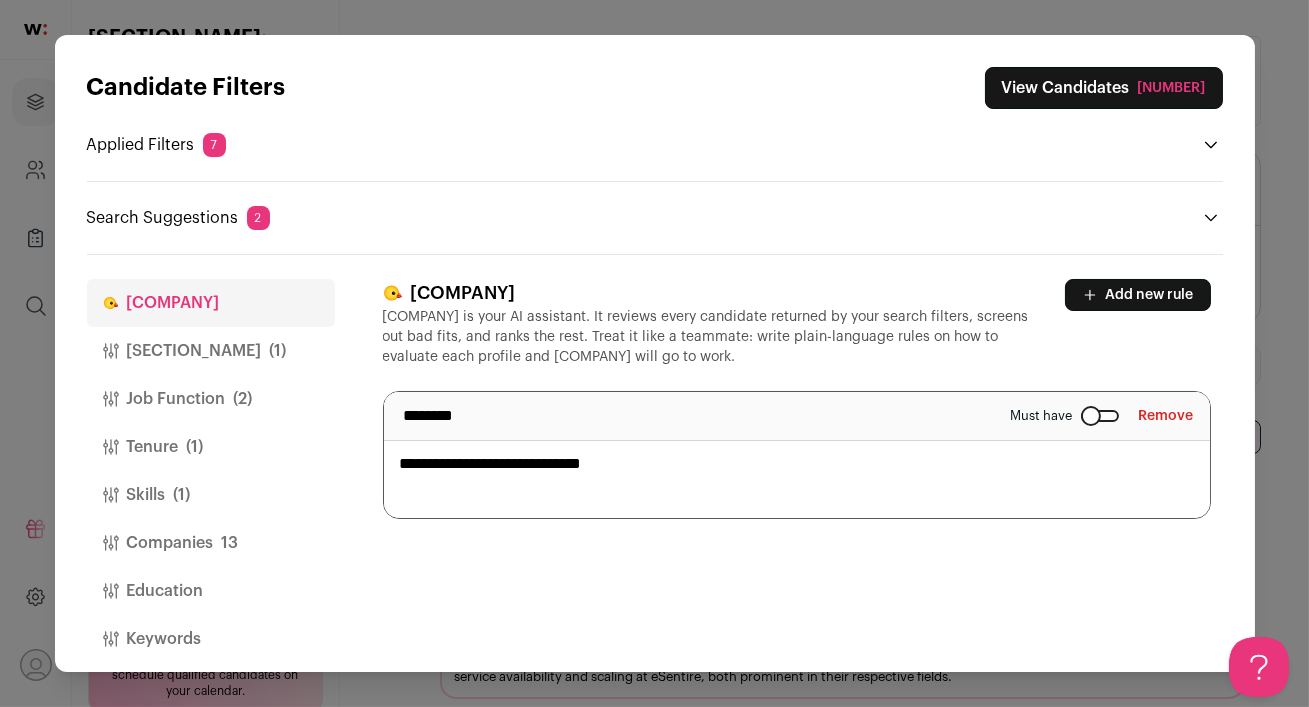 type on "**********" 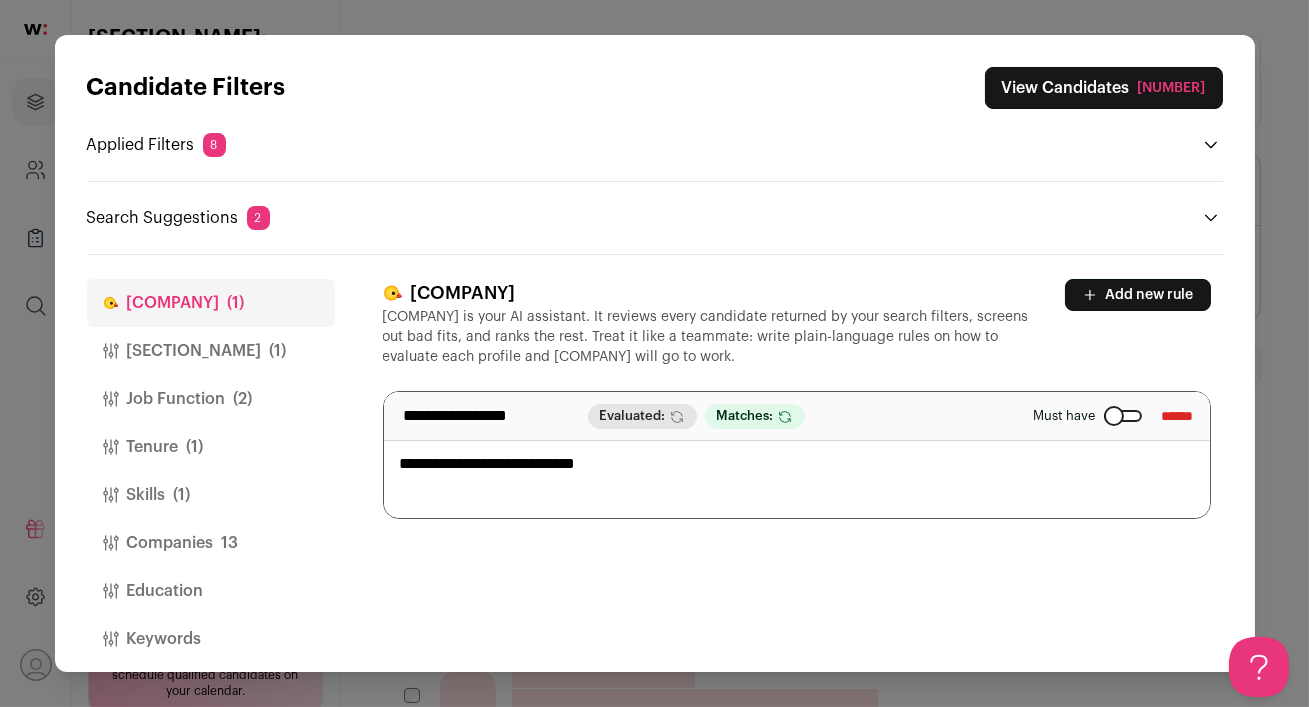 click on "**********" at bounding box center [797, 455] 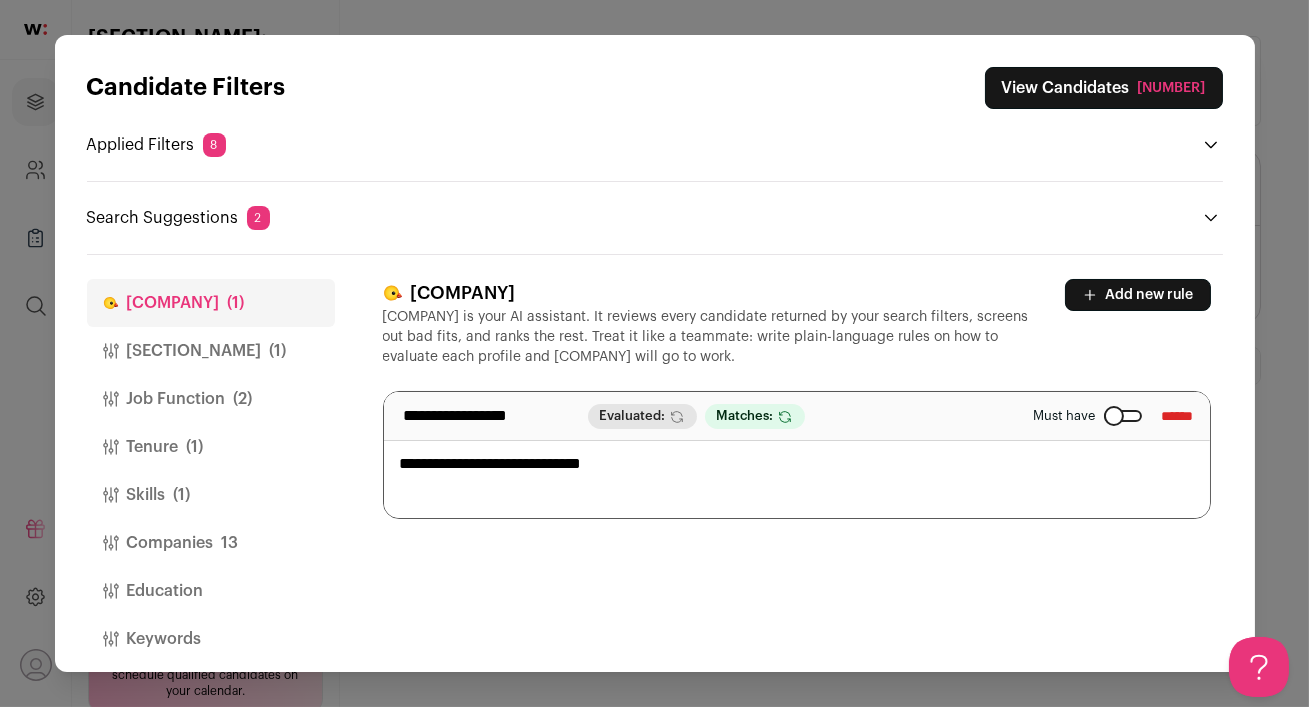scroll, scrollTop: 0, scrollLeft: 0, axis: both 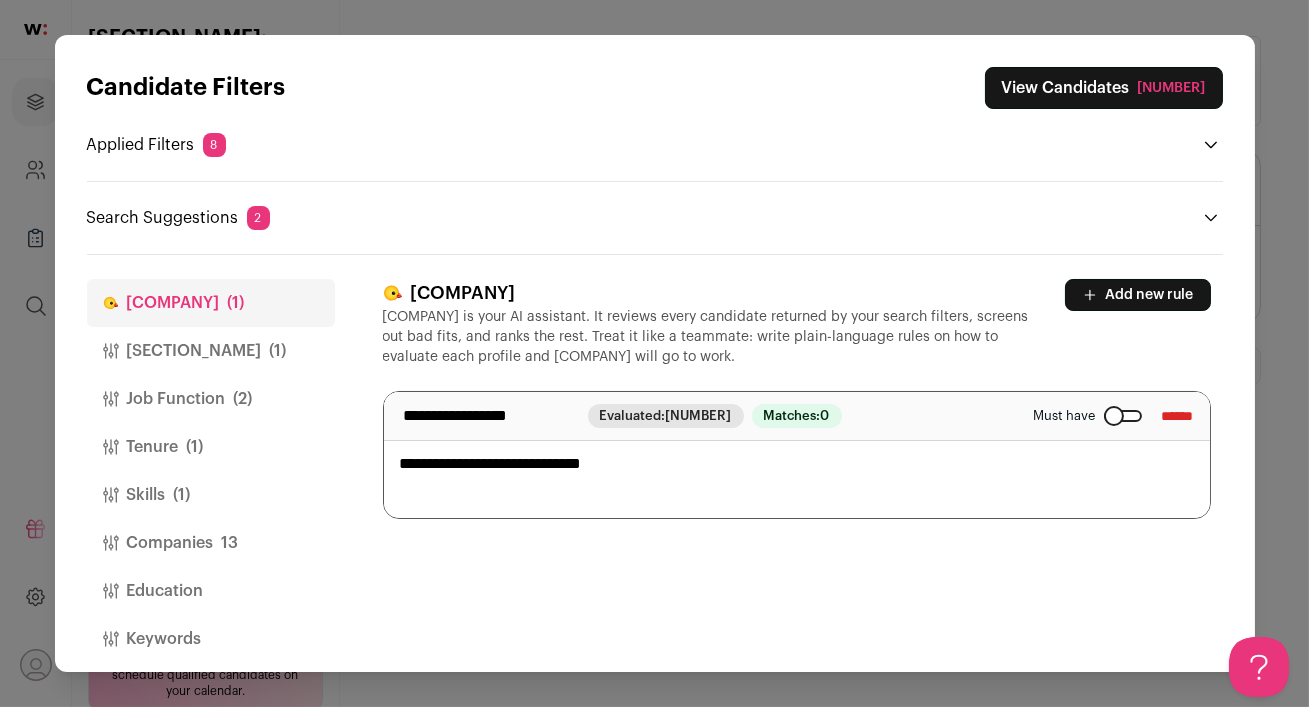 click on "**********" at bounding box center [797, 455] 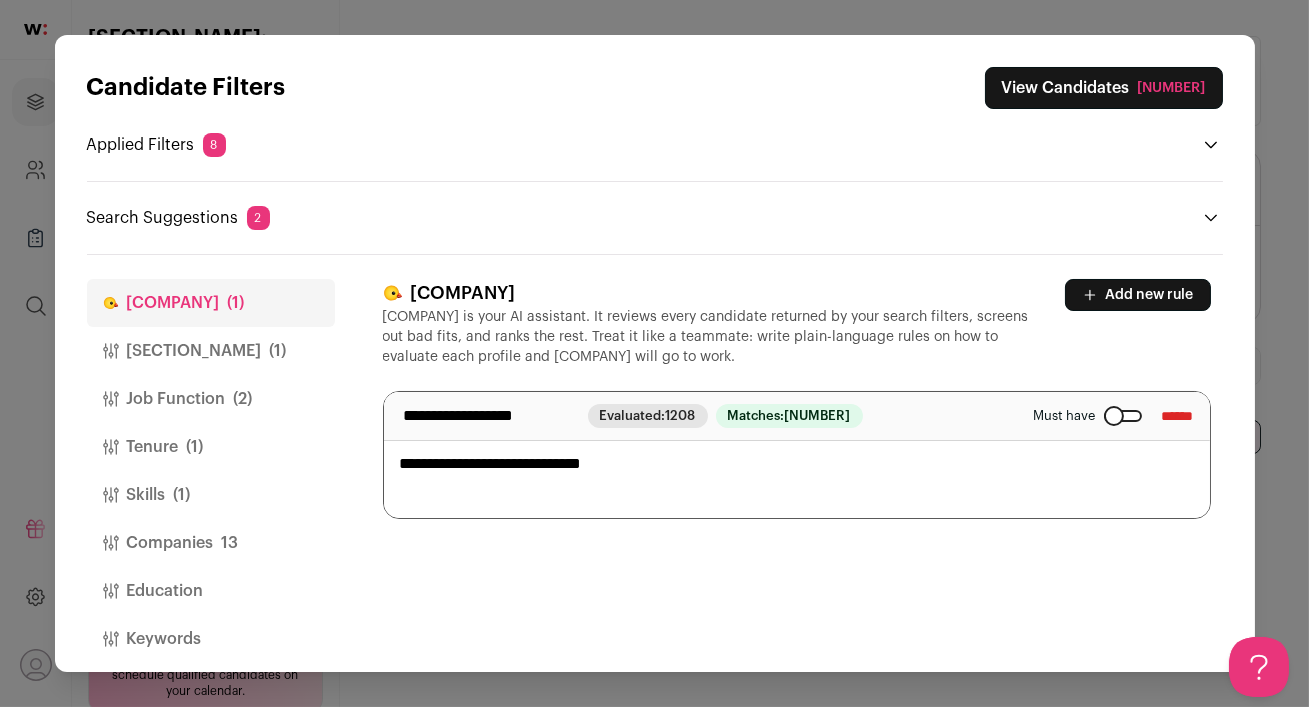 scroll, scrollTop: 0, scrollLeft: 0, axis: both 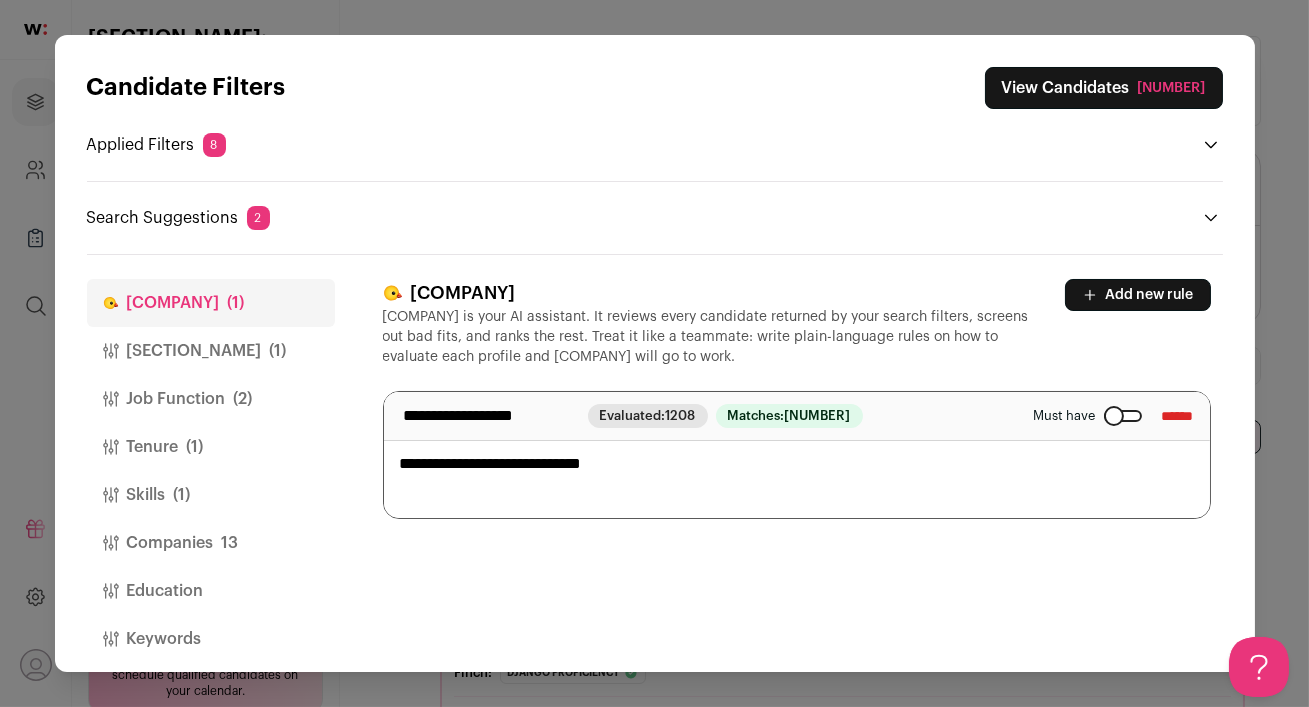 click on "View Candidates
1,208" at bounding box center [1104, 88] 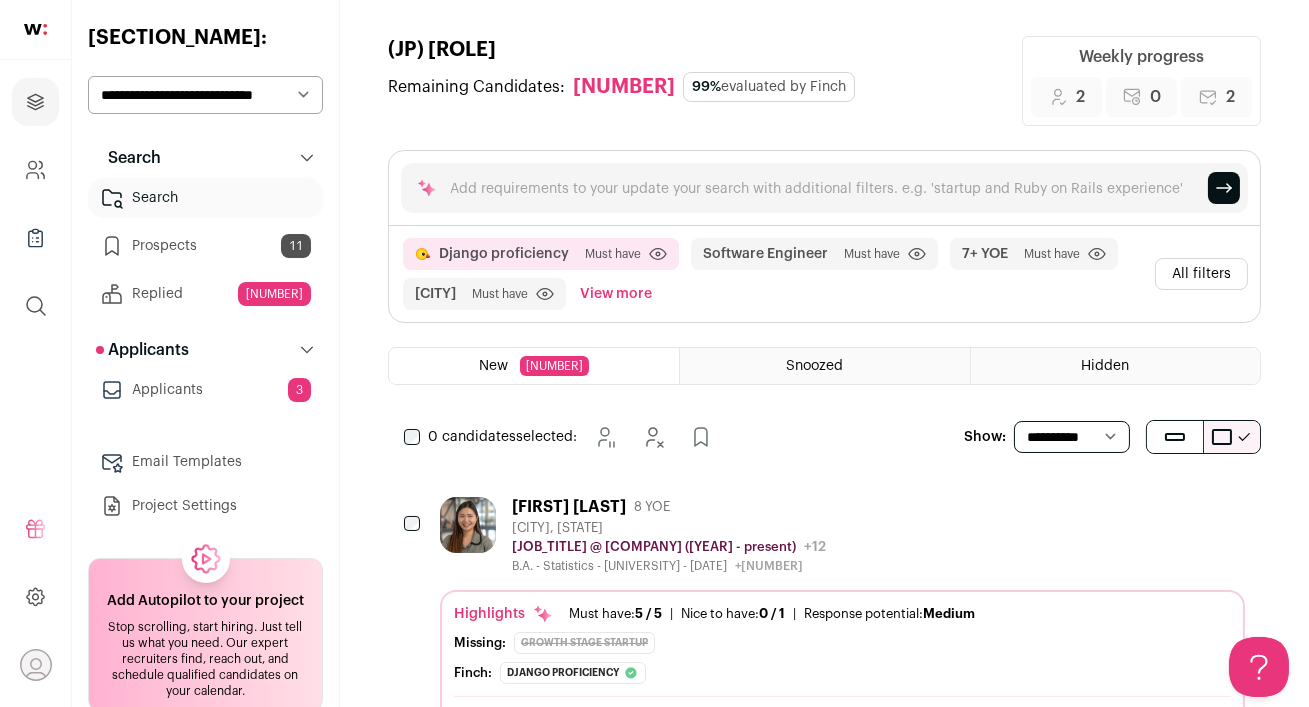 click on "[PERCENTAGE]%
evaluated by Finch" at bounding box center [769, 87] 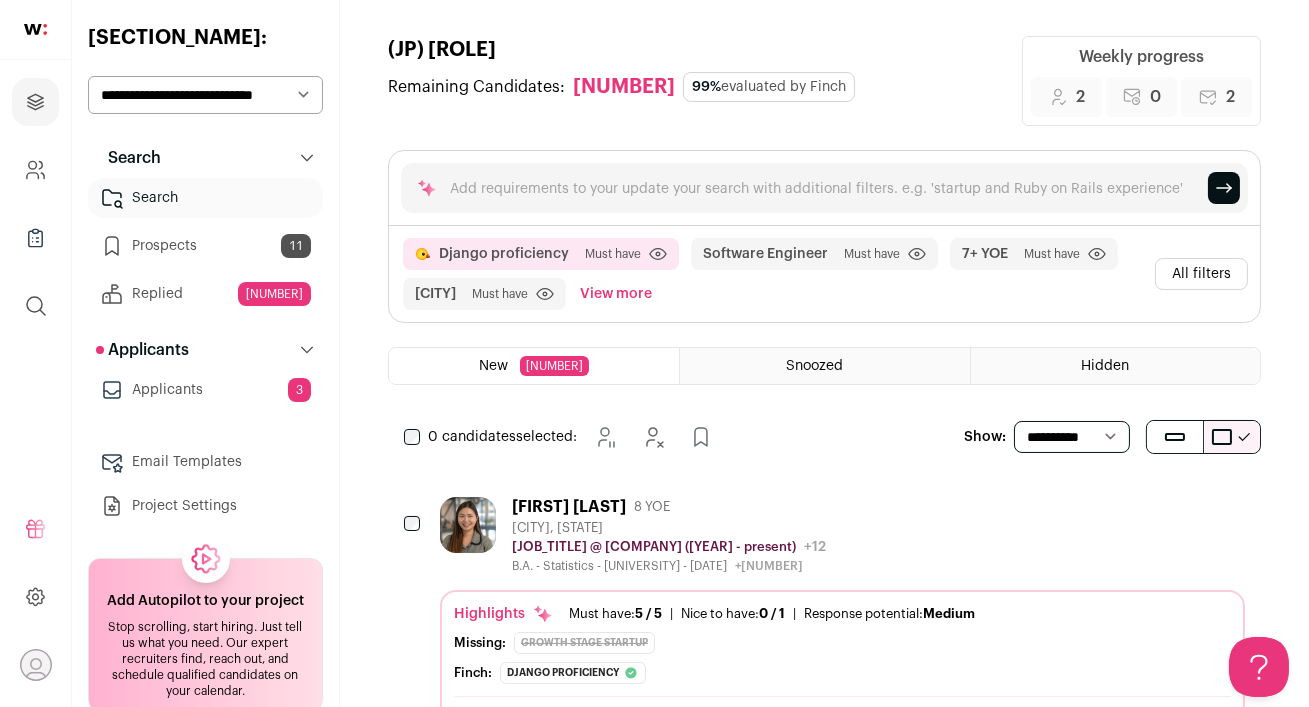 click on "[FIRST] [LAST]
[NUMBER] YOE" at bounding box center [669, 507] 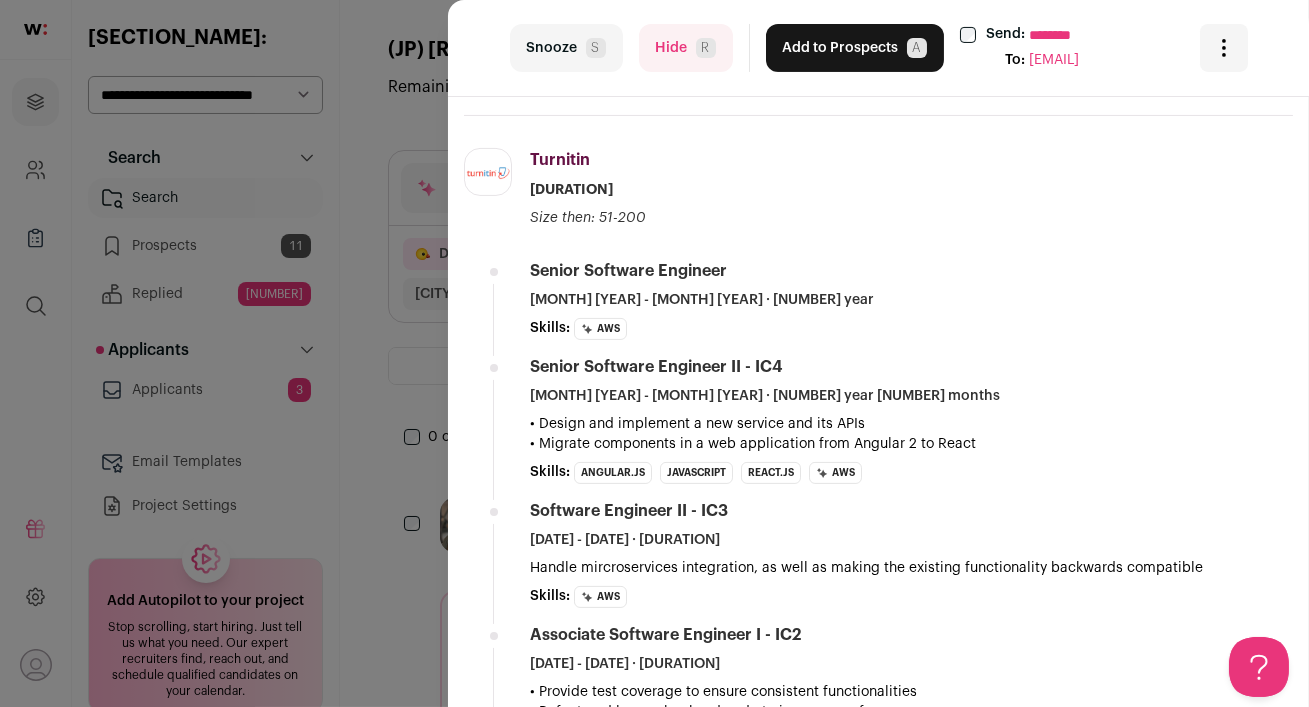 scroll, scrollTop: 666, scrollLeft: 0, axis: vertical 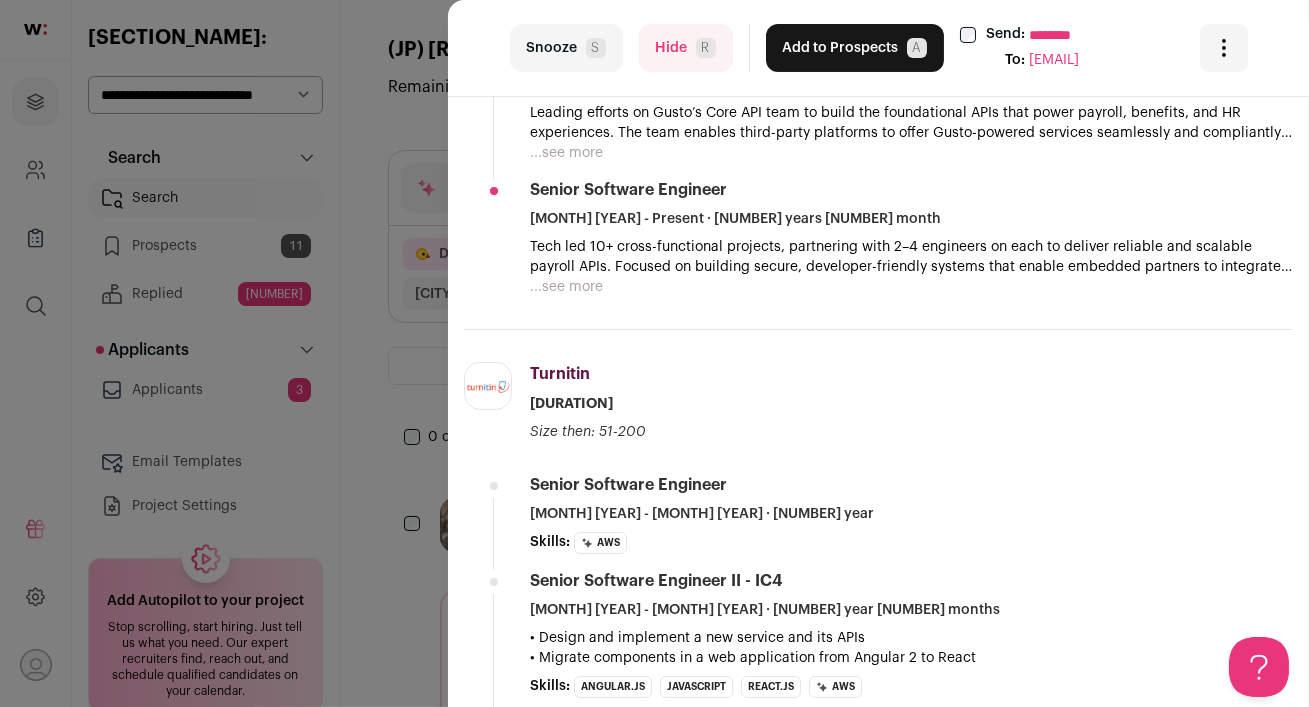 click on "Hide
R" at bounding box center (686, 48) 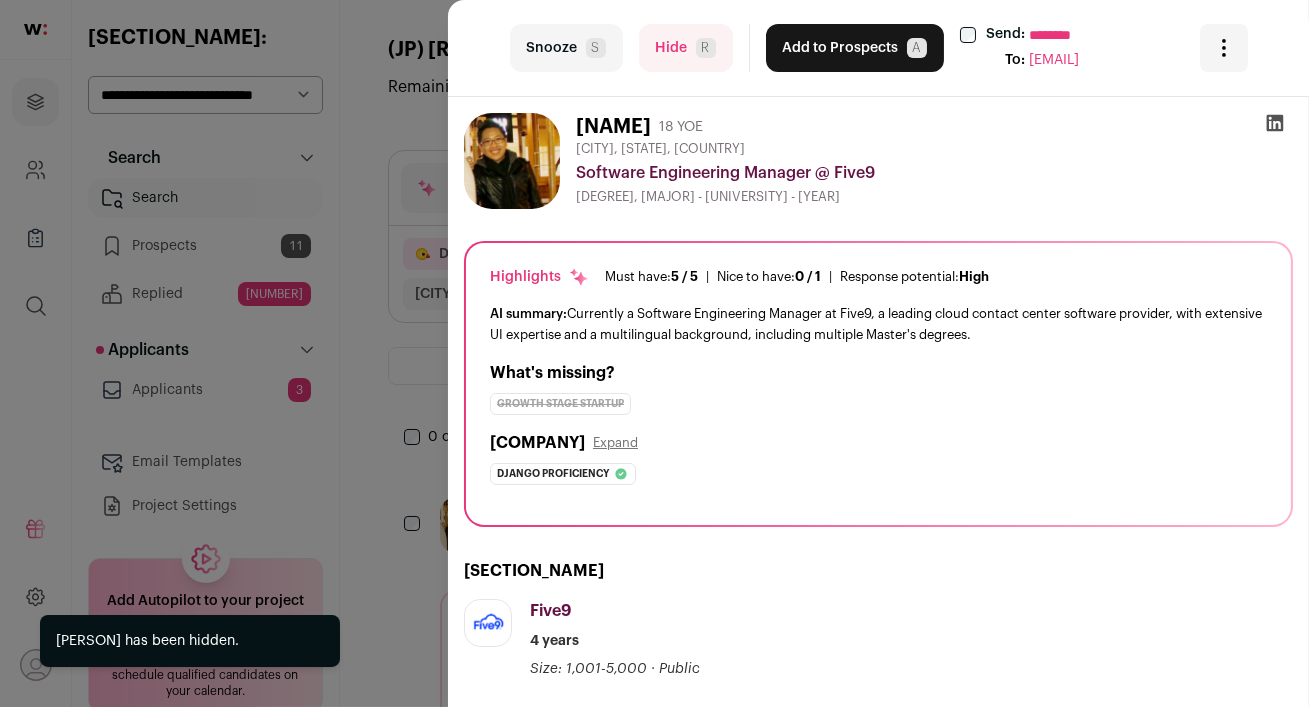 click on "last
Snooze
S
Hide
R
Add to Prospects
A
Send:
********
To:
[EMAIL]
Are you sure?
[PERSON] is already in your ATS. Do you wish to reach out to this candidate through wellfound:ai?
Cancel
********" at bounding box center (654, 353) 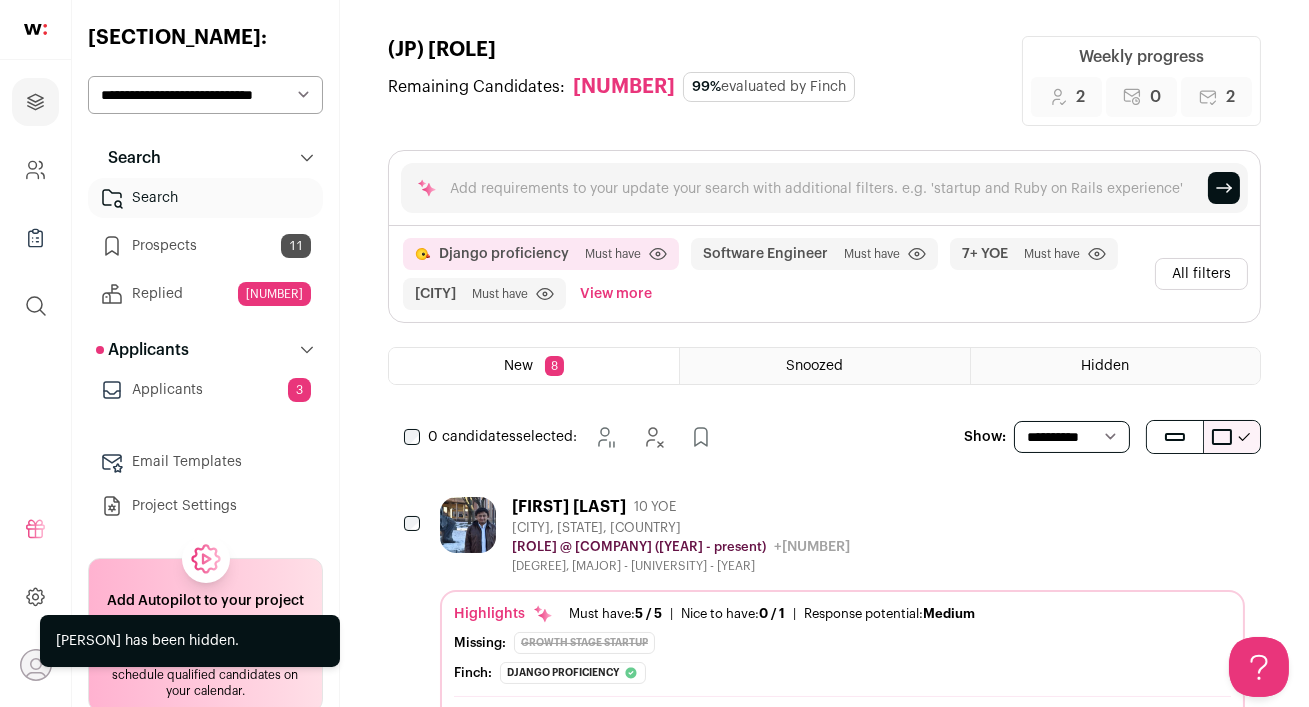 scroll, scrollTop: 0, scrollLeft: 0, axis: both 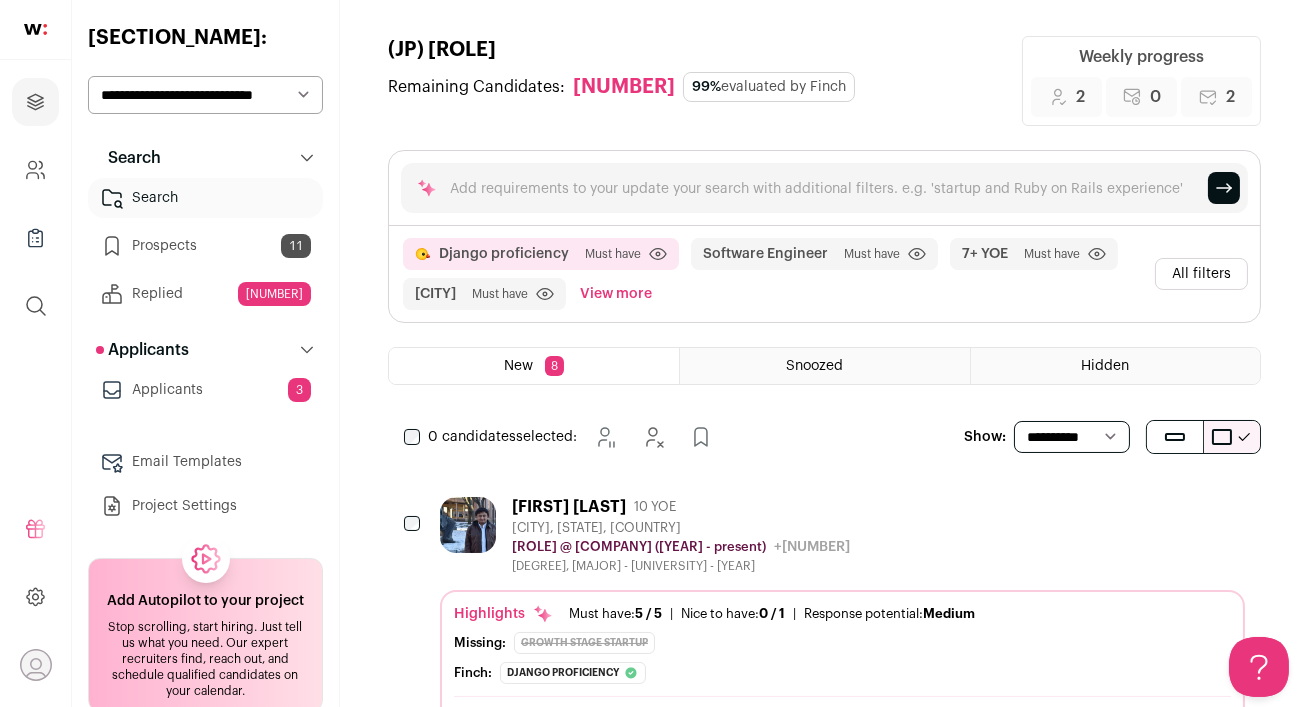 click on "All filters" at bounding box center [1201, 274] 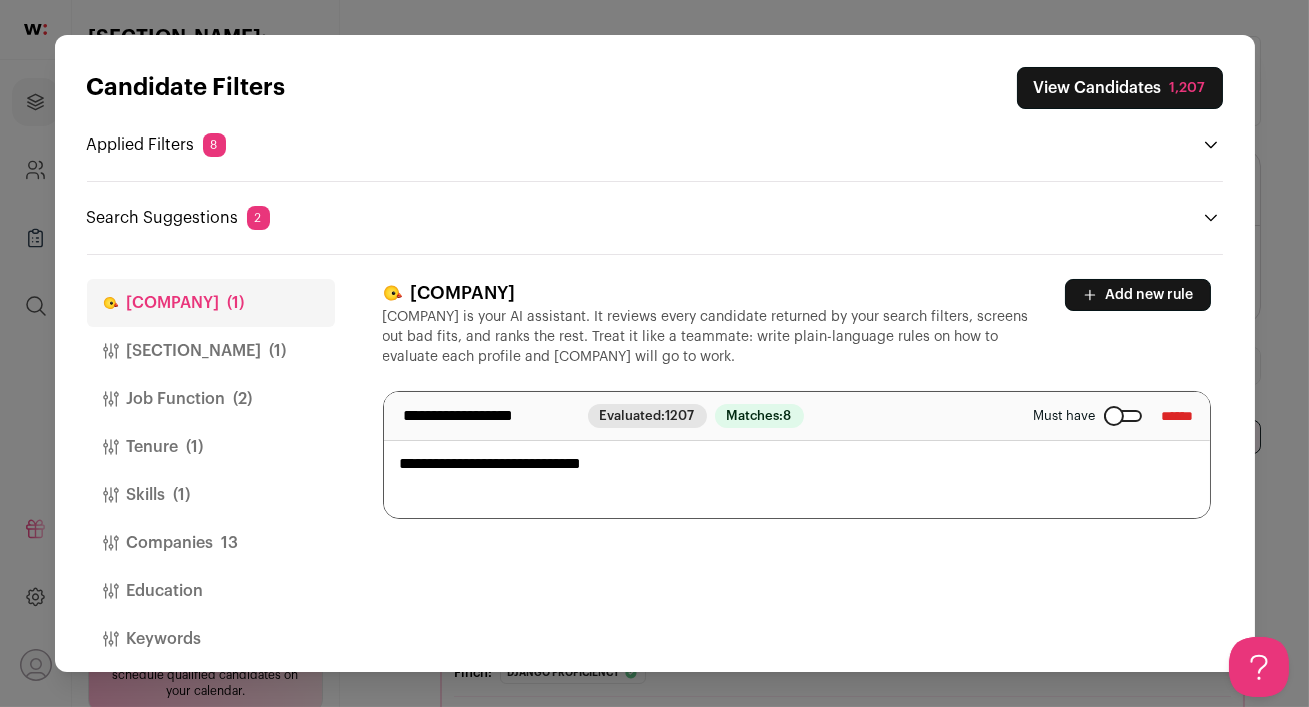 click on "View Candidates
[NUMBER]" at bounding box center (1120, 88) 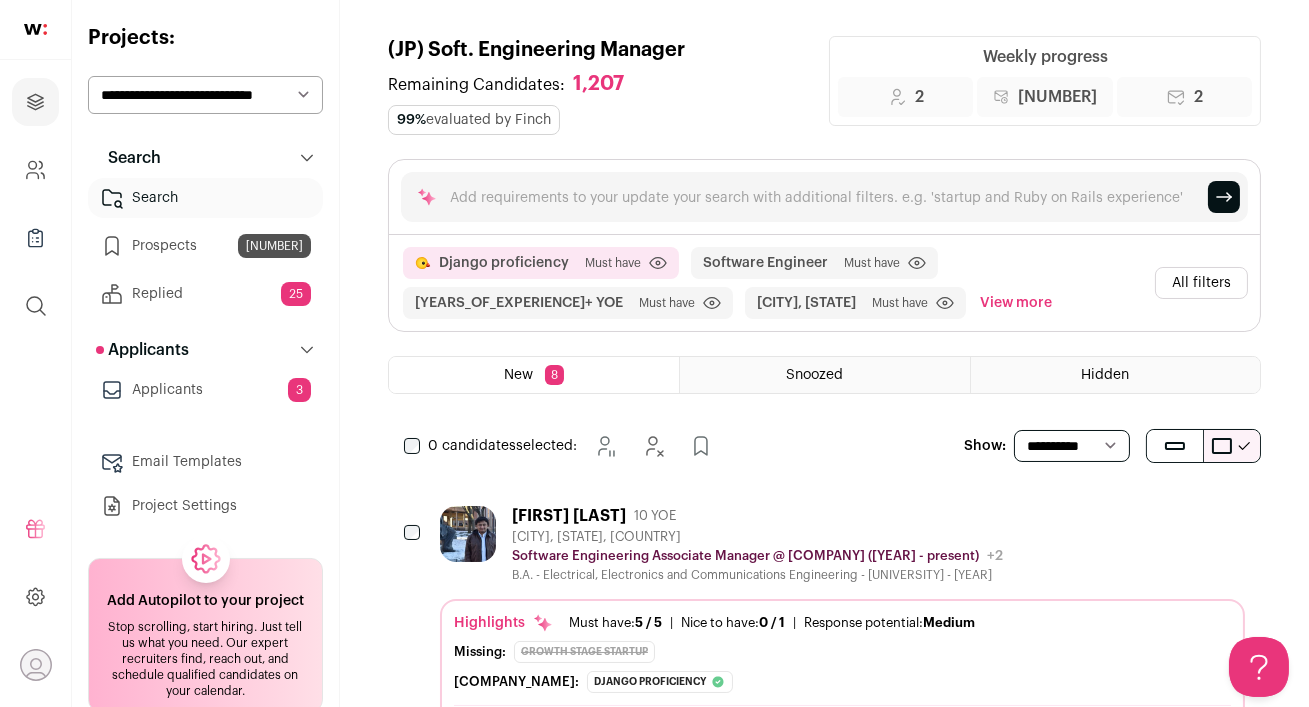 scroll, scrollTop: 0, scrollLeft: 0, axis: both 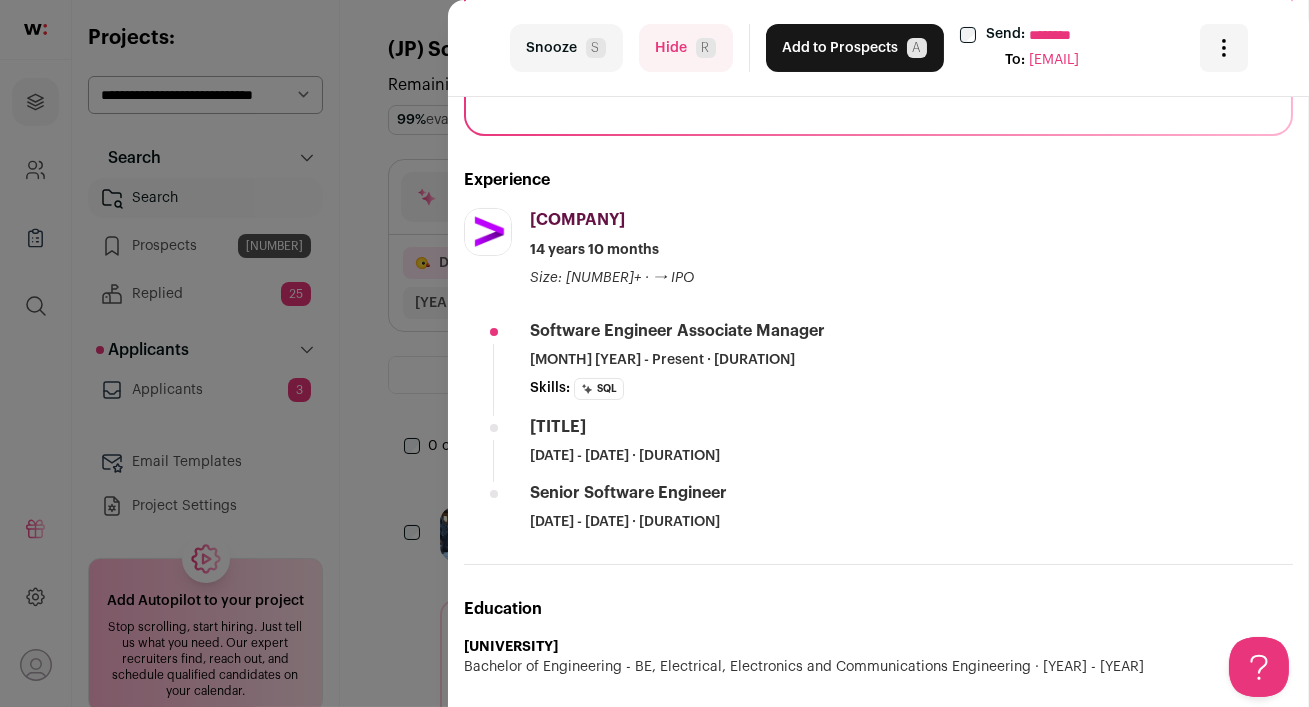 click on "Hide
R" at bounding box center [686, 48] 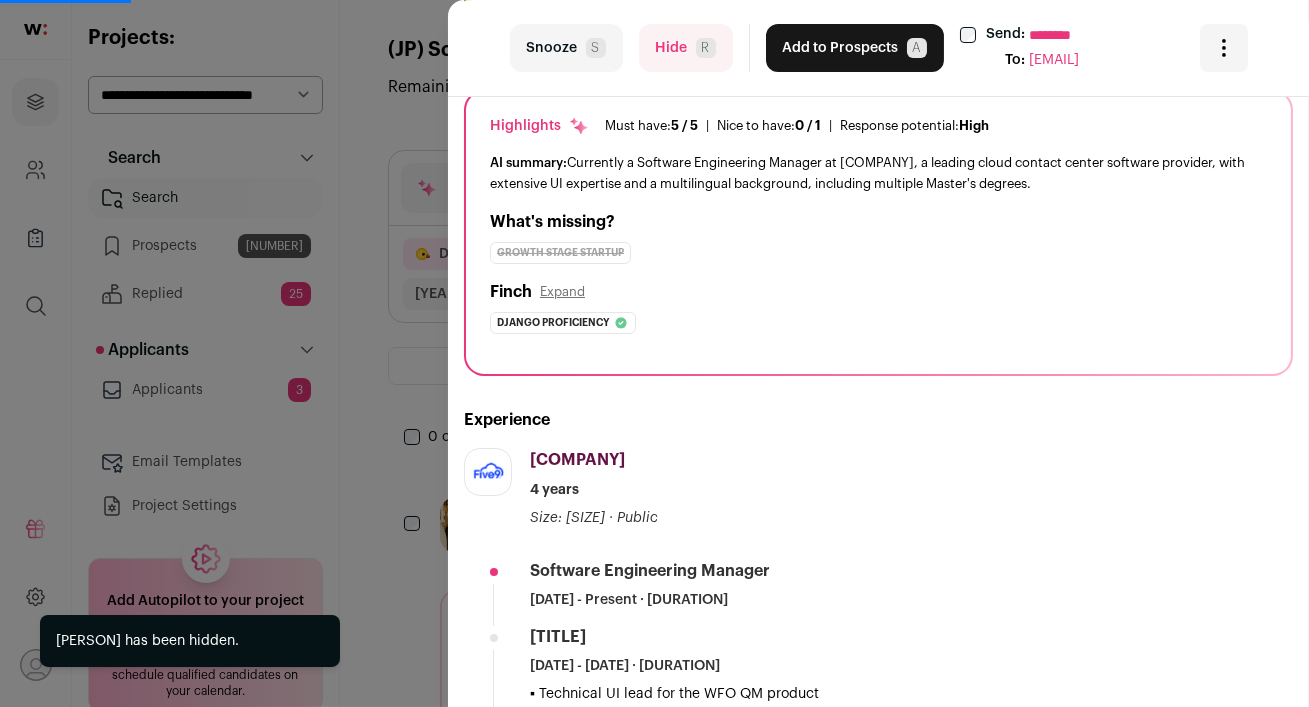 scroll, scrollTop: 402, scrollLeft: 0, axis: vertical 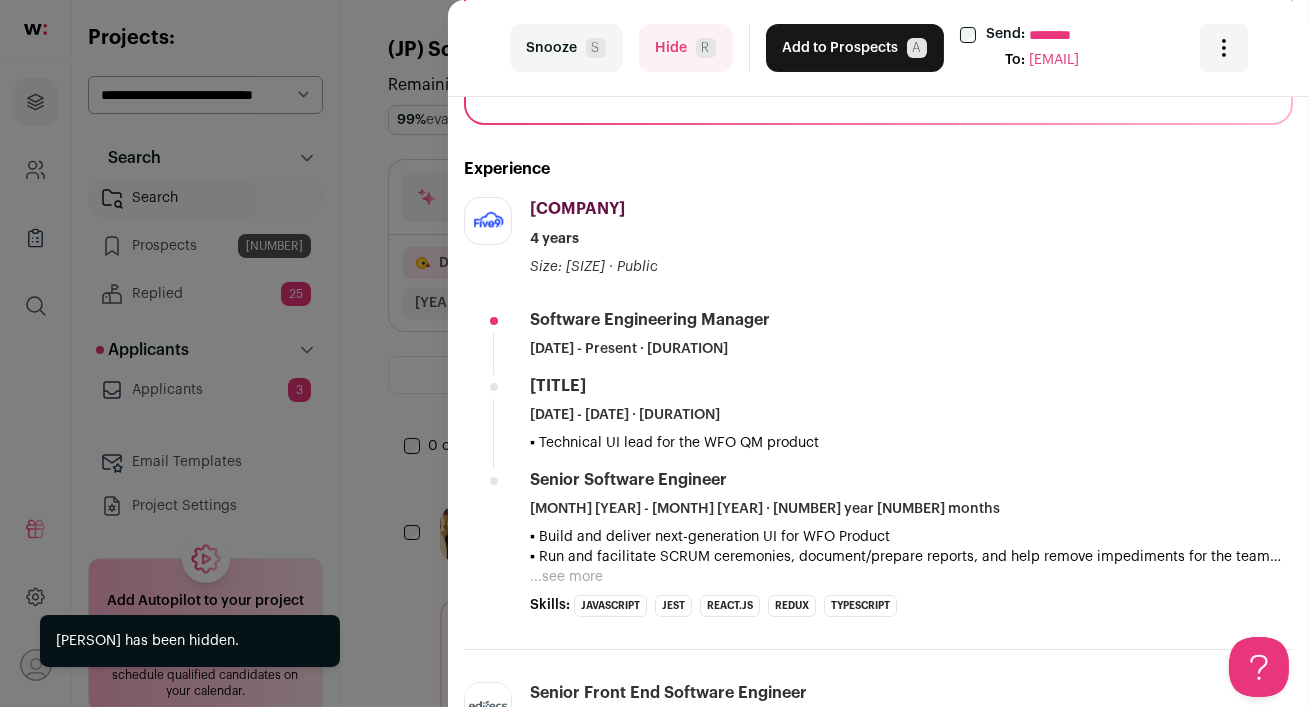 click on "last
Snooze
S
Hide
R
Add to Prospects
A
Send:
********
To:
[EMAIL]
Are you sure?
[PERSON] is already in your ATS. Do you wish to reach out to this candidate through wellfound:ai?
Cancel
********" at bounding box center (654, 353) 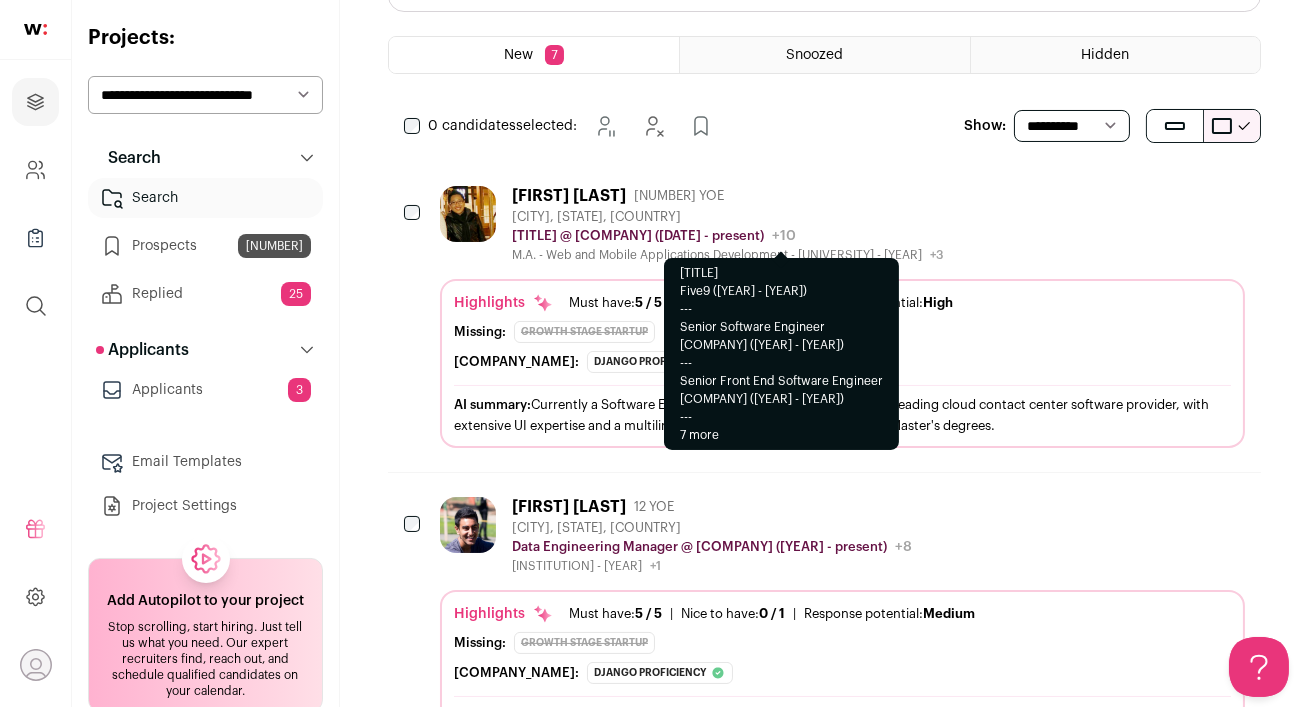 scroll, scrollTop: 345, scrollLeft: 0, axis: vertical 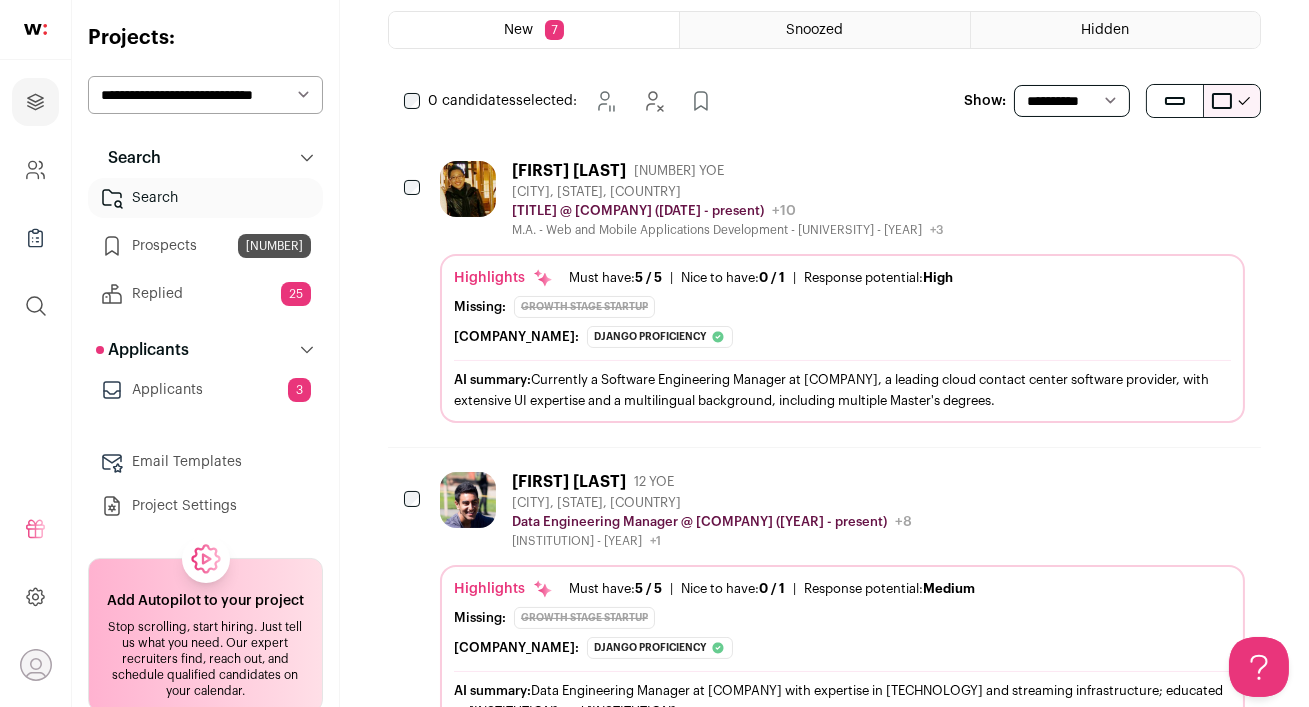 click on "[CITY], [STATE], [COUNTRY]" at bounding box center [727, 192] 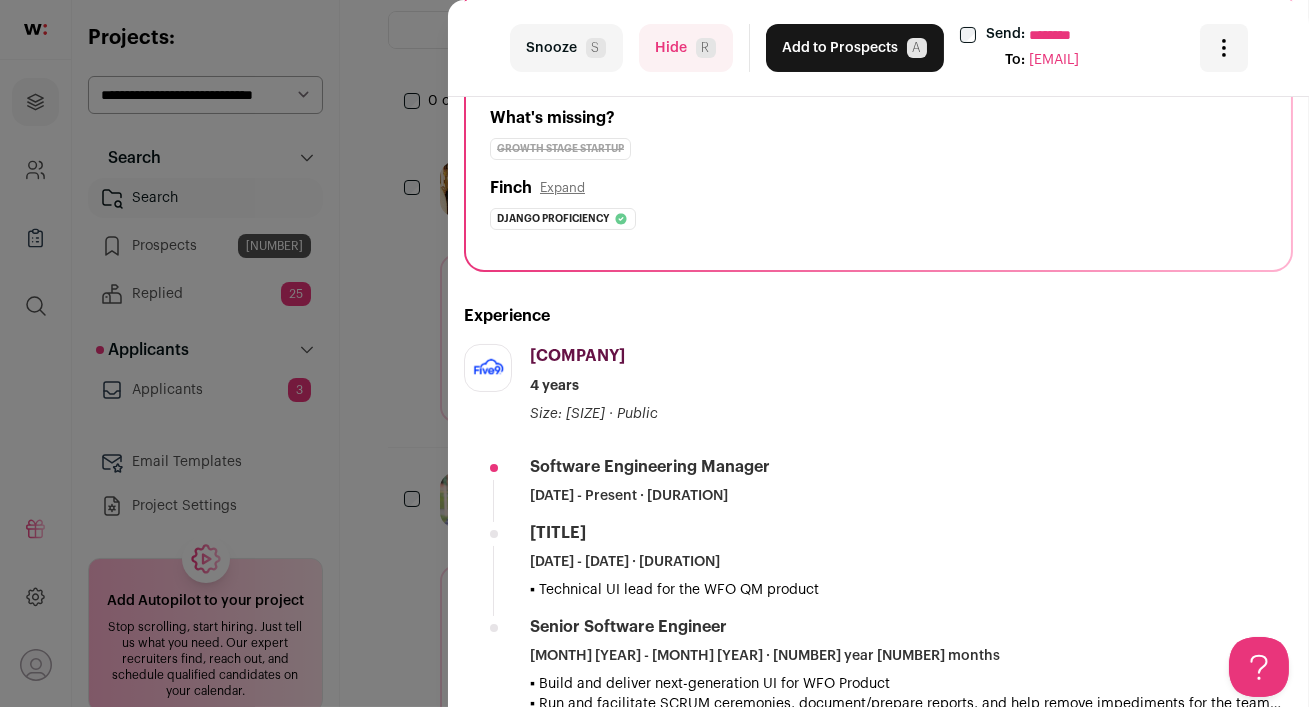scroll, scrollTop: 258, scrollLeft: 0, axis: vertical 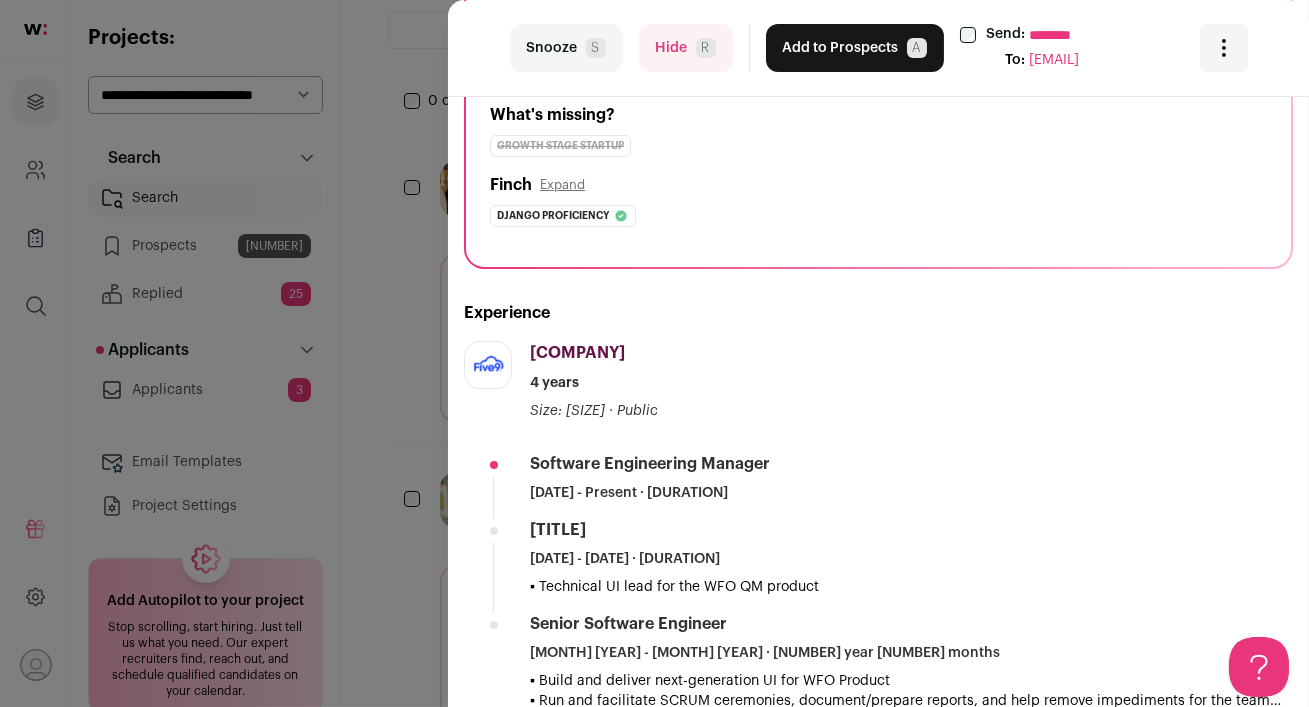 click on "Hide
R" at bounding box center (686, 48) 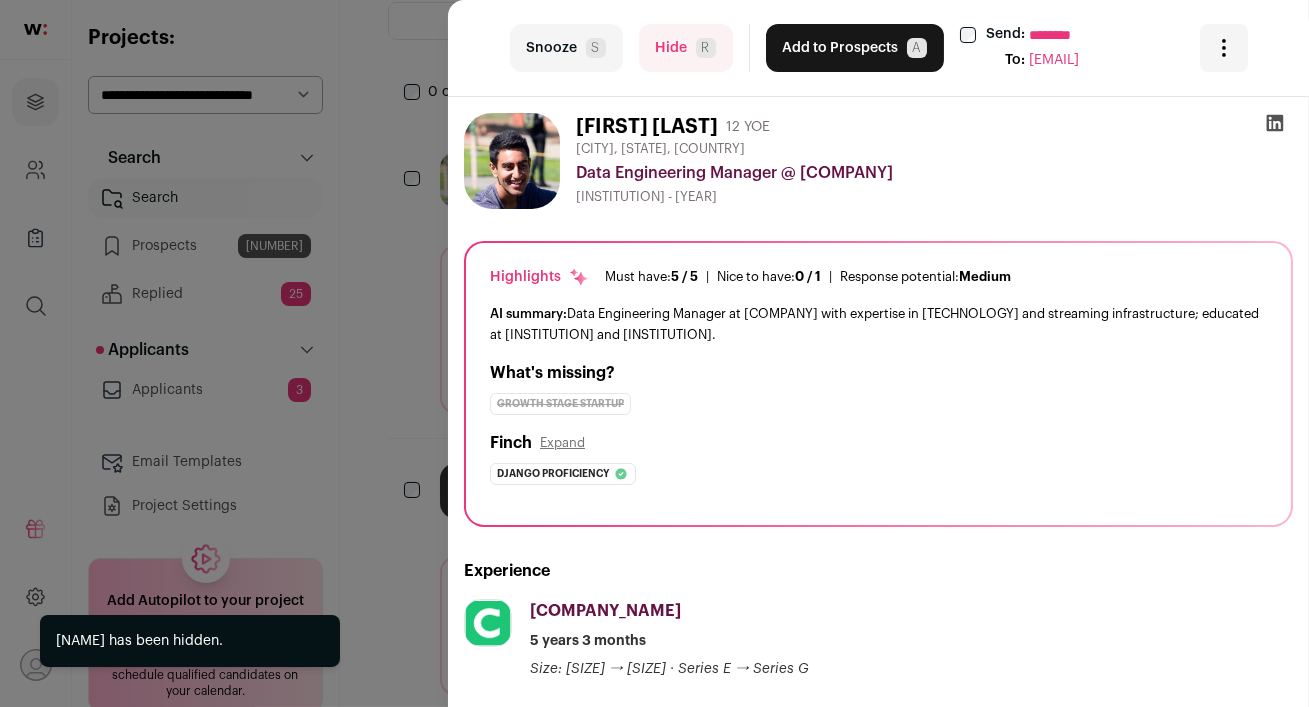 scroll, scrollTop: 247, scrollLeft: 0, axis: vertical 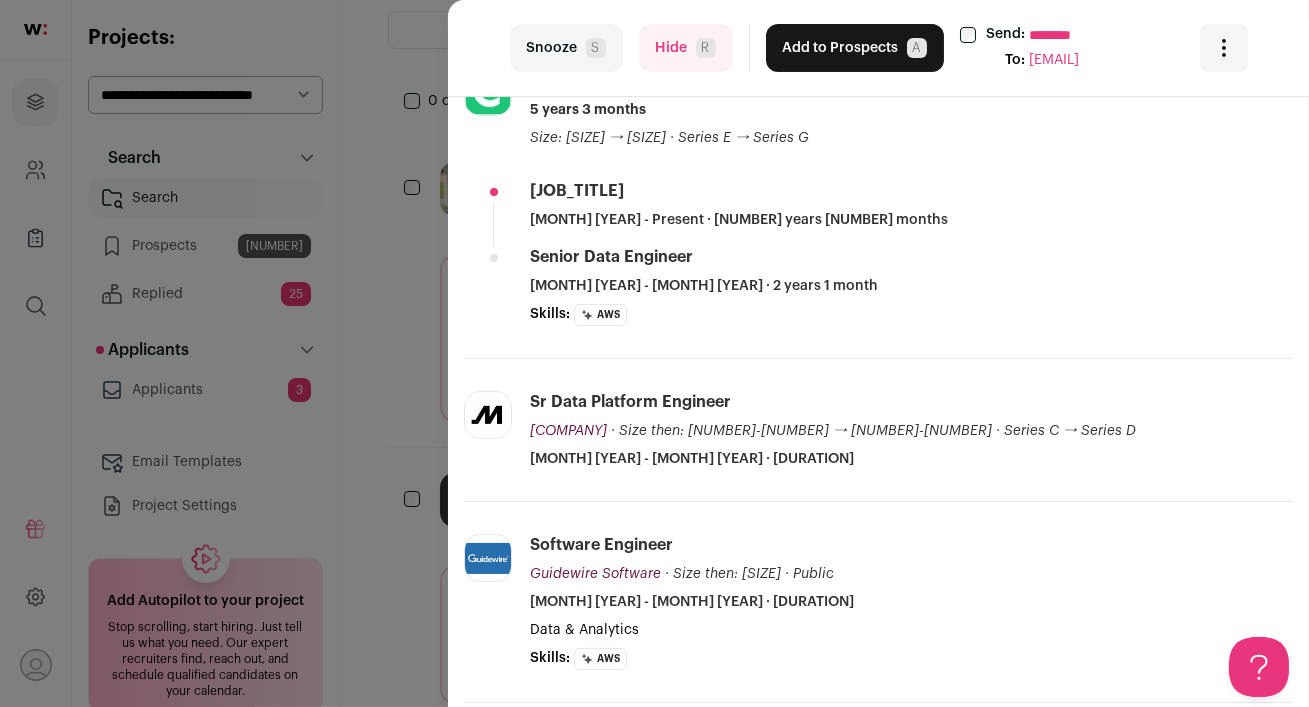 click on "Hide
R" at bounding box center (686, 48) 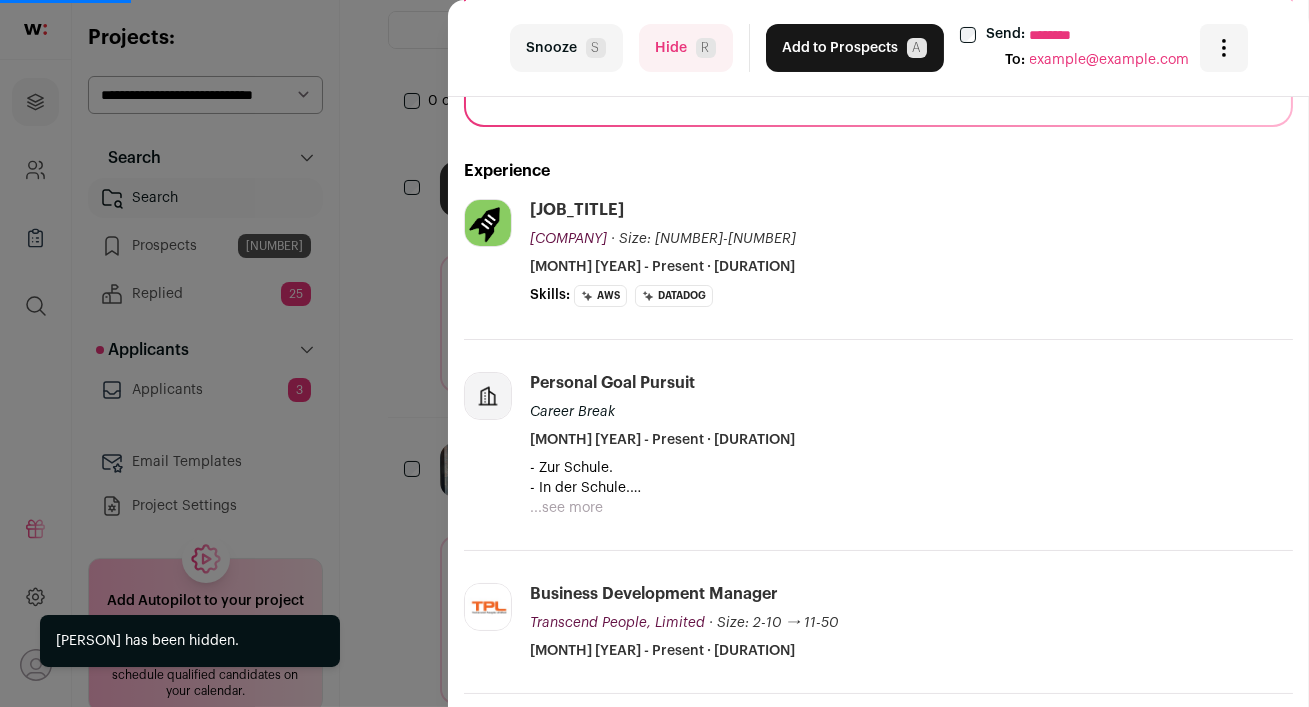scroll, scrollTop: 332, scrollLeft: 0, axis: vertical 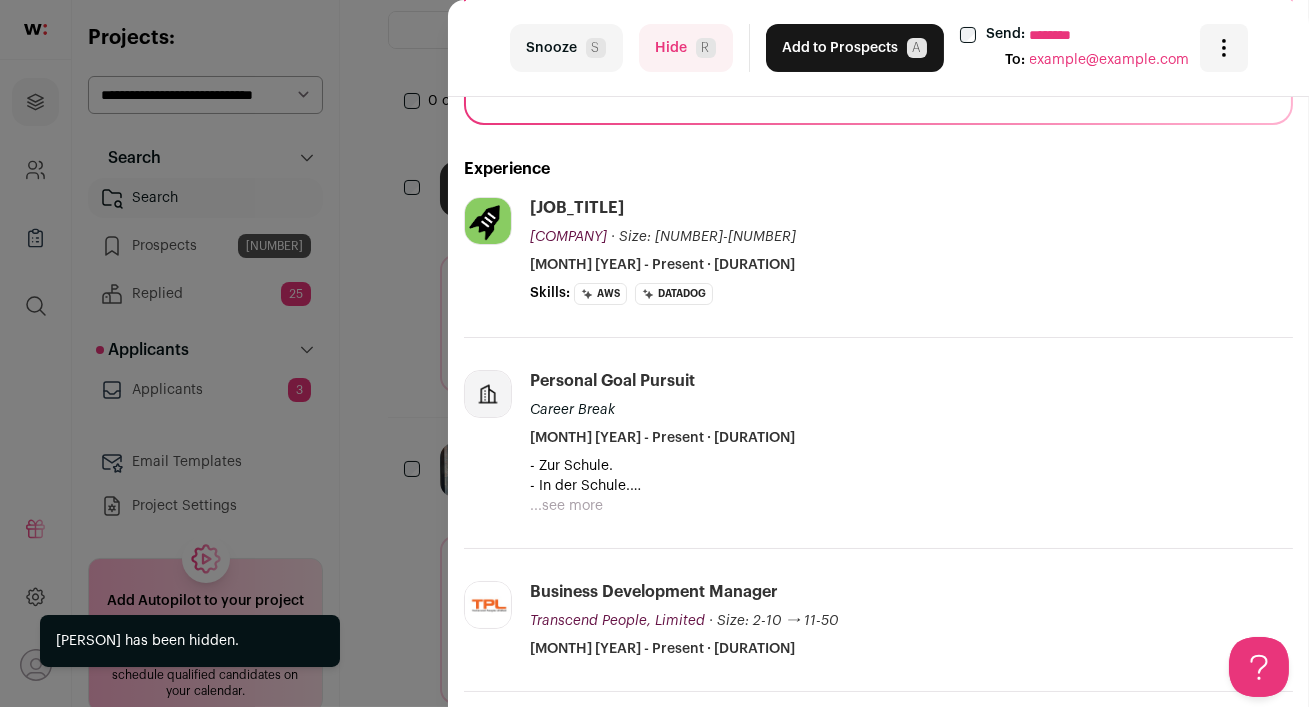 click on "Hide
R" at bounding box center (686, 48) 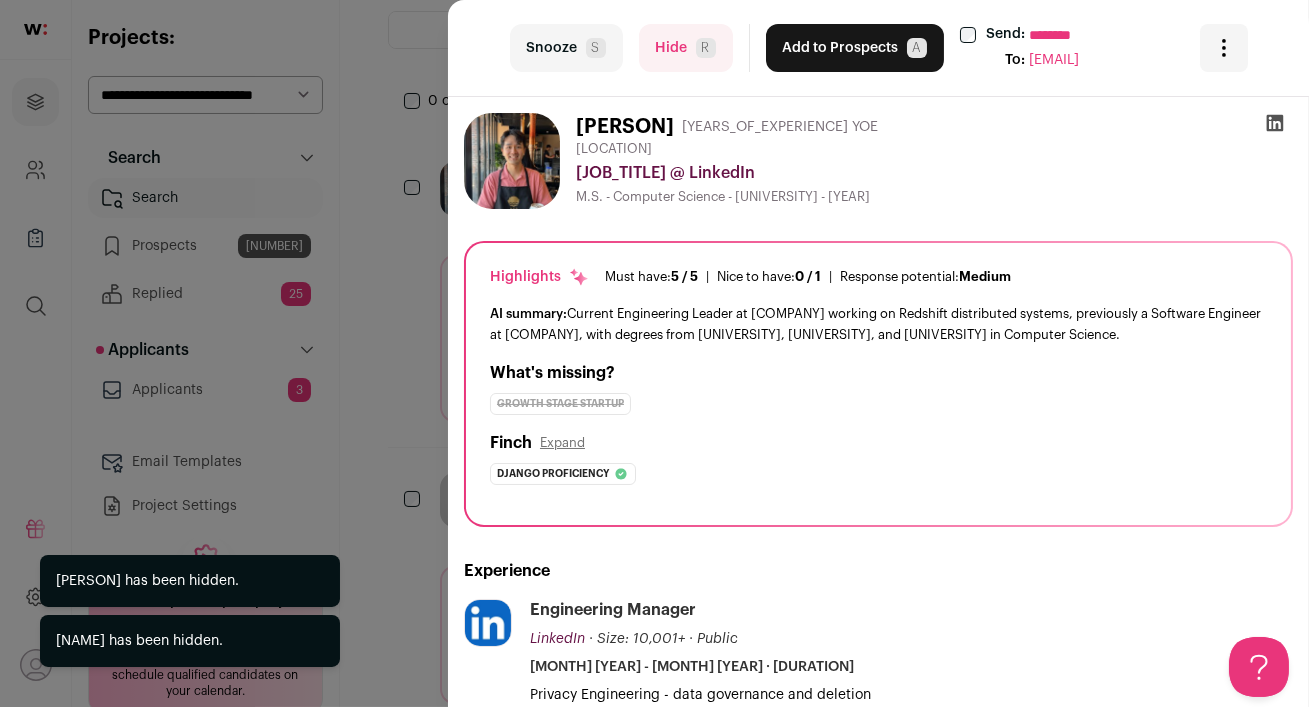scroll, scrollTop: 0, scrollLeft: 0, axis: both 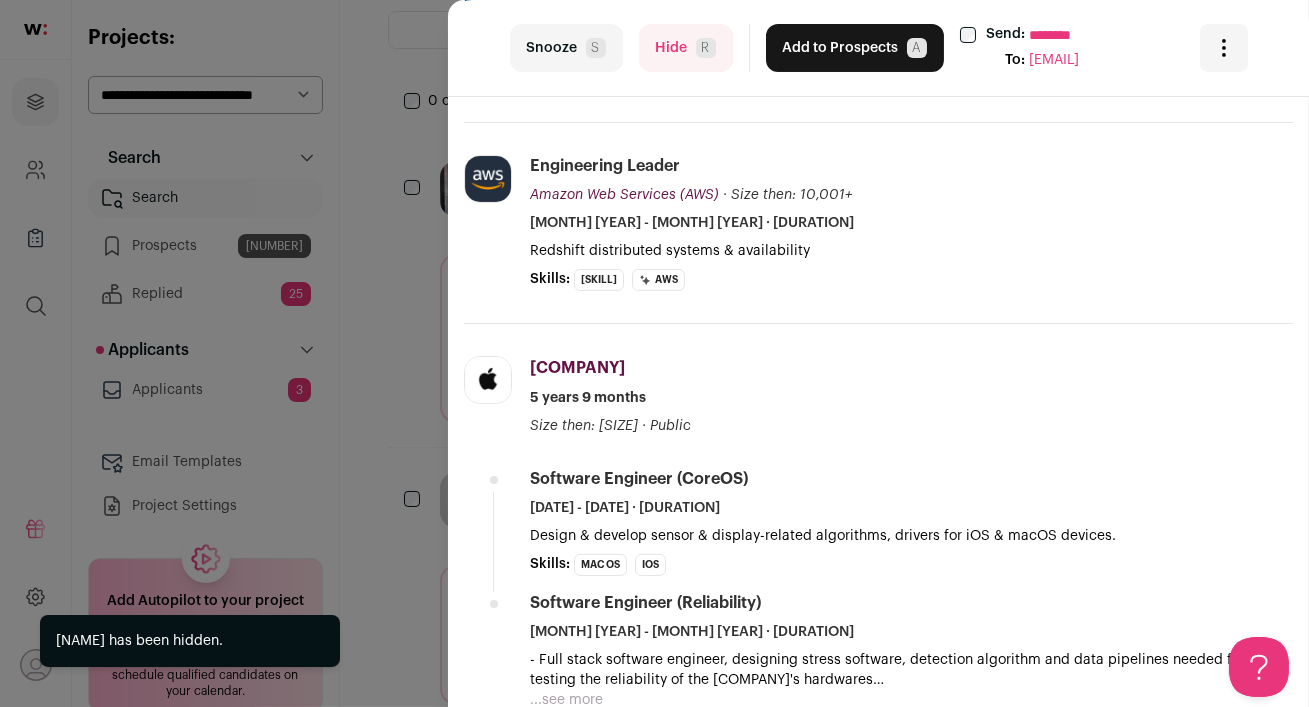 click on "Hide
R" at bounding box center (686, 48) 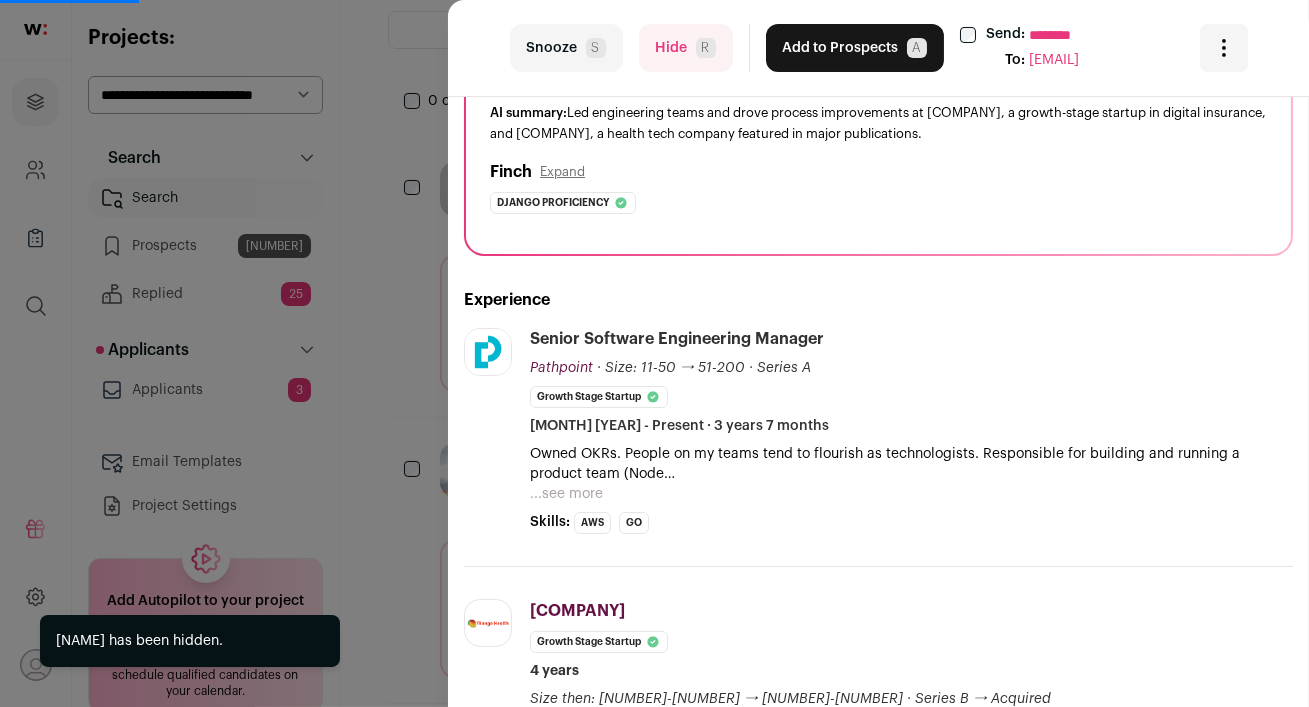 scroll, scrollTop: 200, scrollLeft: 0, axis: vertical 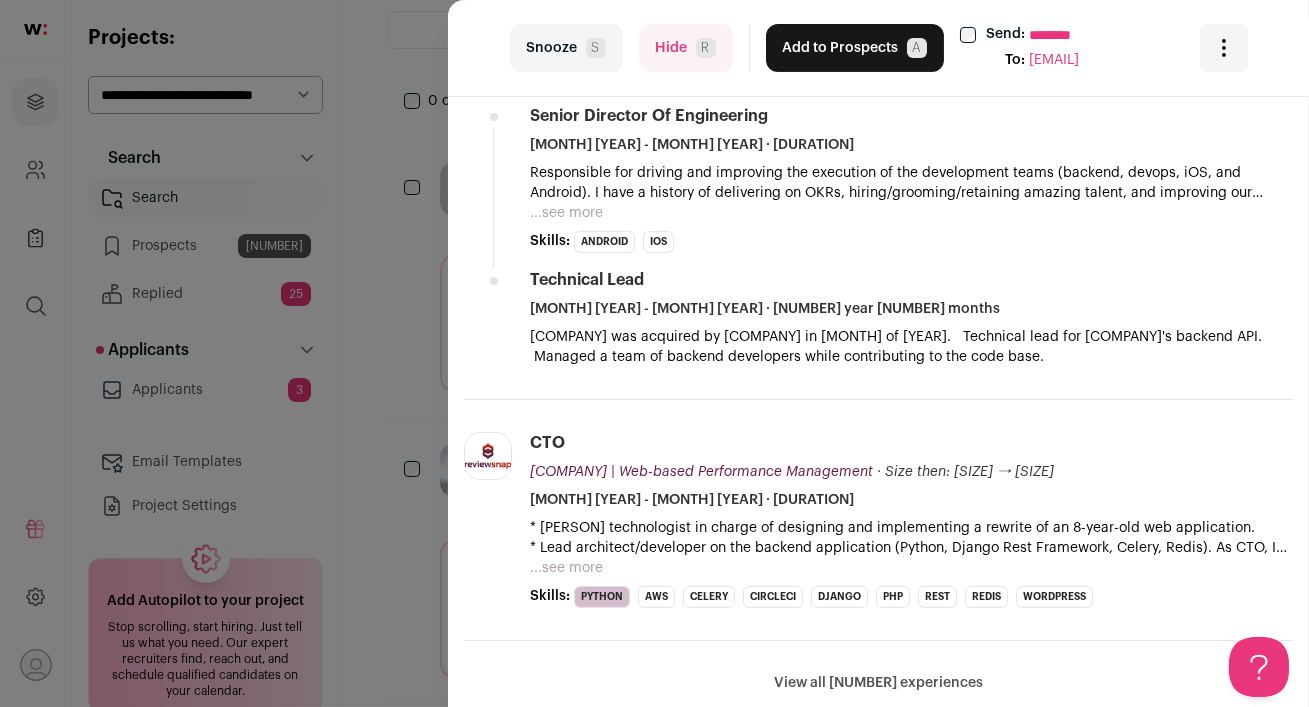 click on "Hide
R" at bounding box center (686, 48) 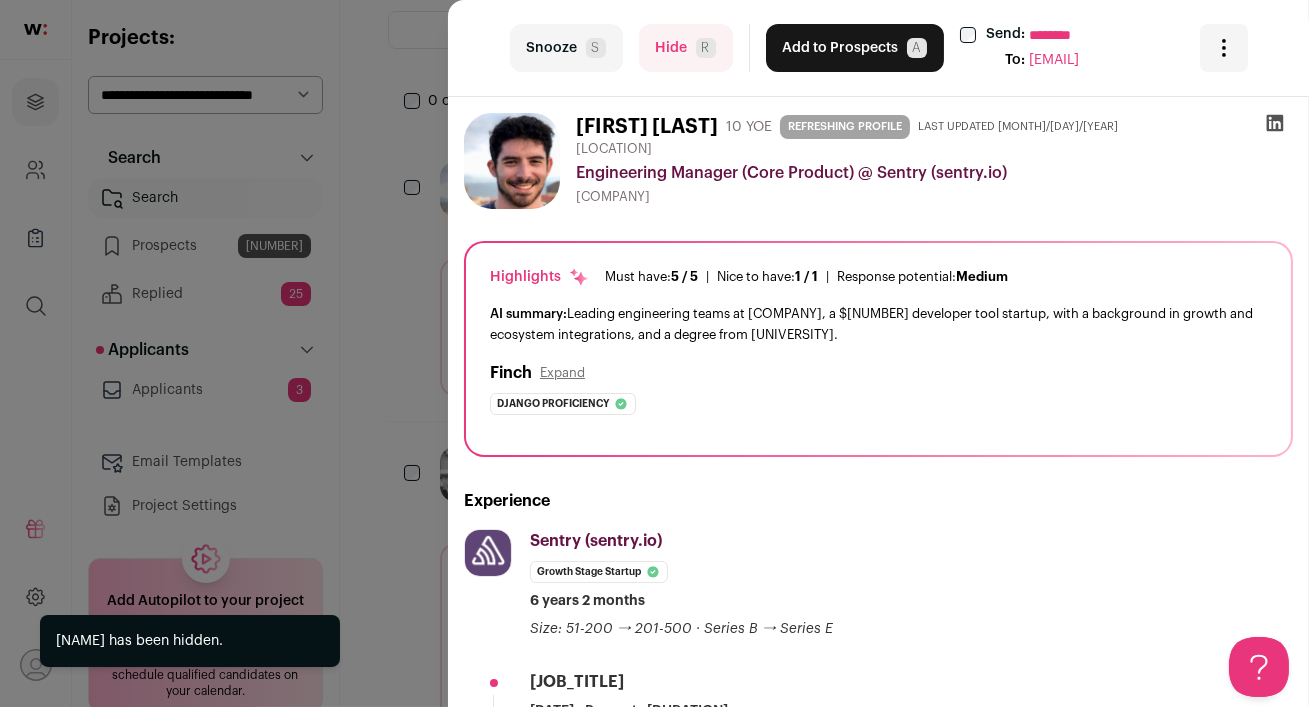 scroll, scrollTop: 0, scrollLeft: 0, axis: both 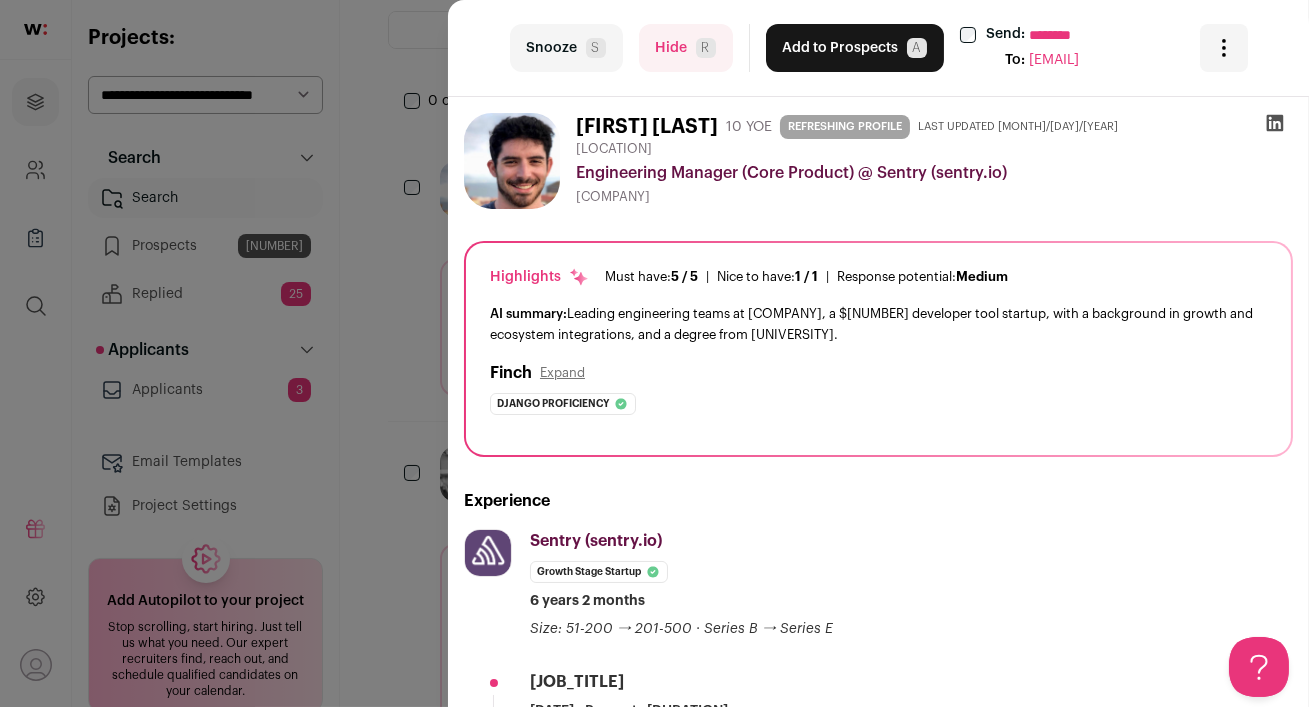 click on "Add to Prospects
A" at bounding box center [855, 48] 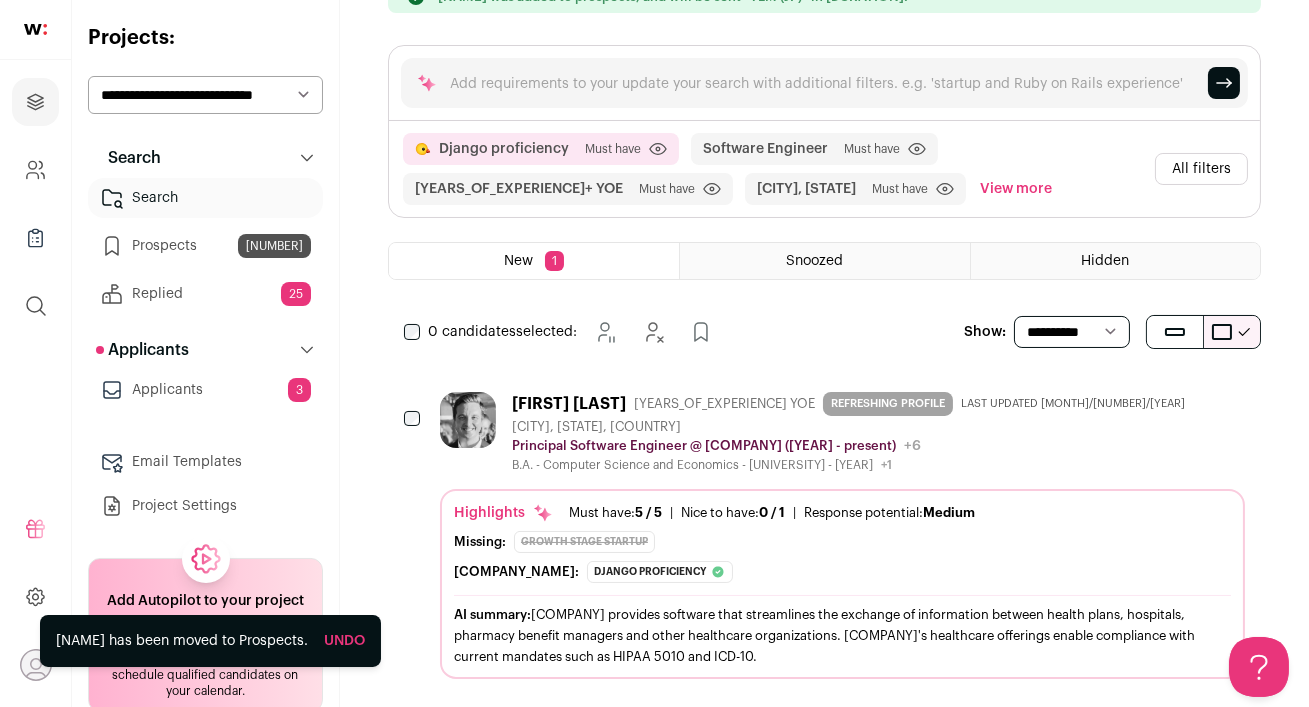 scroll, scrollTop: 0, scrollLeft: 0, axis: both 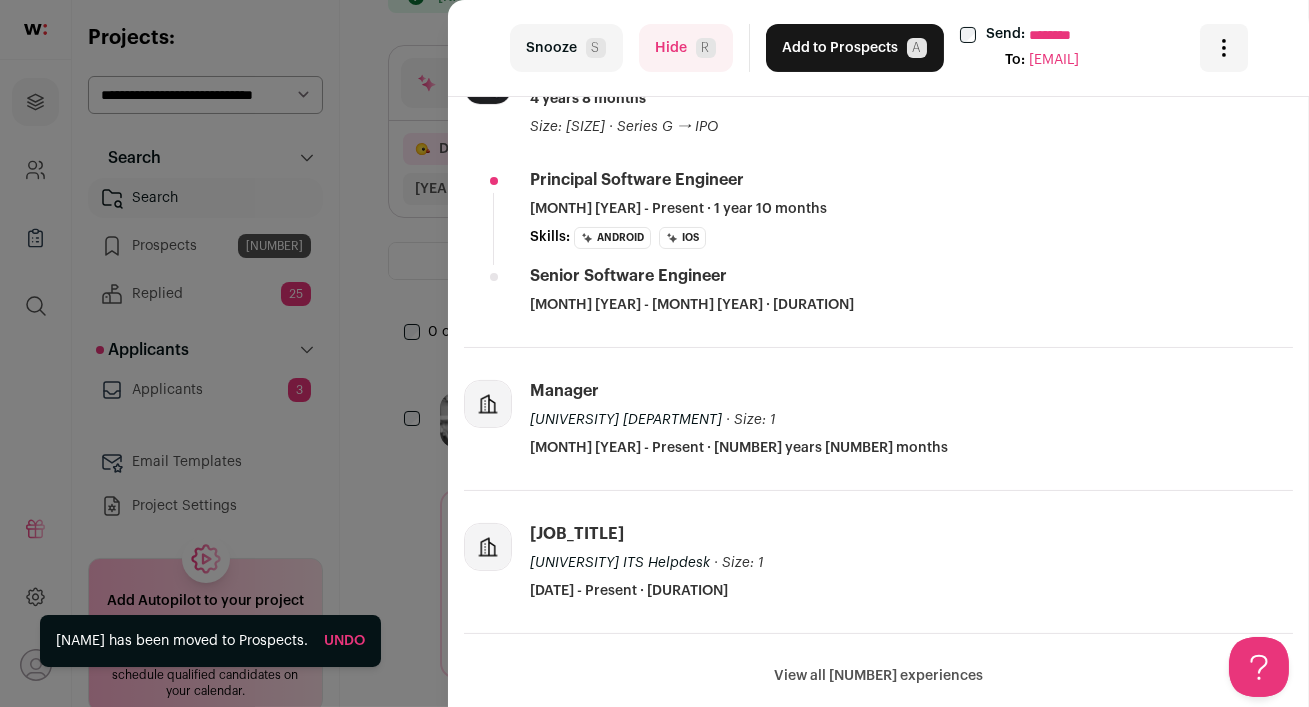 click on "Hide
R" at bounding box center (686, 48) 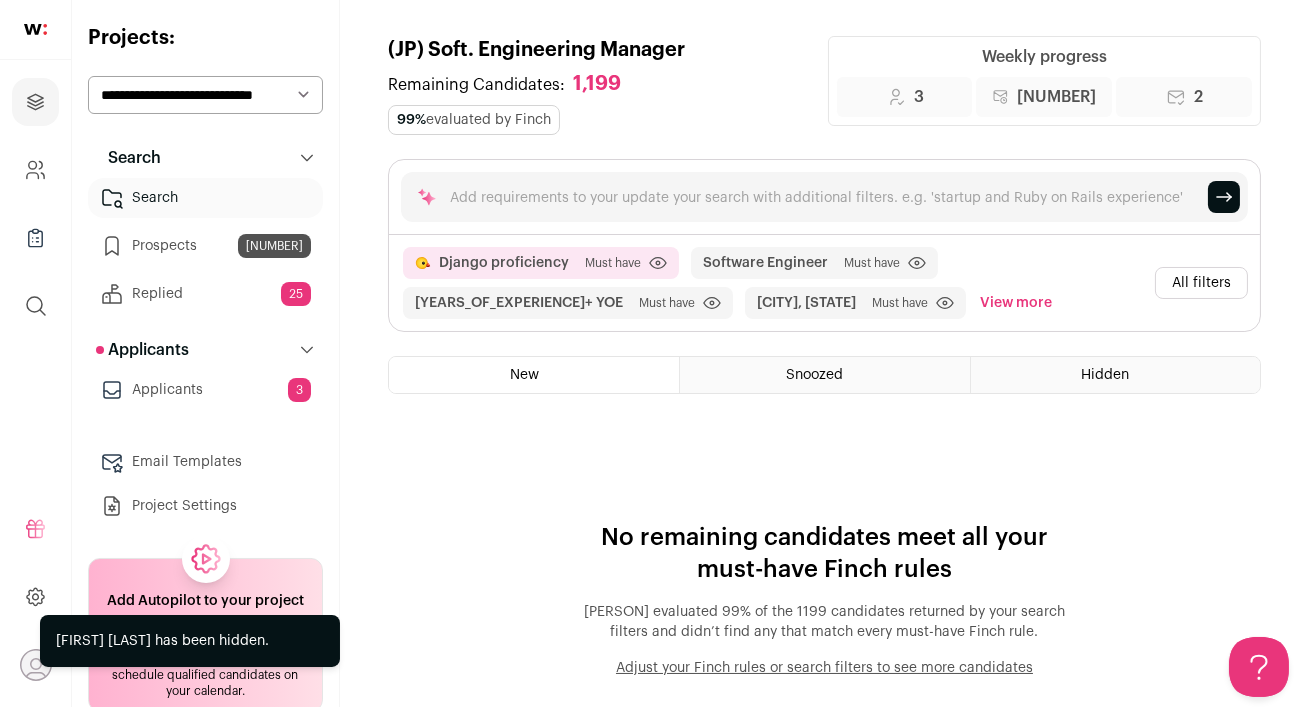 scroll, scrollTop: 0, scrollLeft: 0, axis: both 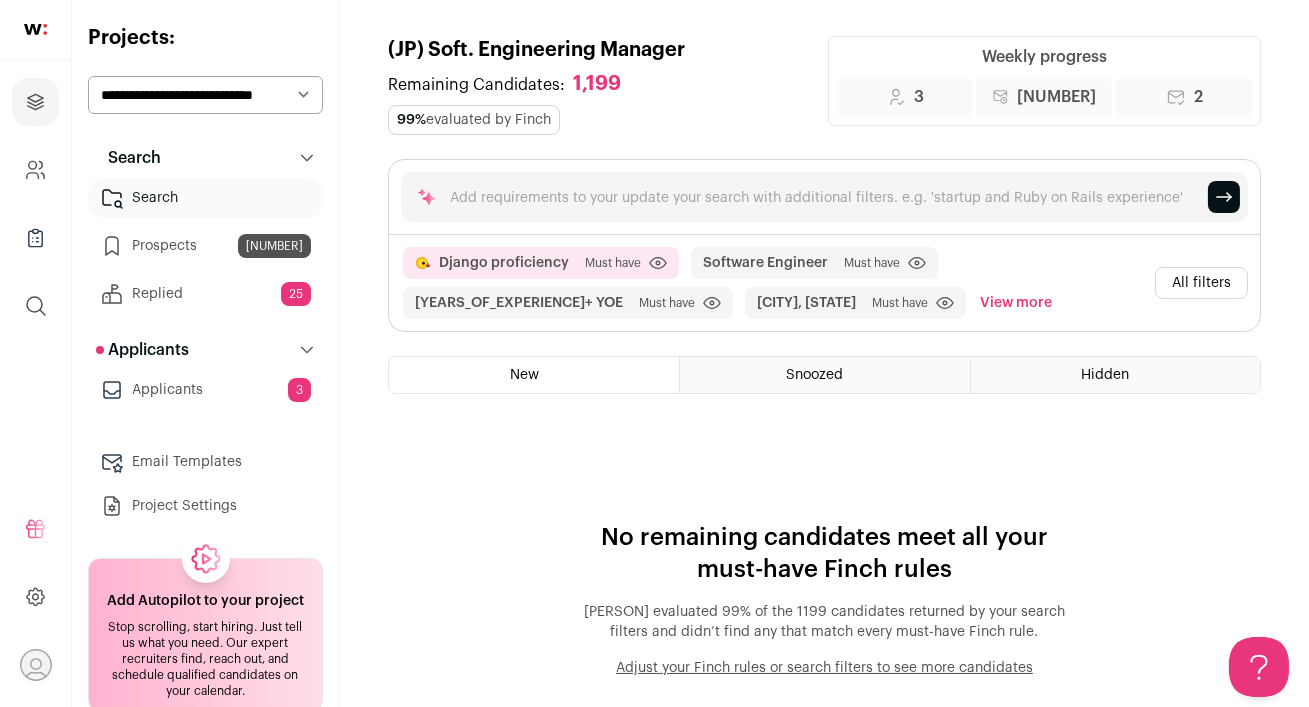 click on "All filters" at bounding box center [1201, 283] 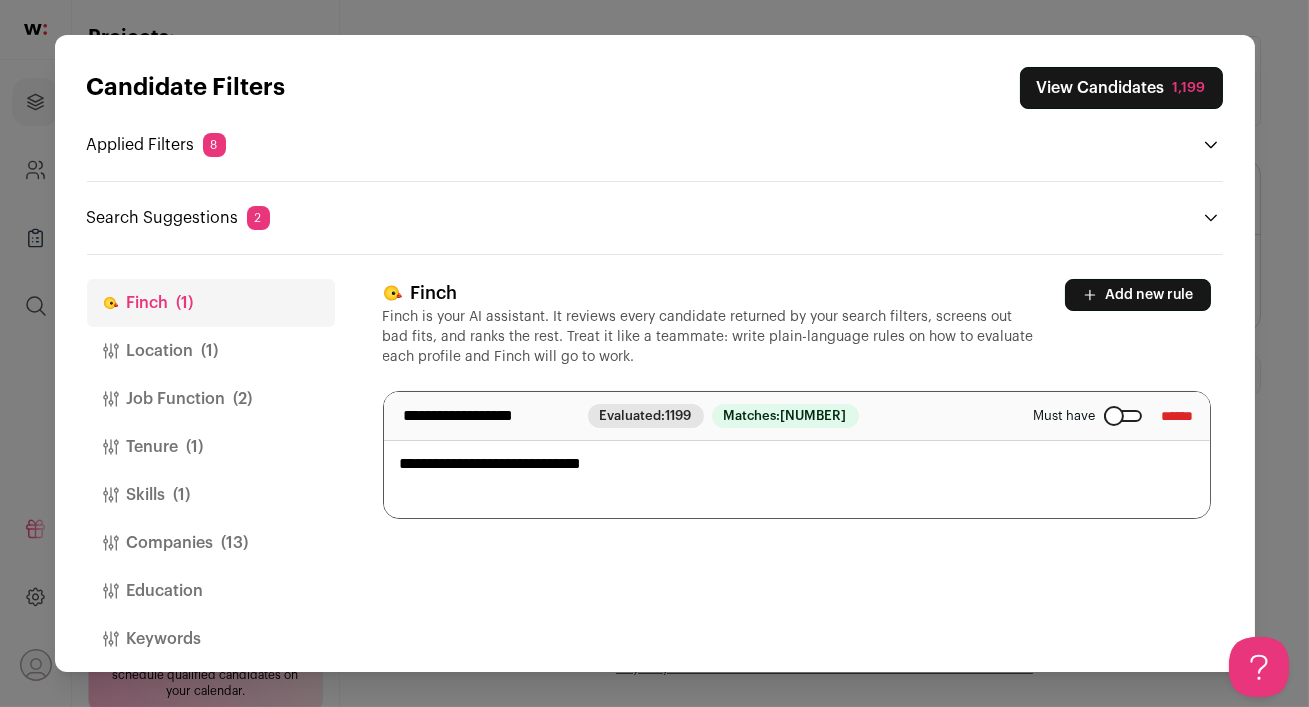 click on "**********" at bounding box center (797, 455) 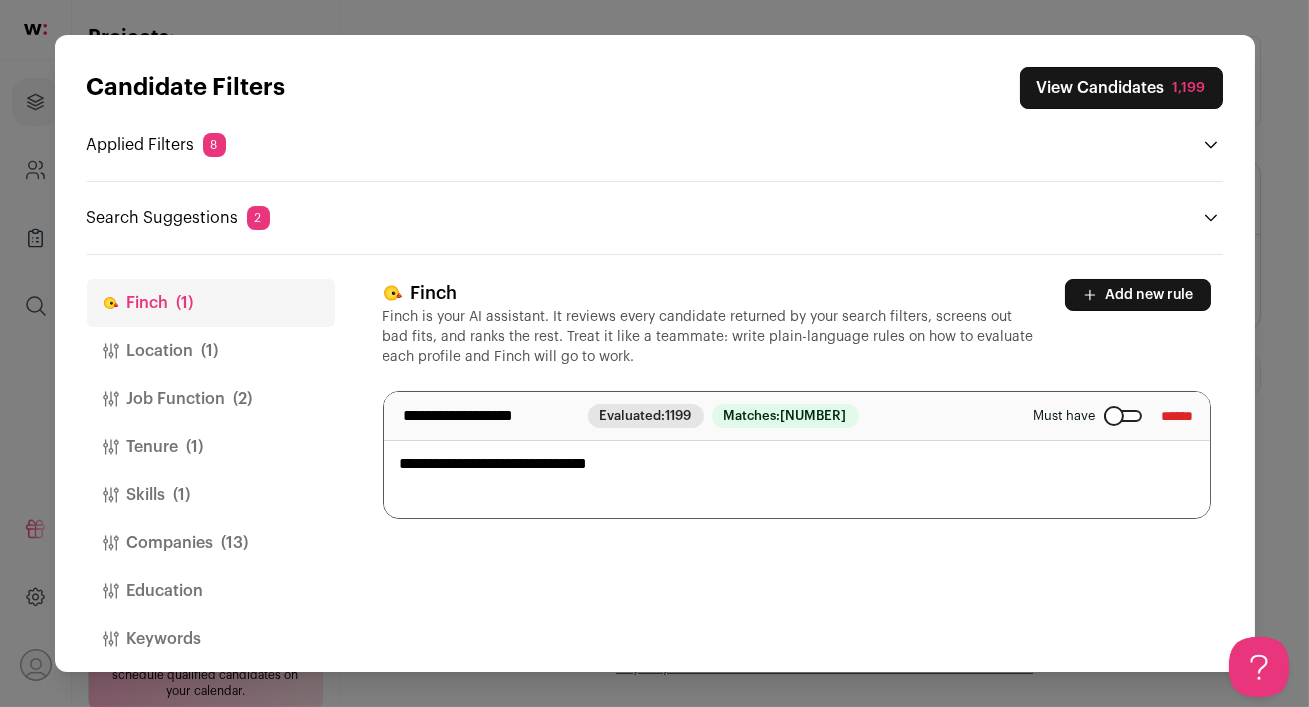 click on "**********" at bounding box center [797, 455] 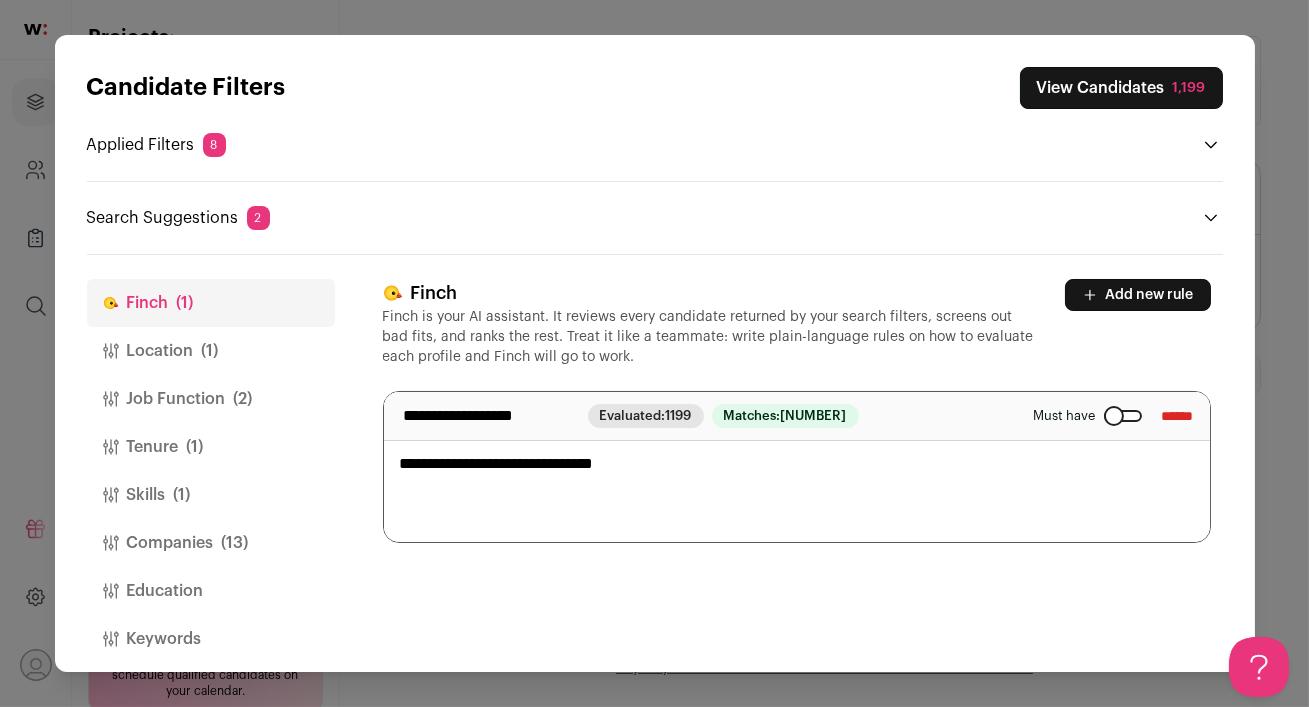 type on "**********" 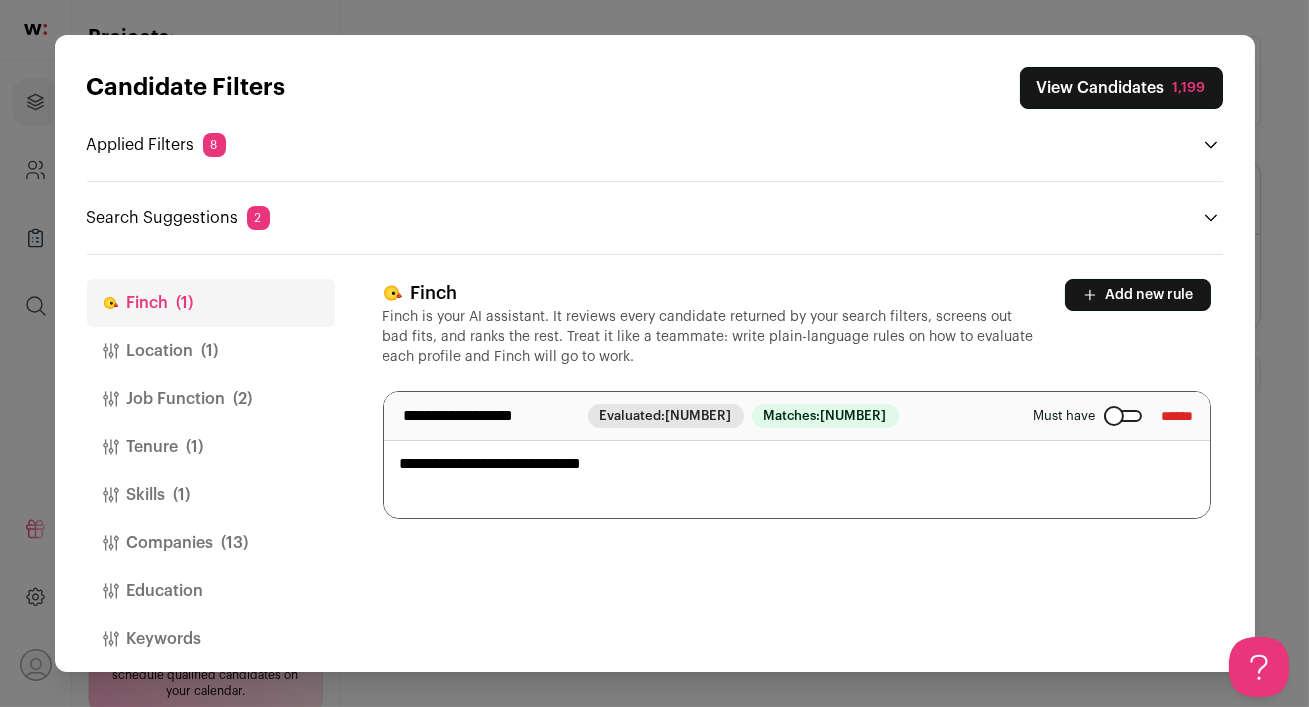 scroll, scrollTop: 0, scrollLeft: 0, axis: both 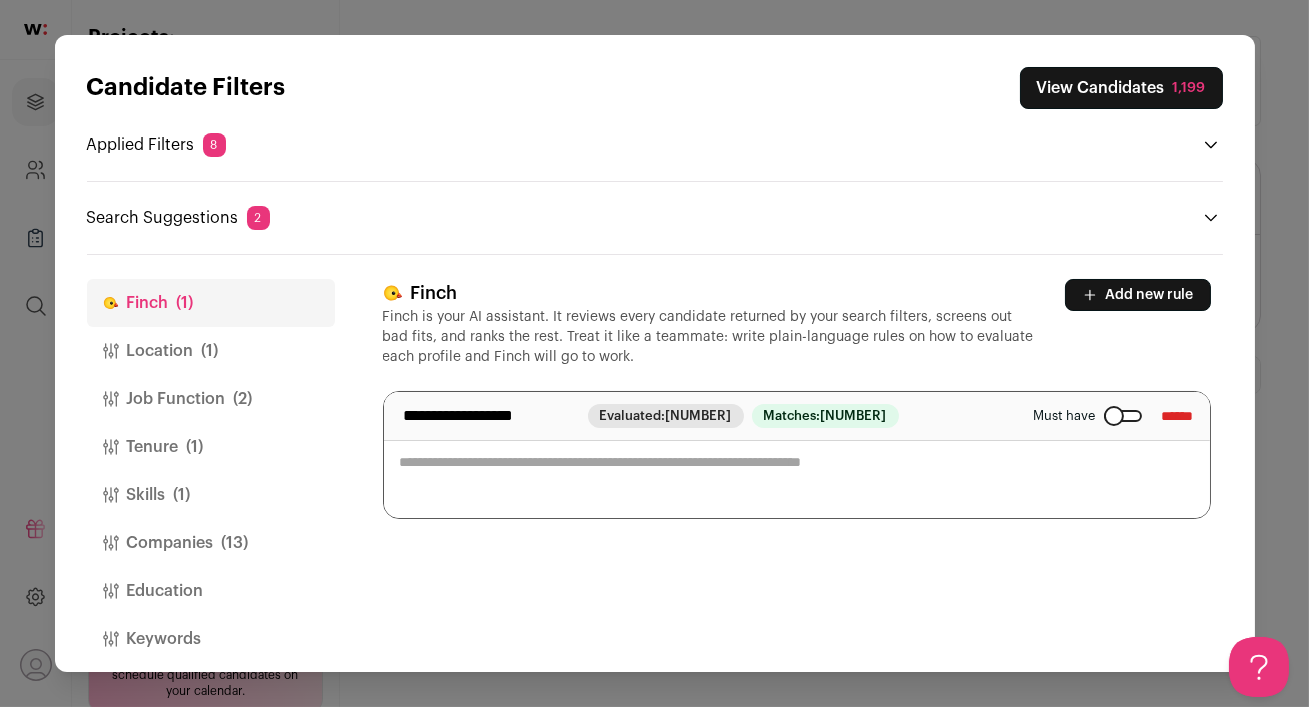 click on "******" at bounding box center (1178, 416) 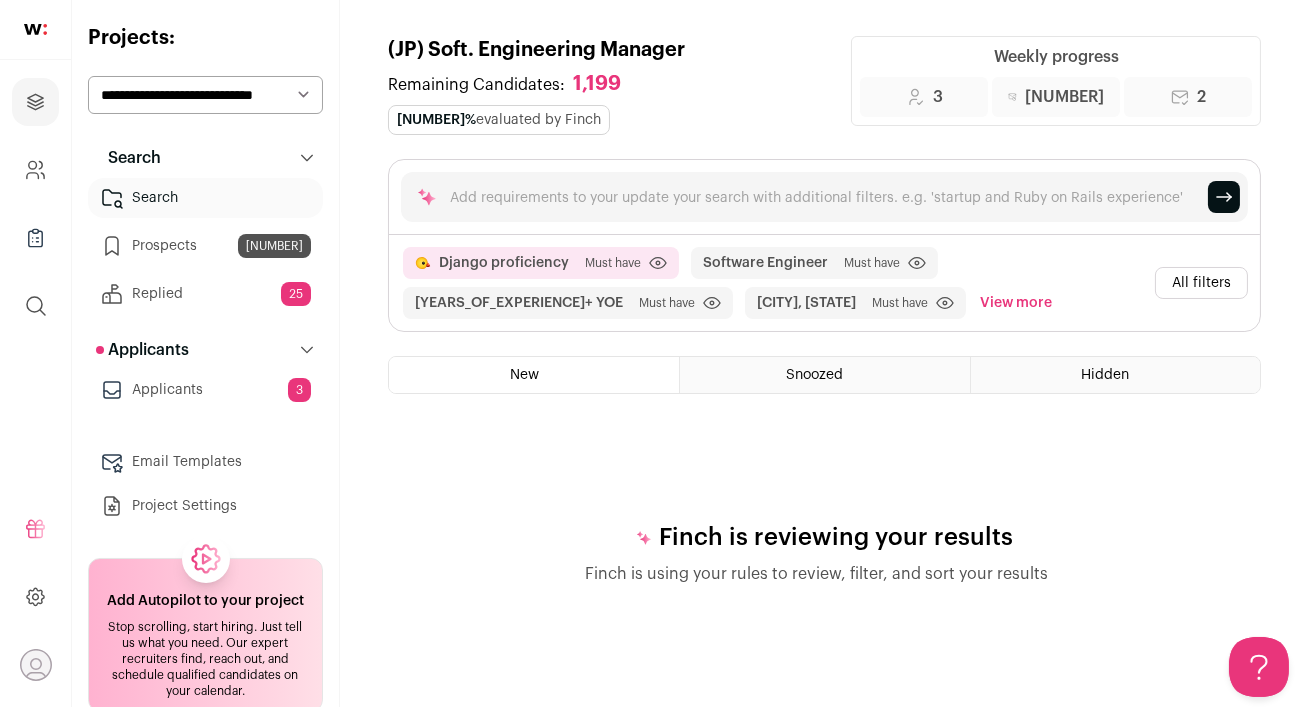click on "All filters" at bounding box center [1201, 283] 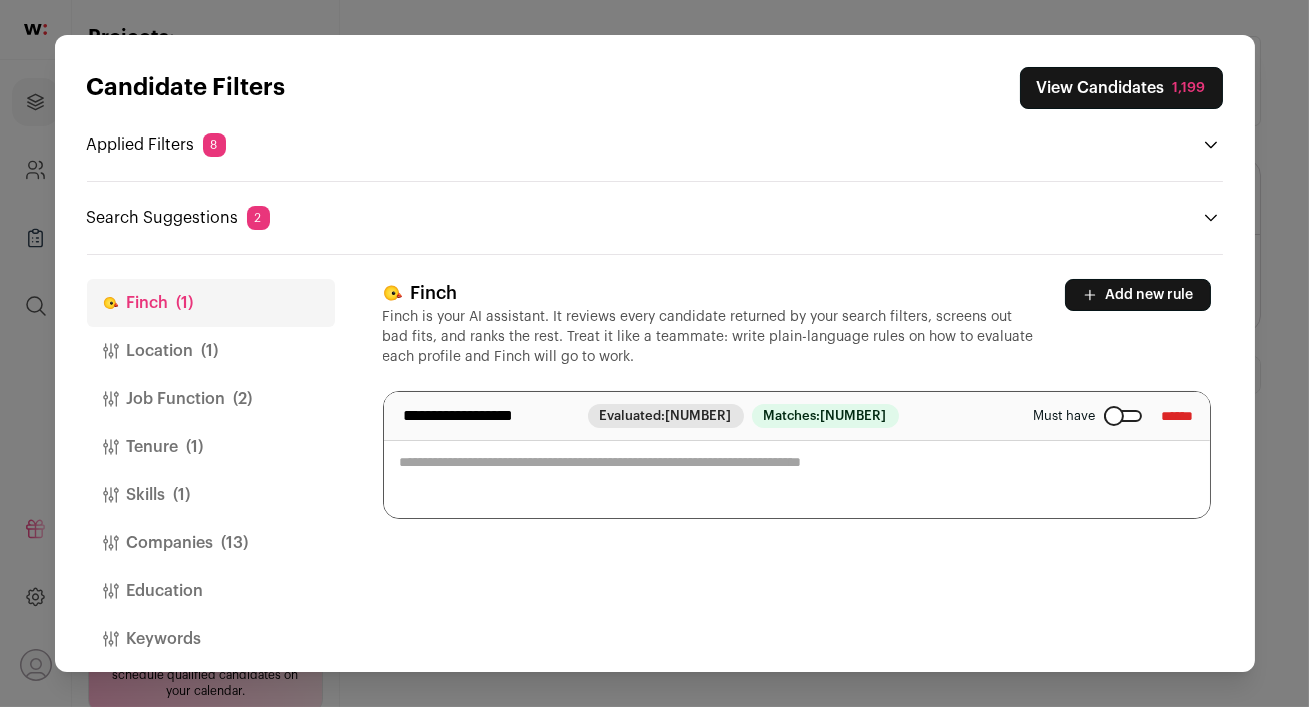 click at bounding box center [1123, 416] 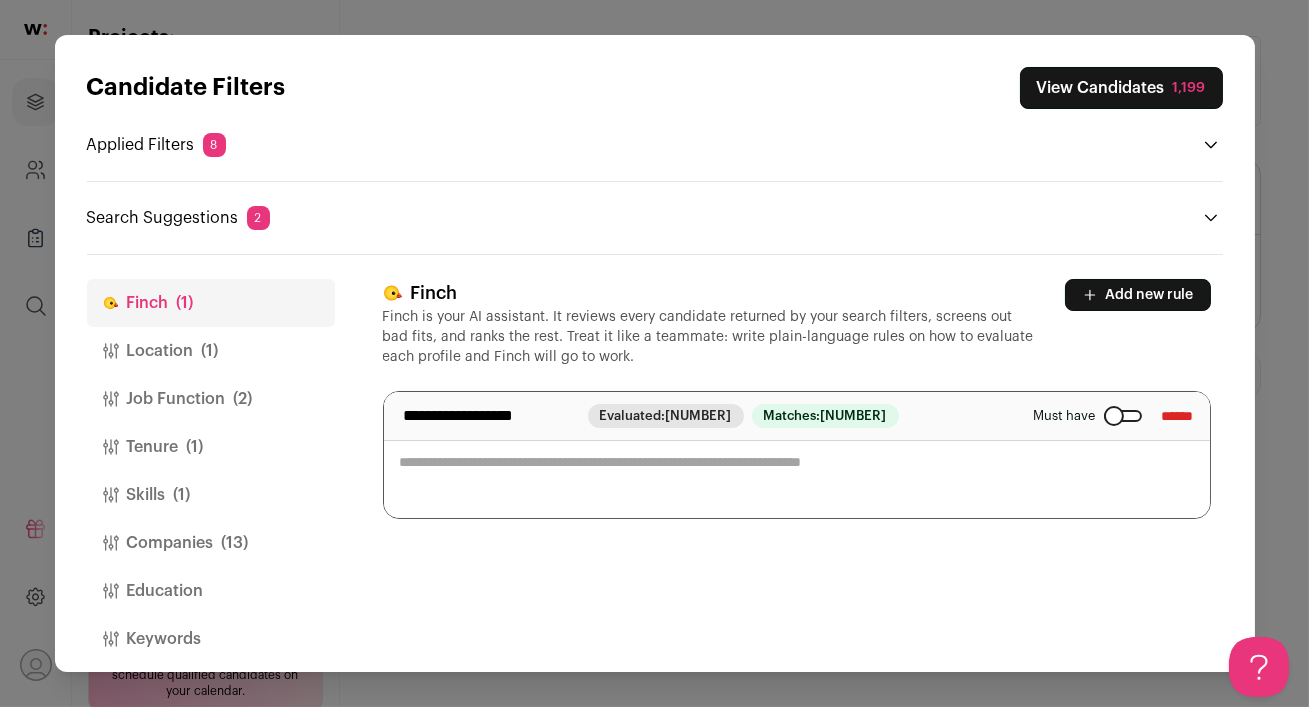 scroll, scrollTop: 0, scrollLeft: 0, axis: both 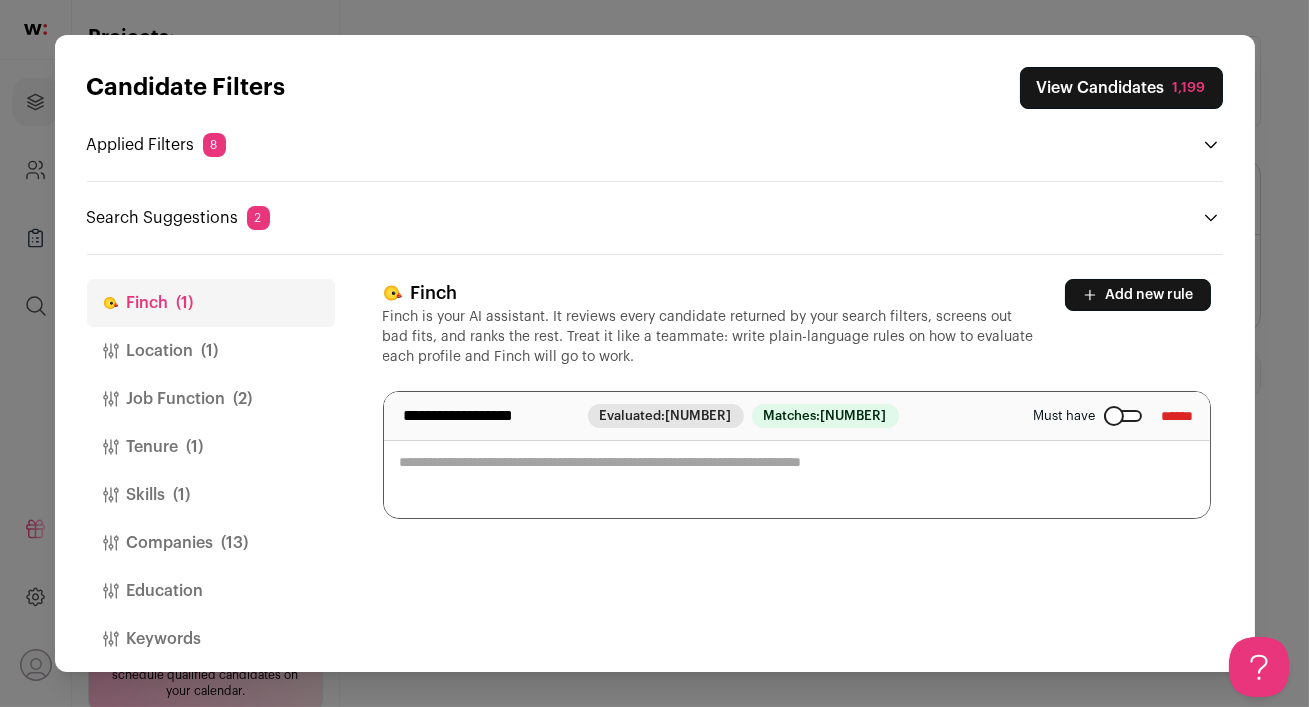 click on "******" at bounding box center (1178, 416) 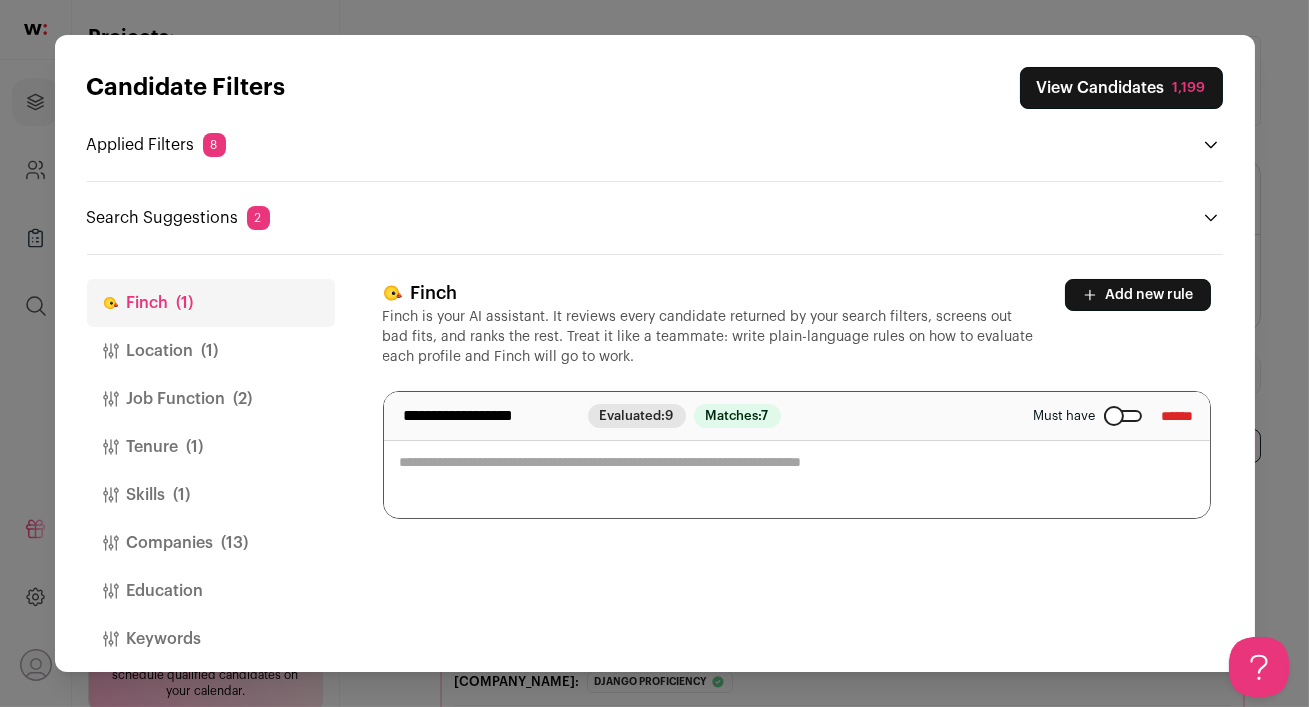 click on "View Candidates
1,199" at bounding box center [1121, 88] 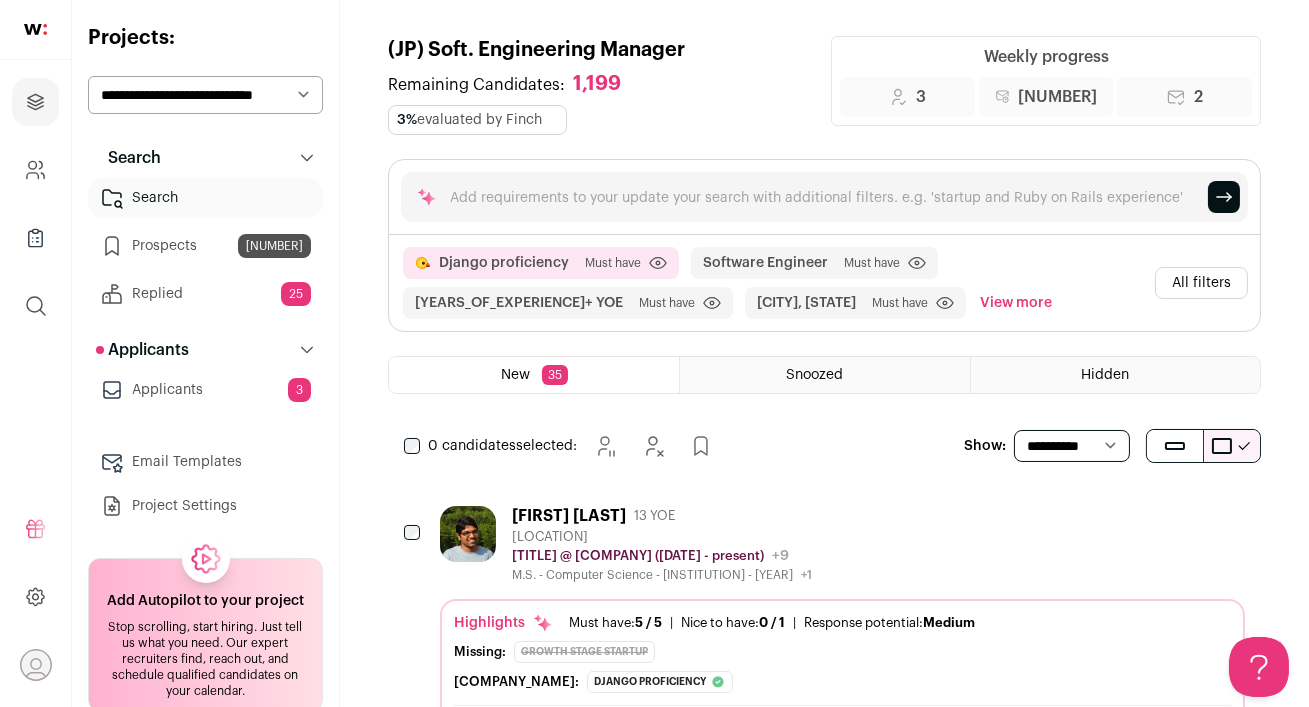 scroll, scrollTop: 0, scrollLeft: 0, axis: both 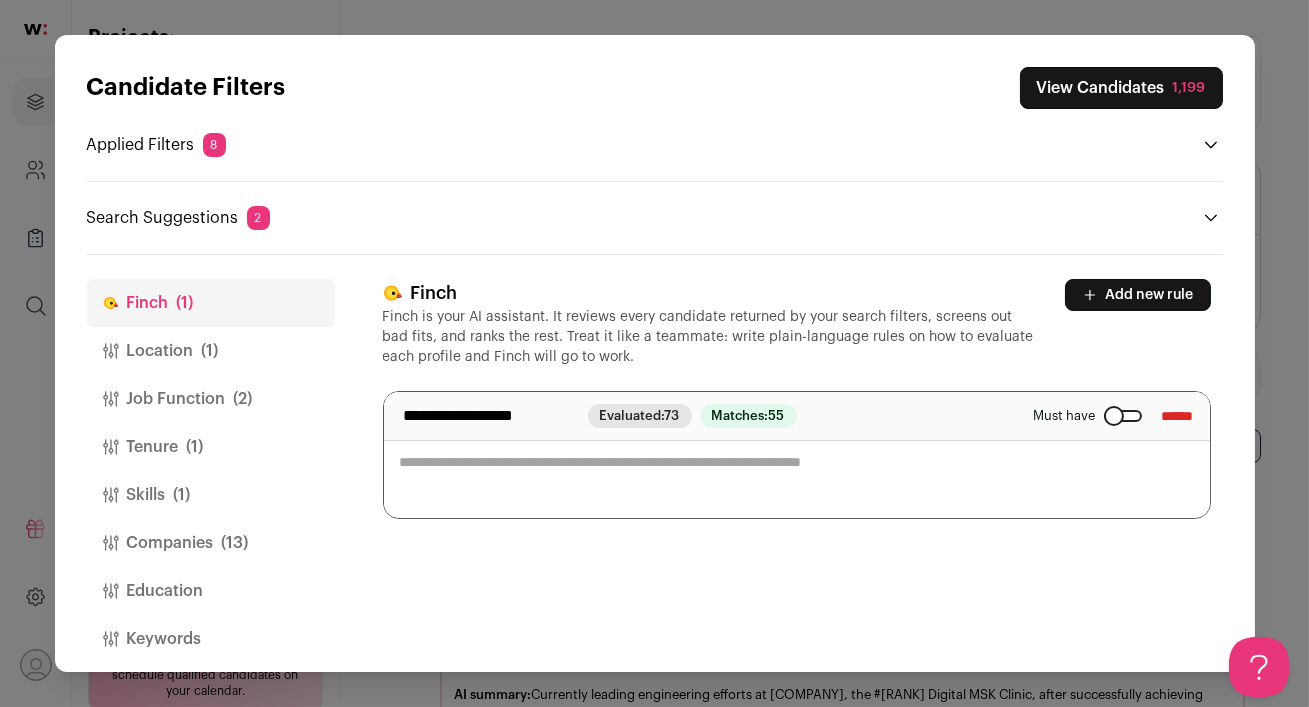 click on "**********" at bounding box center [797, 455] 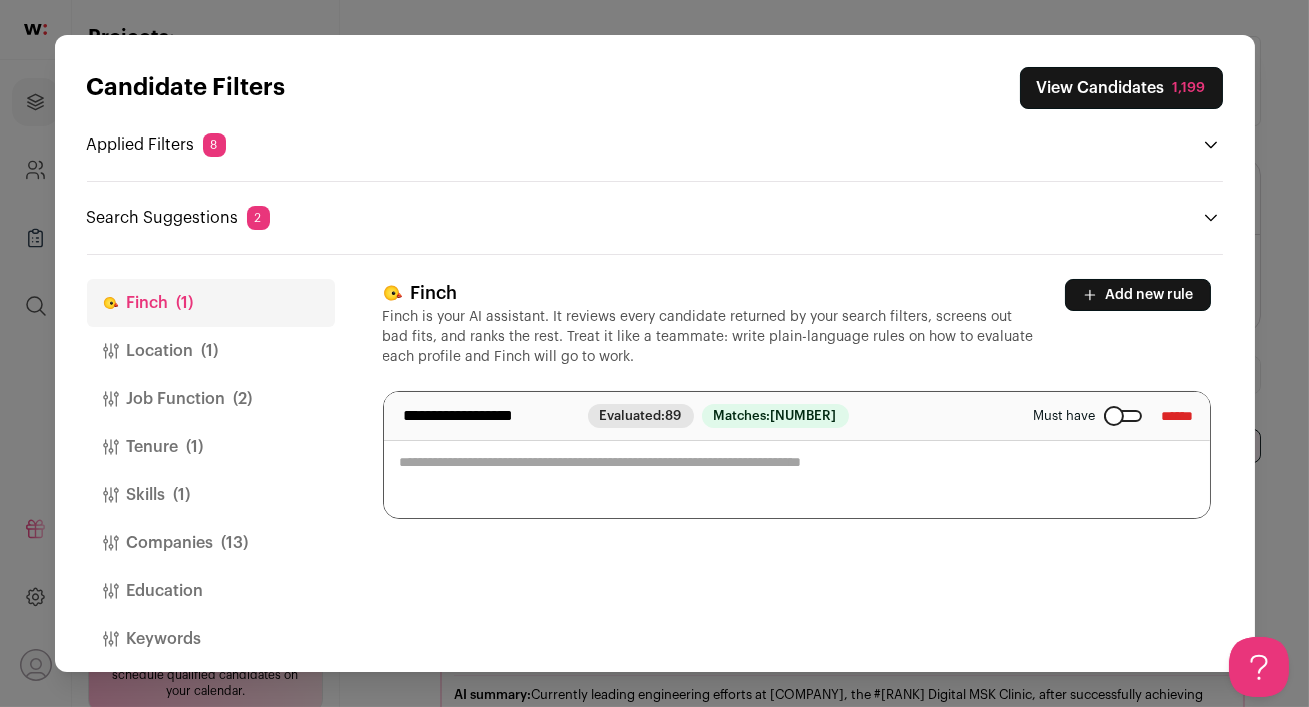 paste on "**********" 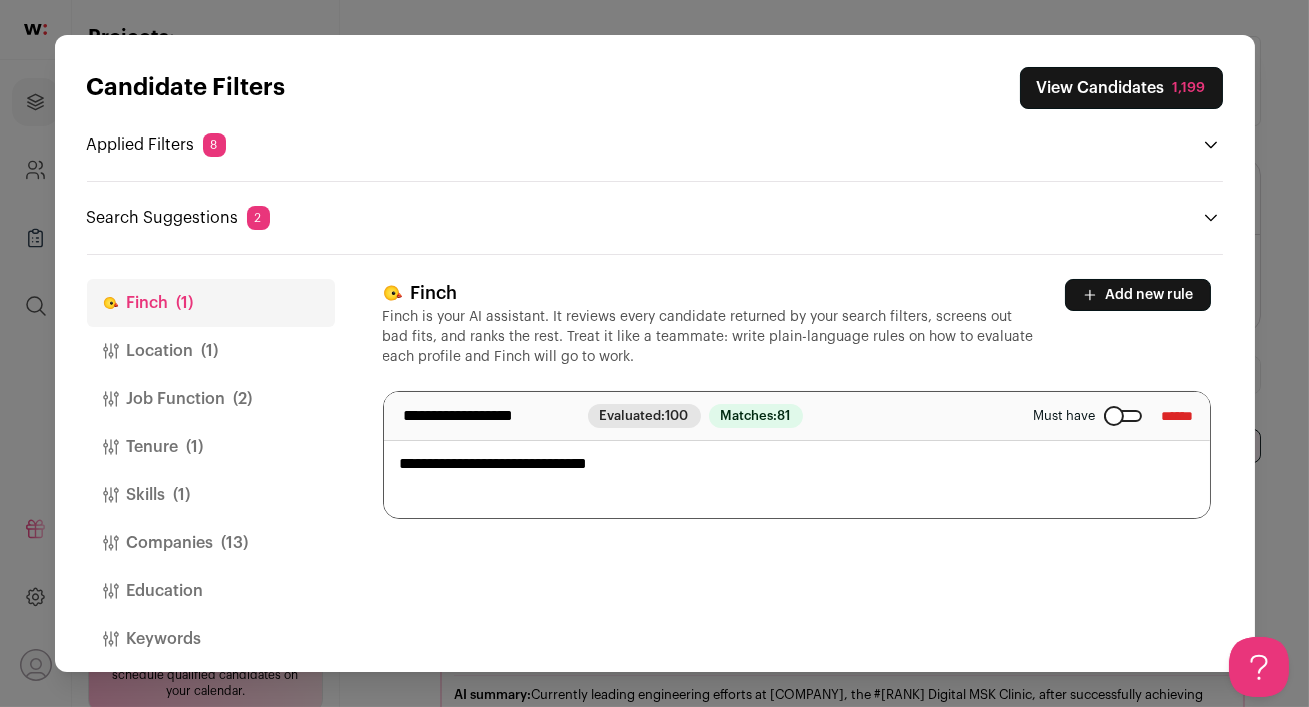 type on "**********" 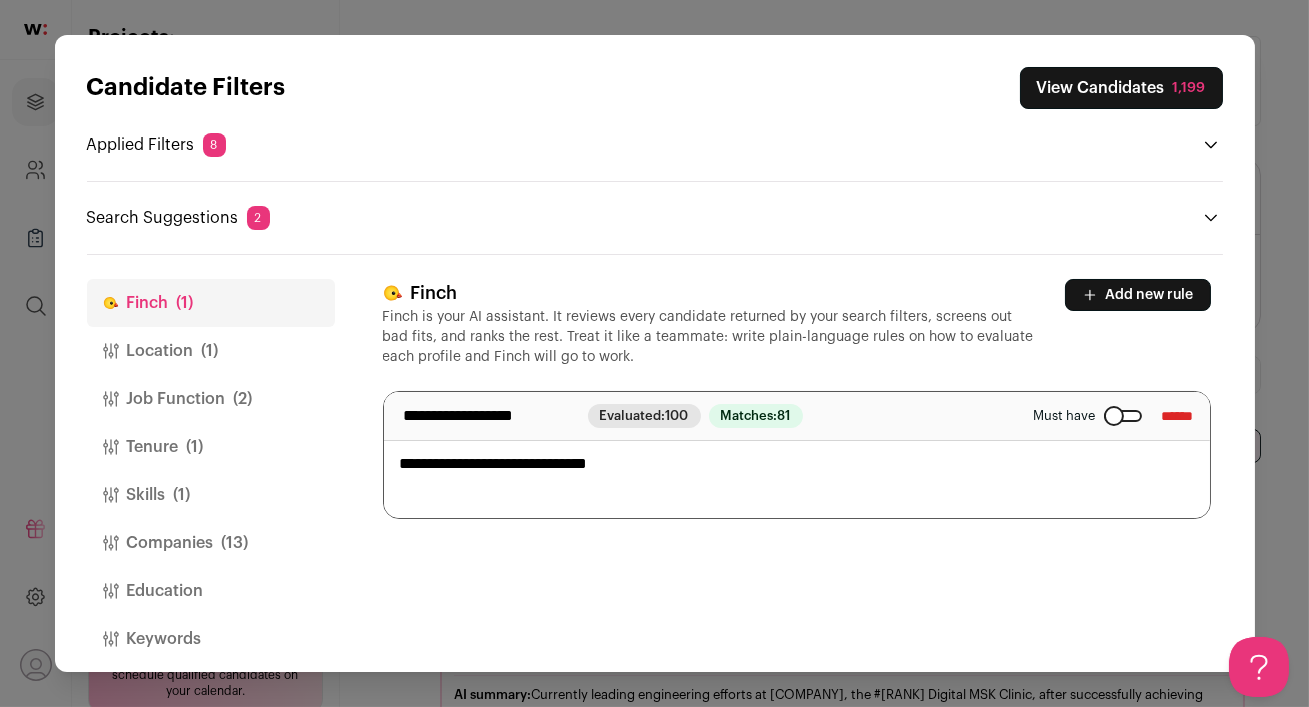click on "Finch
(1)
Location
(1)
Job Function
(2)
Tenure
(1)
Skills
(1)
Companies
(13)
Education
Keywords
Finch
Add new rule" at bounding box center [655, 463] 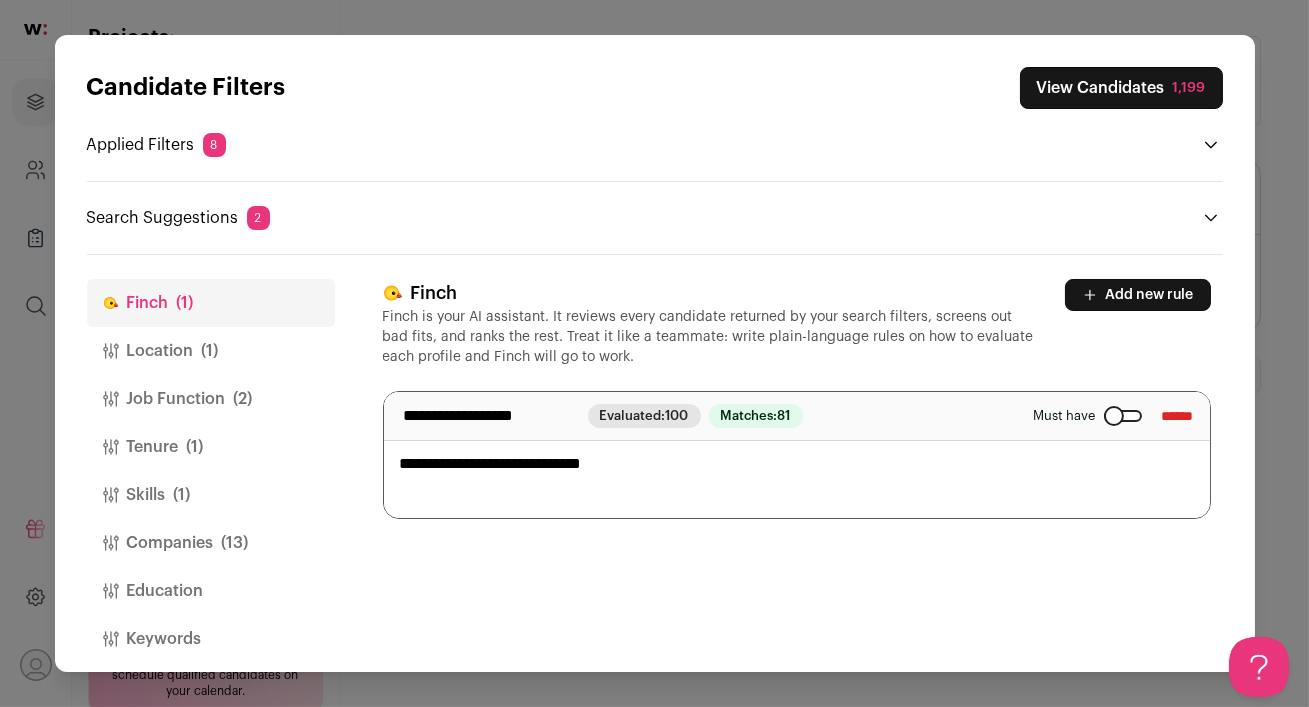 scroll, scrollTop: 0, scrollLeft: 0, axis: both 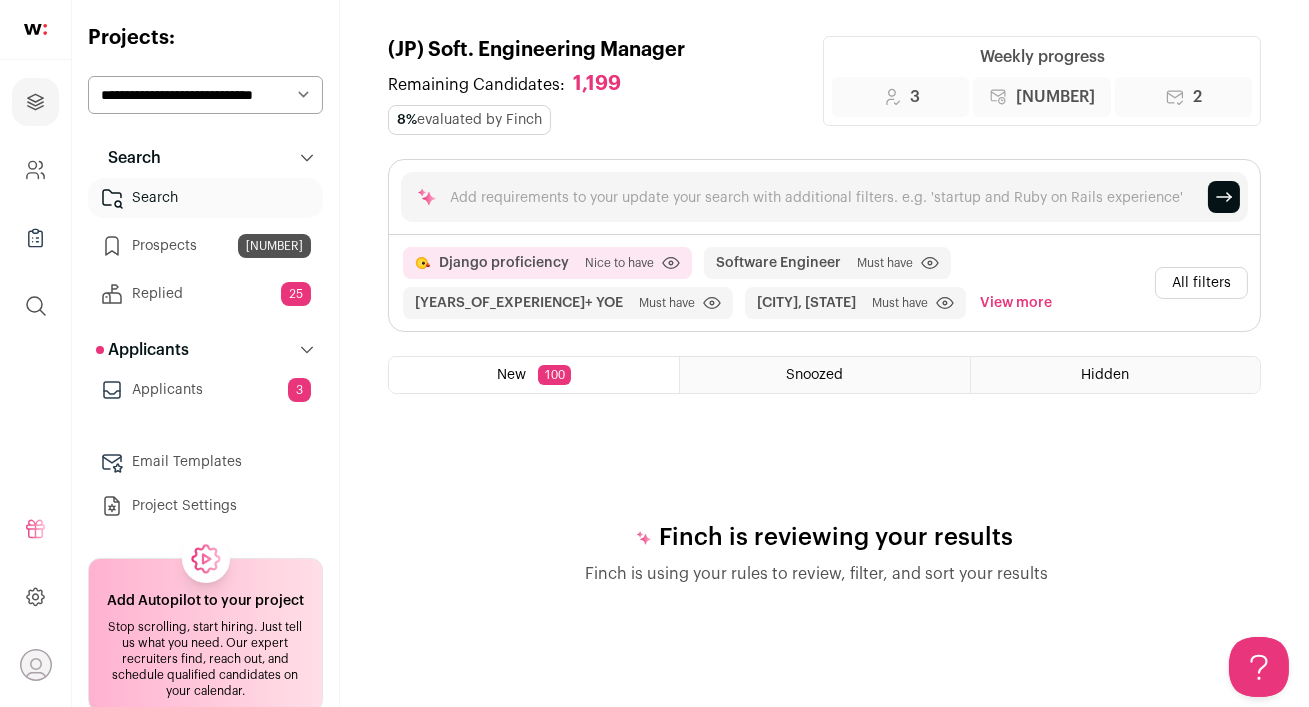click on "All filters" at bounding box center [1201, 283] 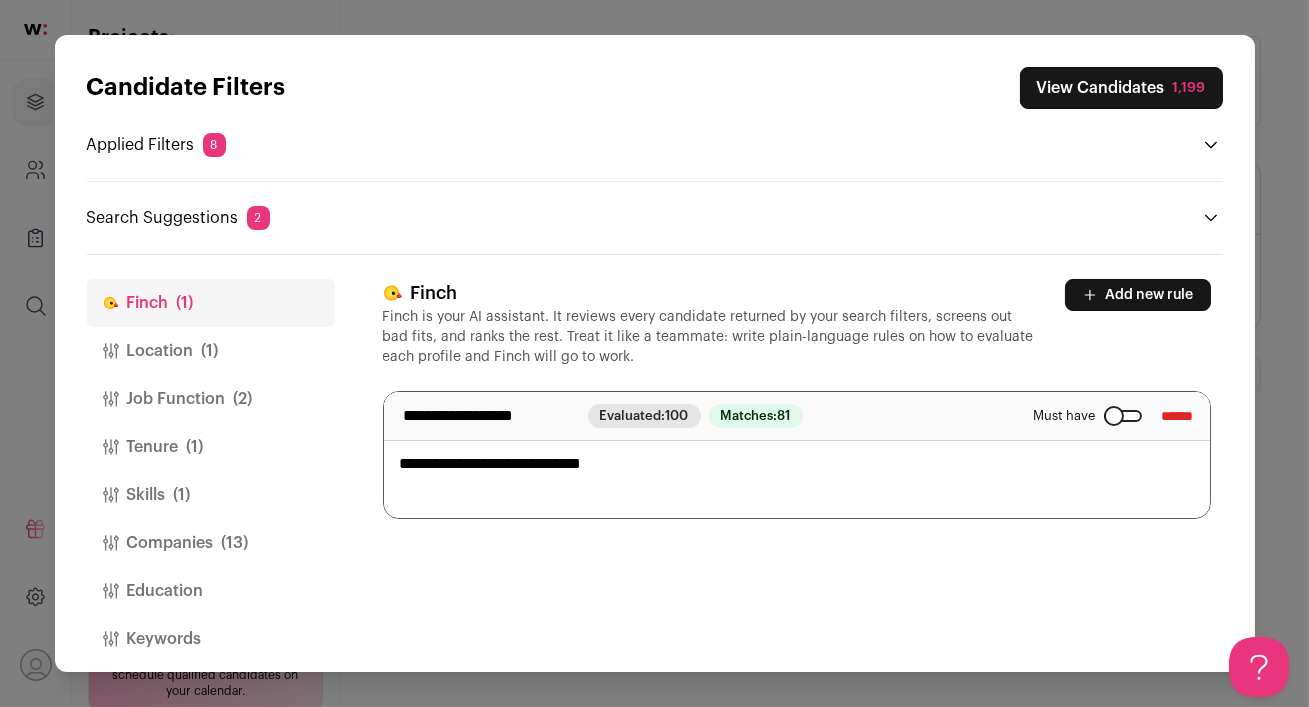click on "Candidate Filters
View Candidates
1,199
Applied Filters
8
Django proficiency
Must have
Software Engineer
Must have
San Francisco
Must have
7+ YOE
Must have
Python
Must have
Growth Stage Startup" at bounding box center (654, 353) 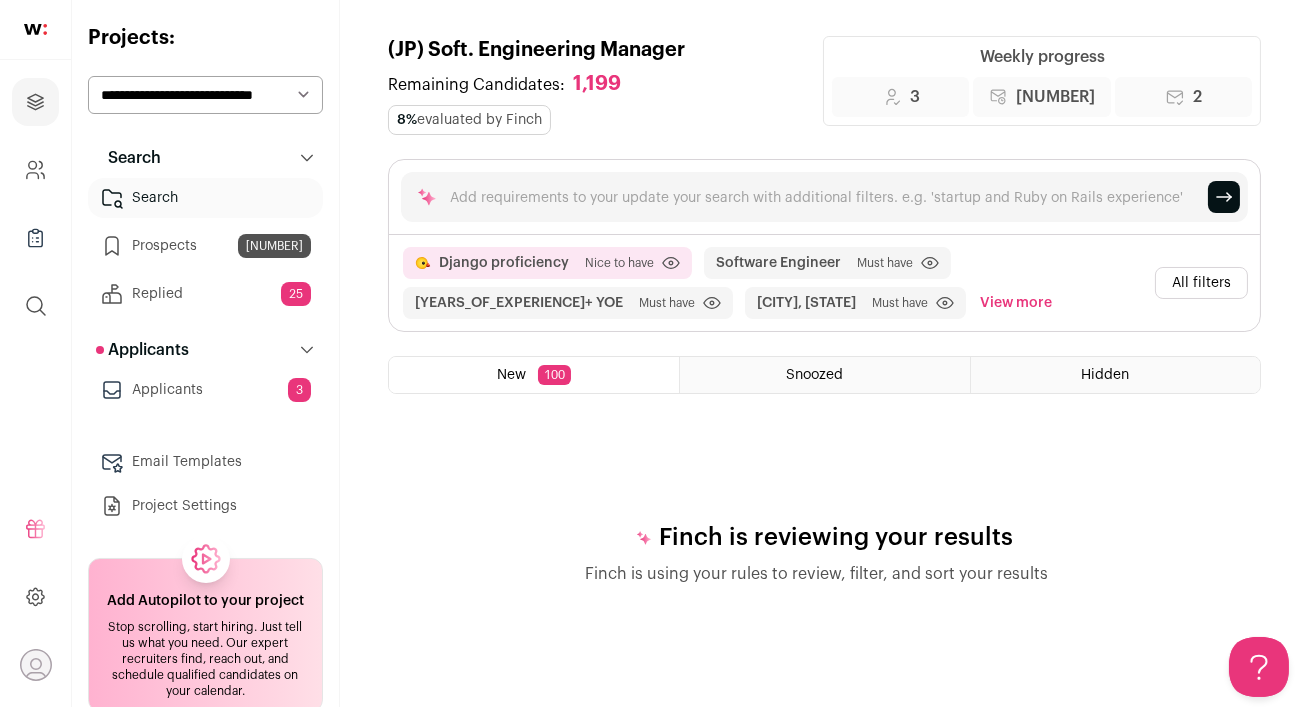 click at bounding box center [35, 30] 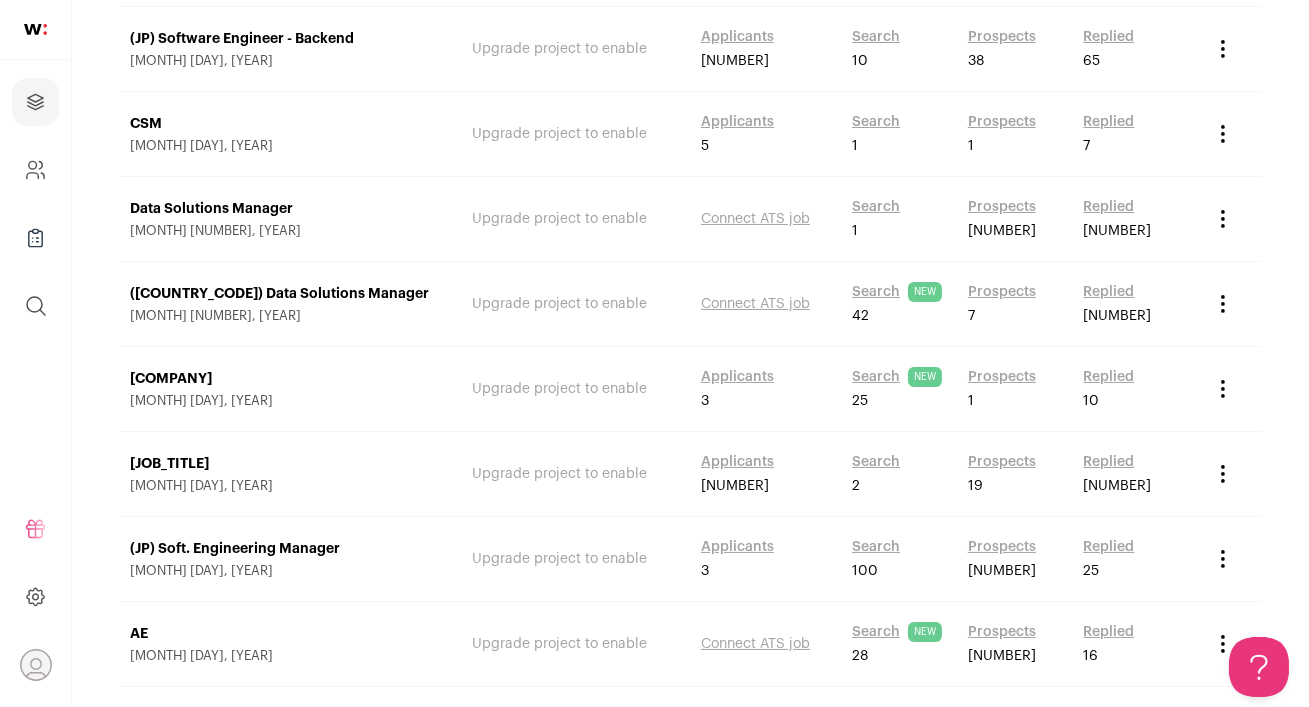 scroll, scrollTop: 410, scrollLeft: 0, axis: vertical 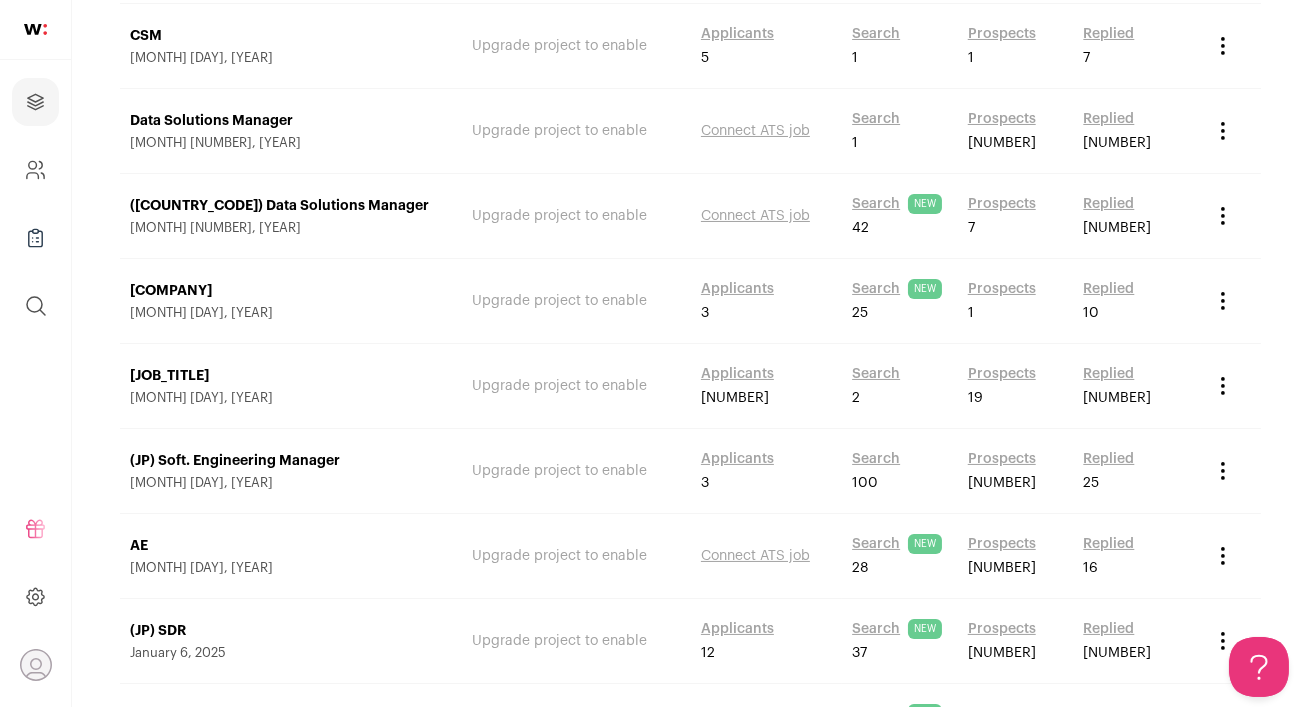 click on "(JP) [ROLE]" at bounding box center (291, 461) 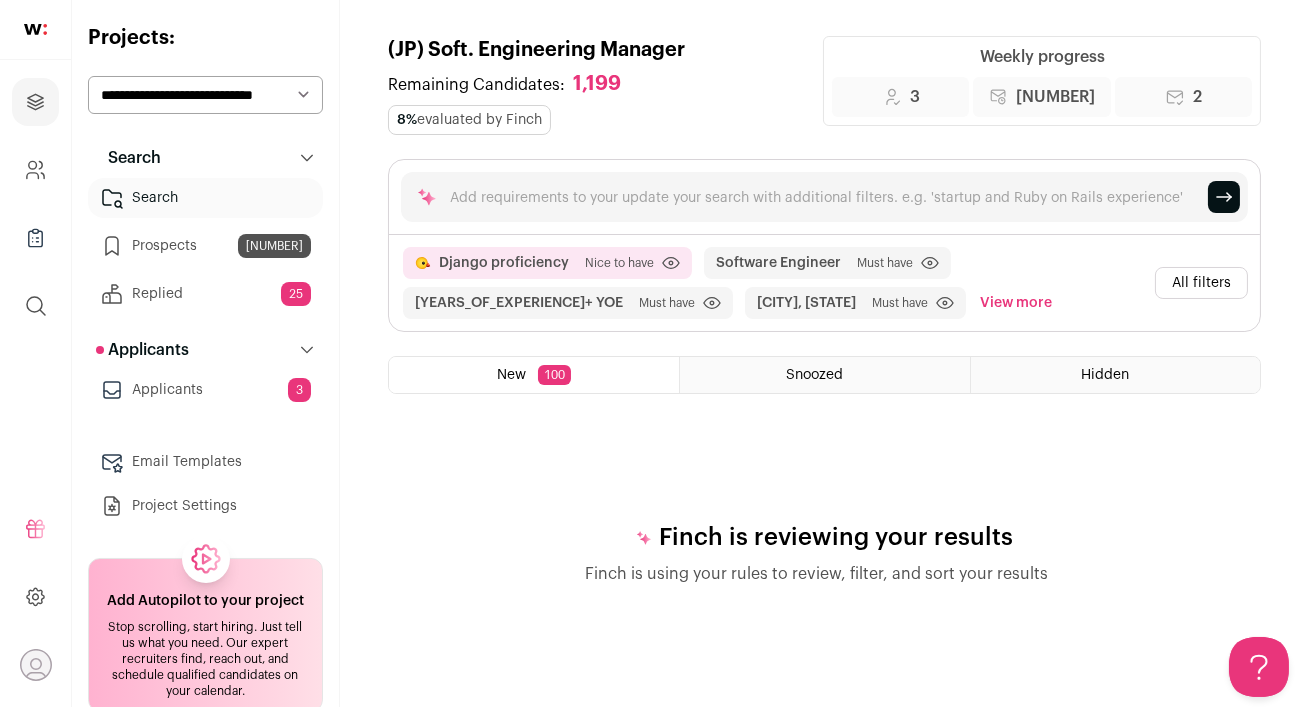 scroll, scrollTop: 0, scrollLeft: 0, axis: both 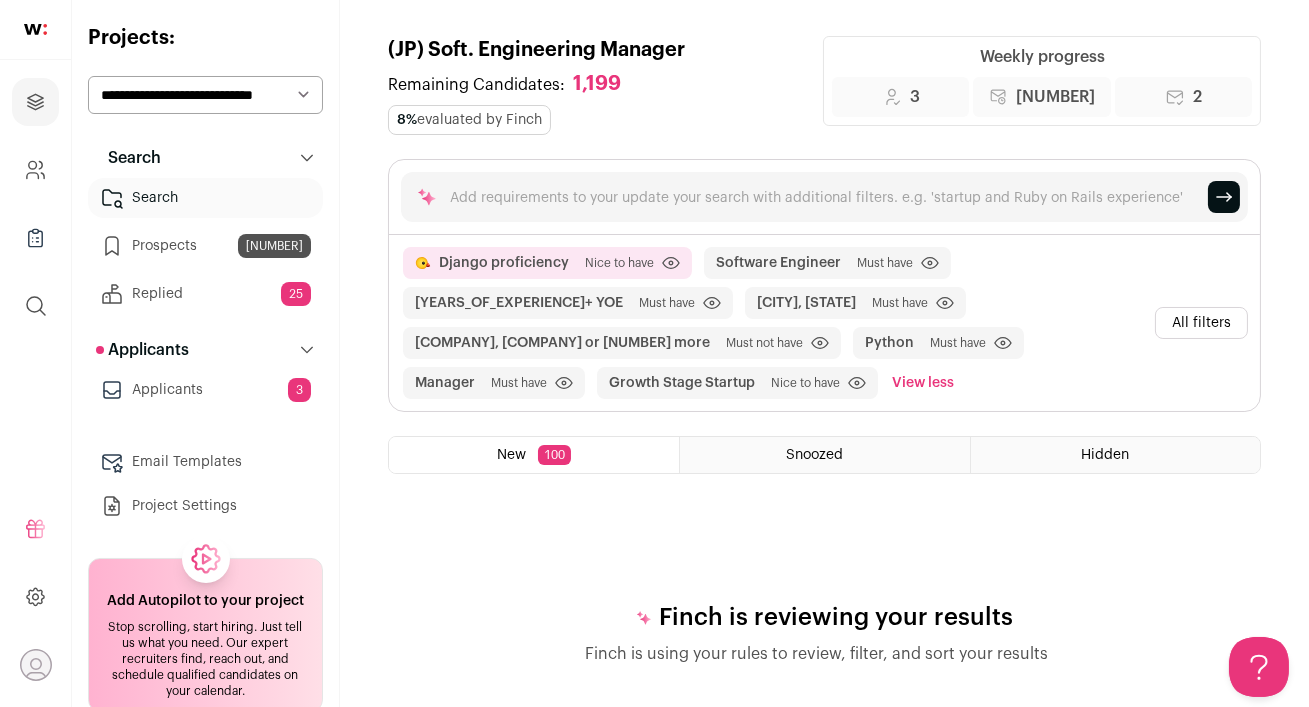 click on "All filters" at bounding box center [1201, 323] 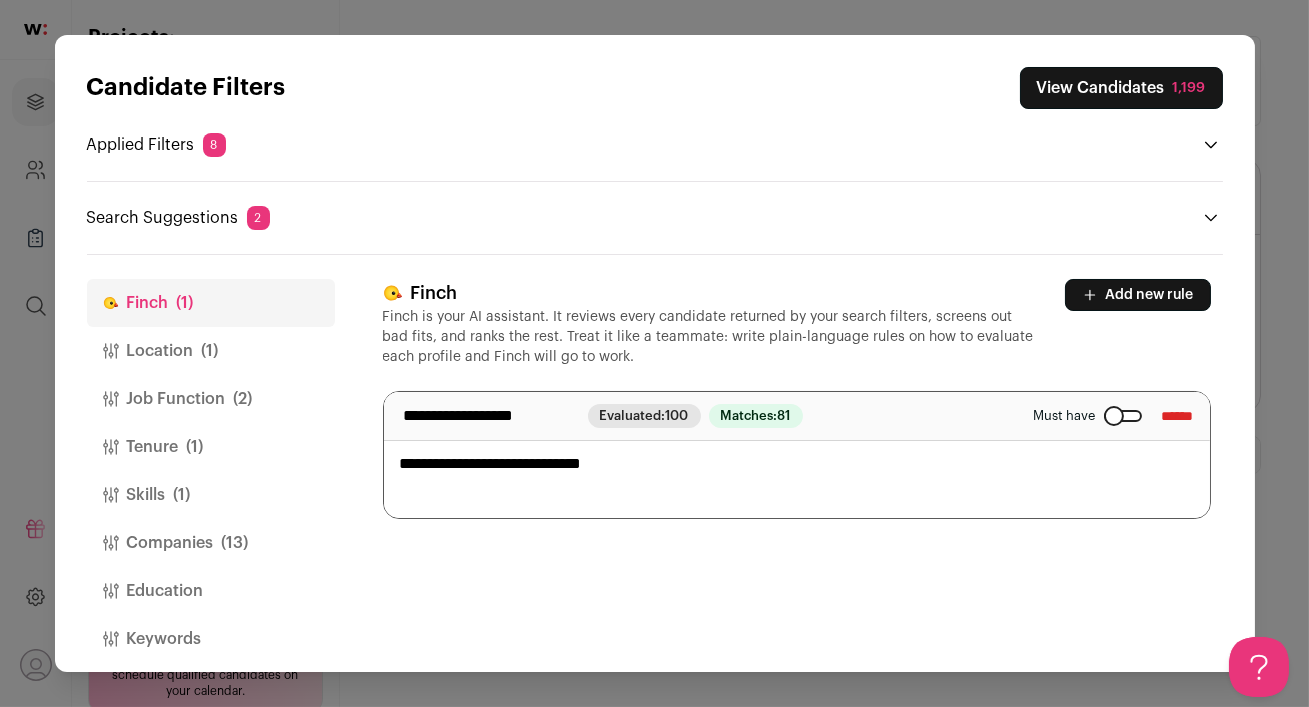 click on "**********" at bounding box center (797, 455) 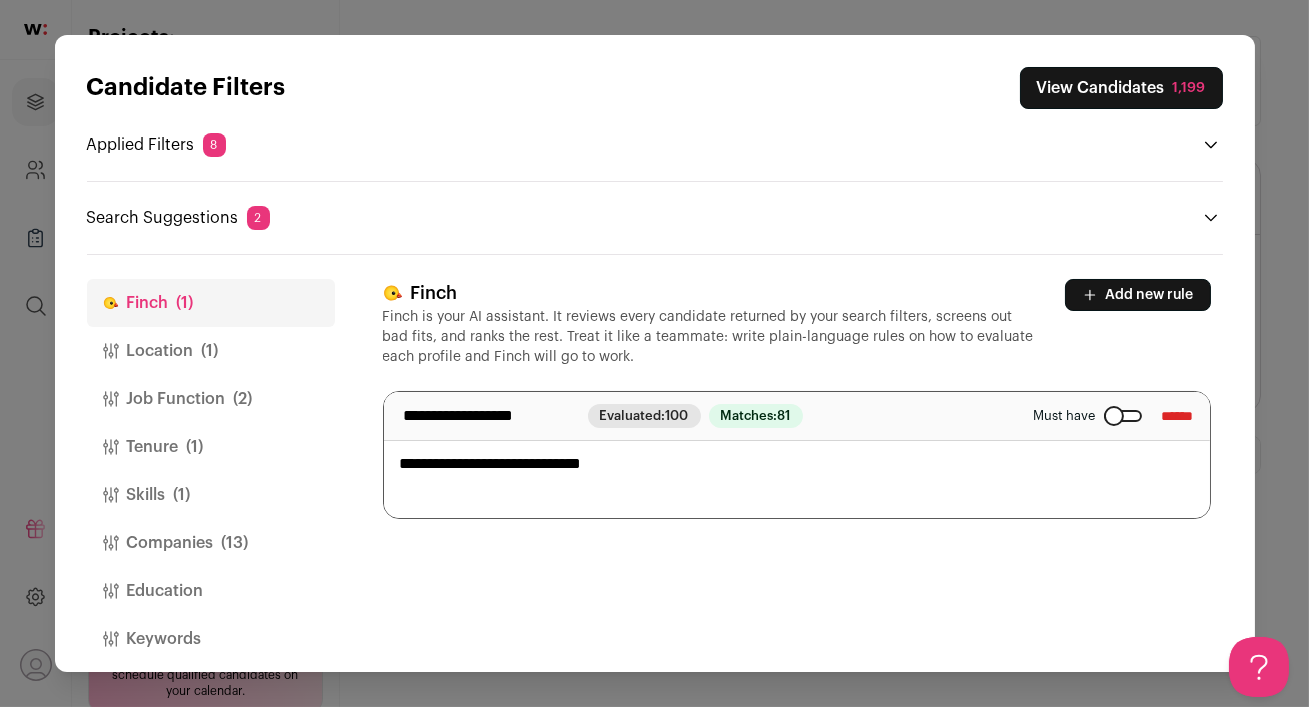 click at bounding box center (1123, 416) 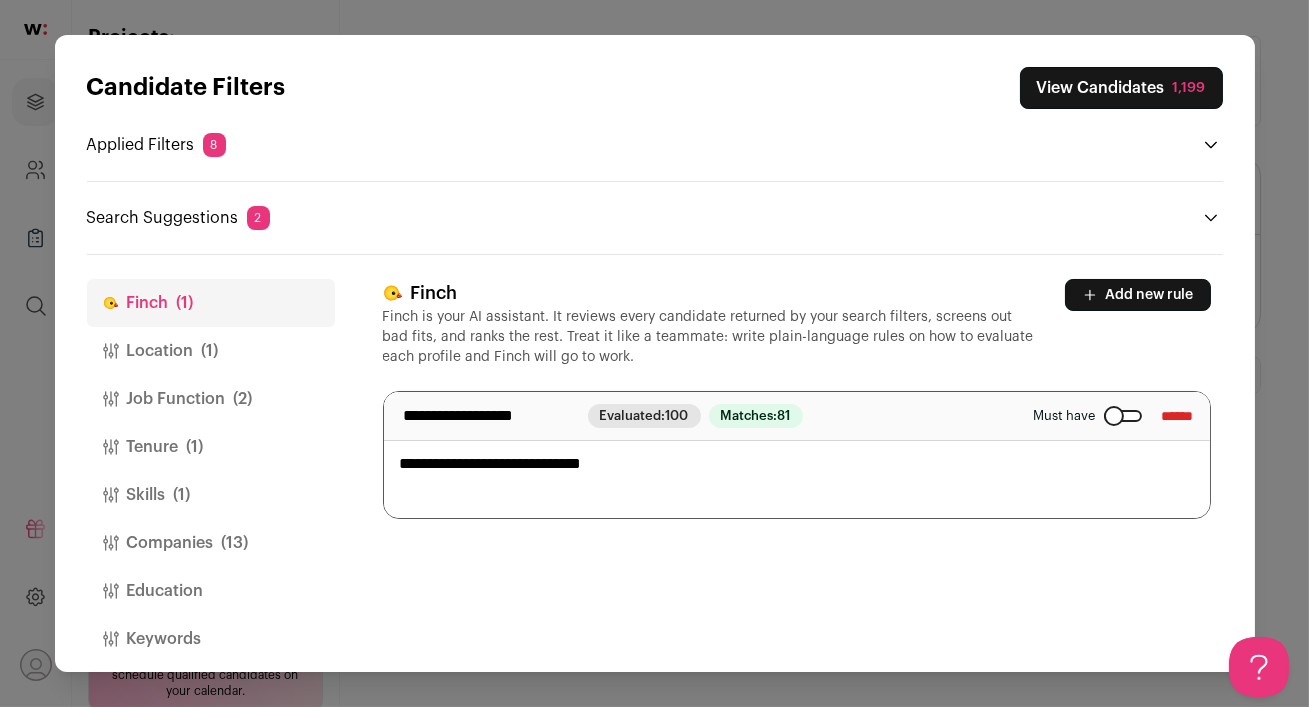 scroll, scrollTop: 0, scrollLeft: 0, axis: both 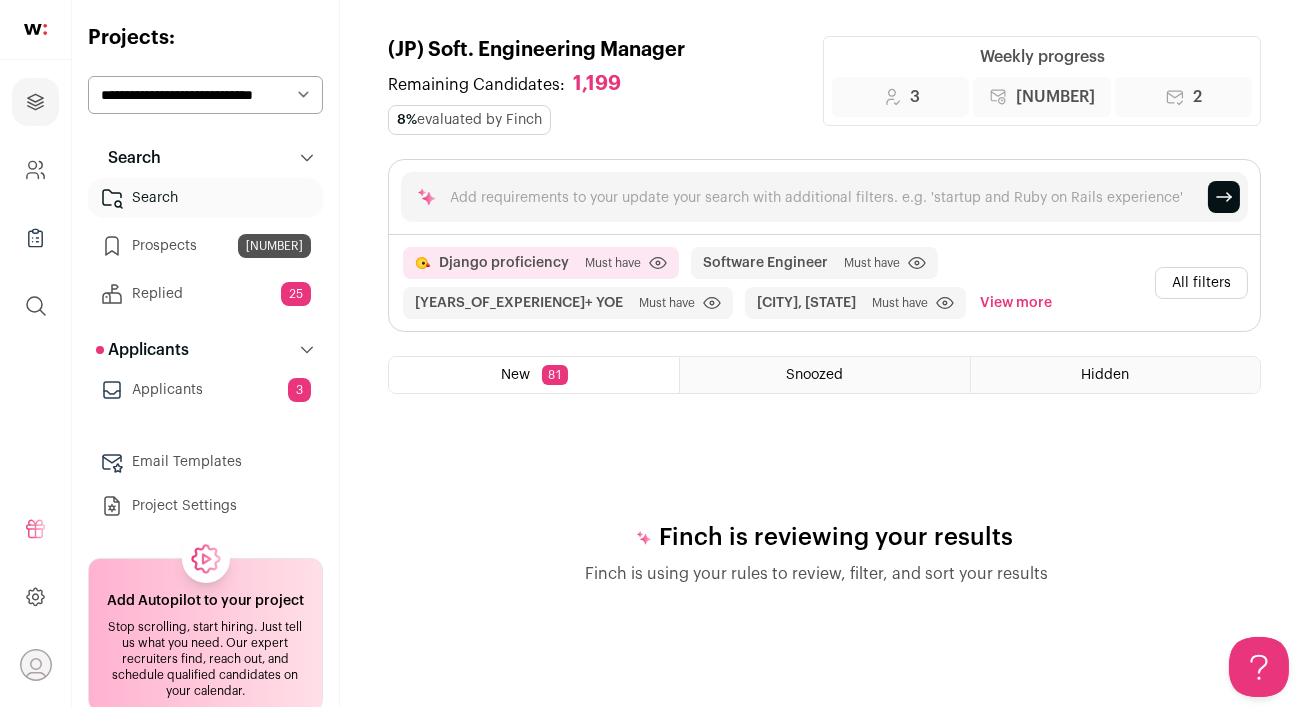 click on "**********" at bounding box center (205, 95) 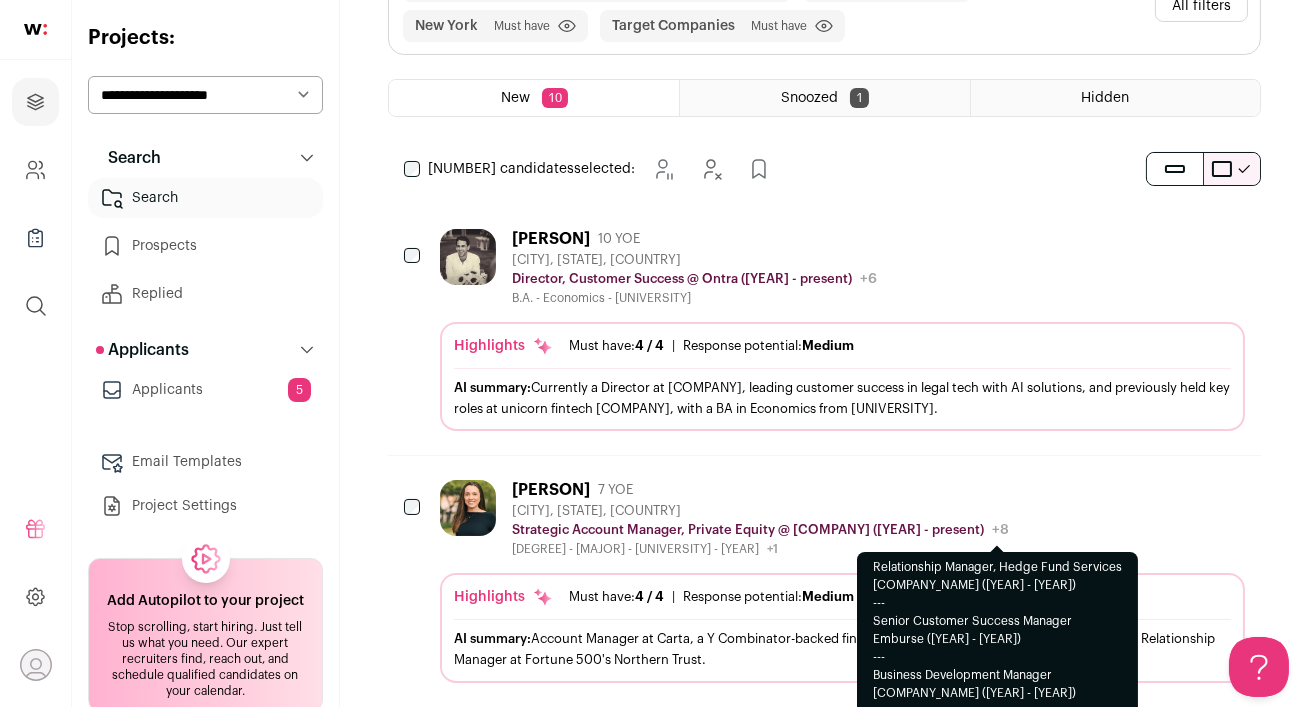 scroll, scrollTop: 320, scrollLeft: 0, axis: vertical 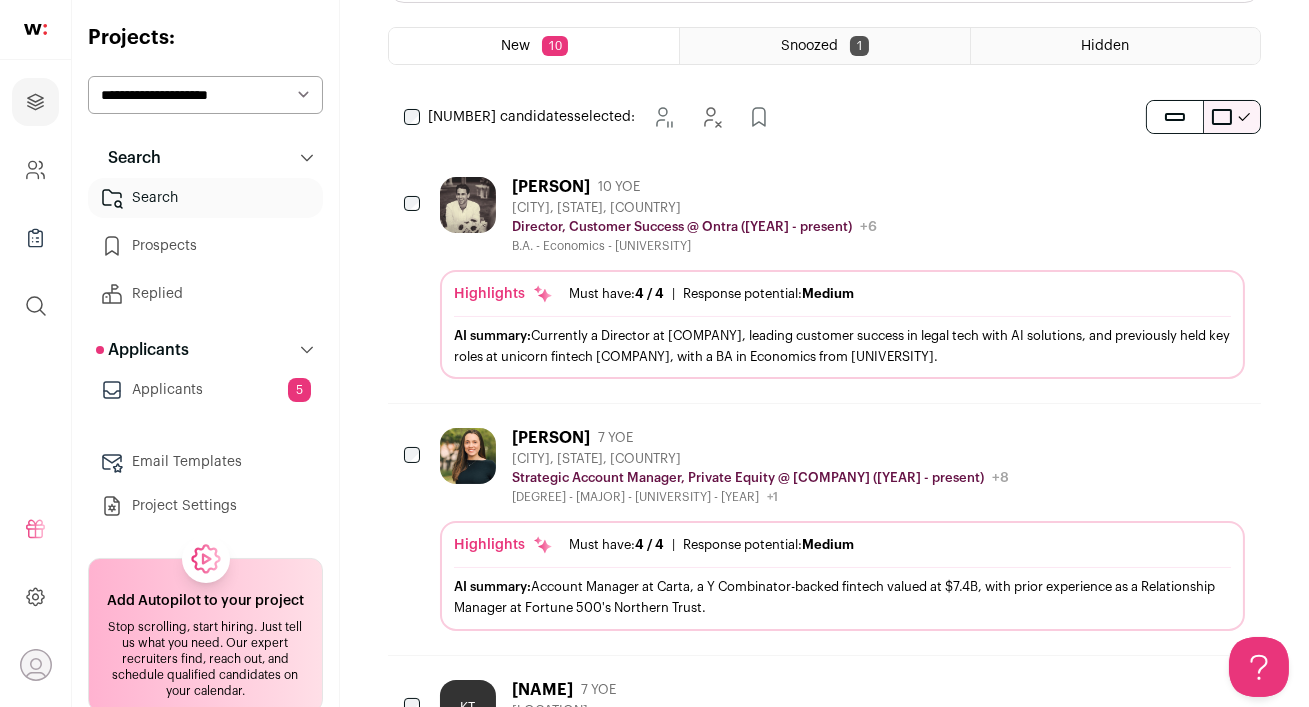 click on "[PERSON_NAME]
[YEARS] YOE
[CITY], [STATE], [COUNTRY]
Director, Customer Success @ Ontra
([YEAR] - present)
Ontra
Public / Private
Private
Valuation
Unknown
Company size
251-500
Founded
[YEAR]
Tags AI" at bounding box center (842, 215) 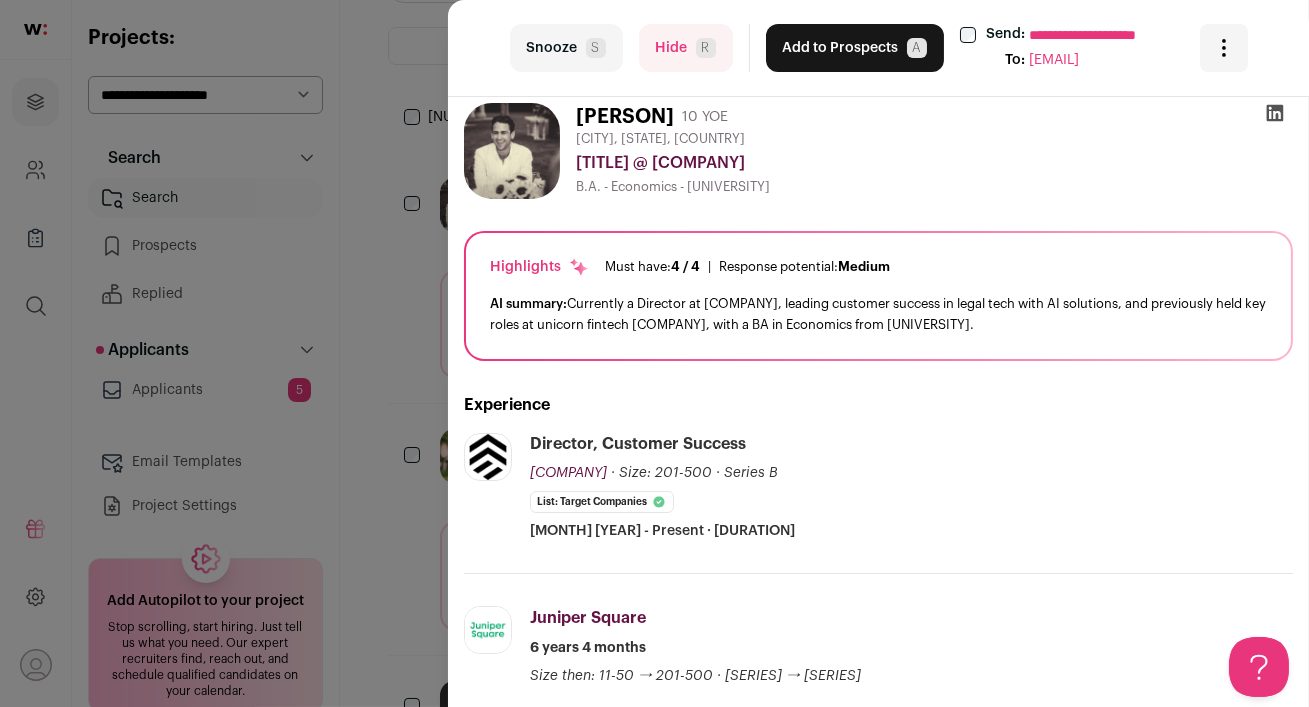 scroll, scrollTop: 0, scrollLeft: 0, axis: both 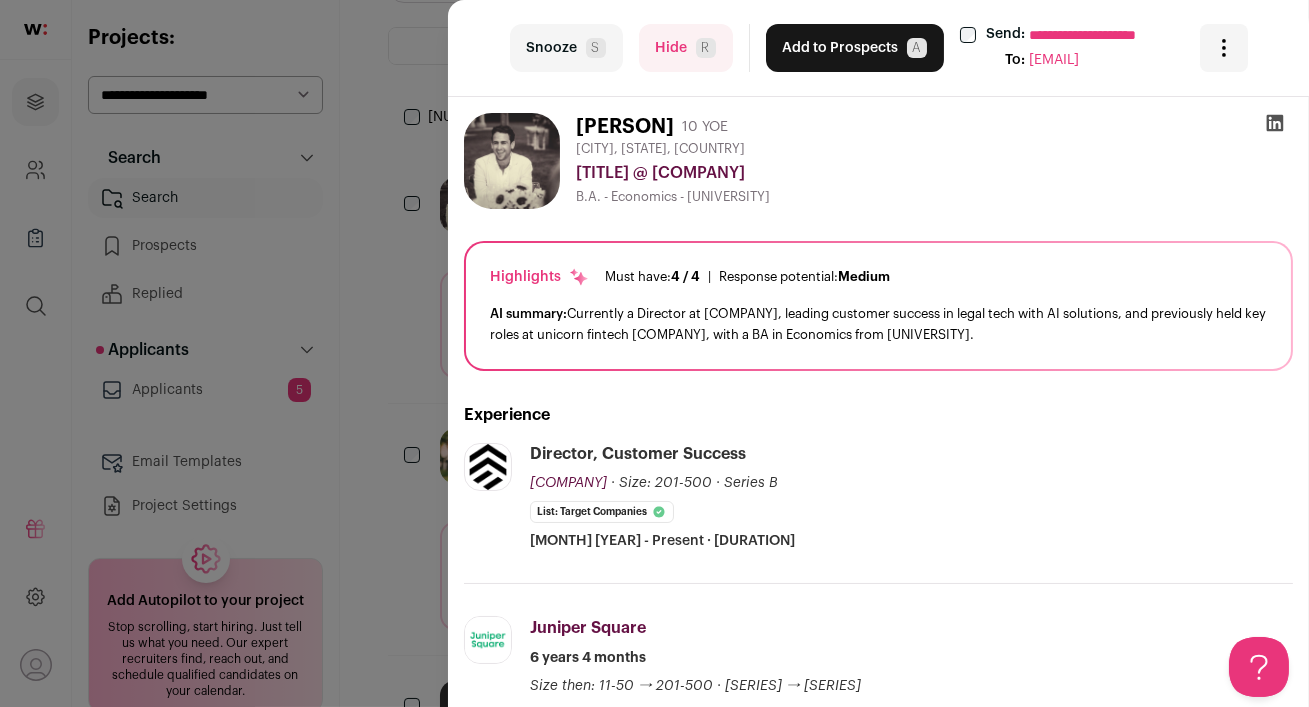 click on "Add to Prospects
A" at bounding box center [855, 48] 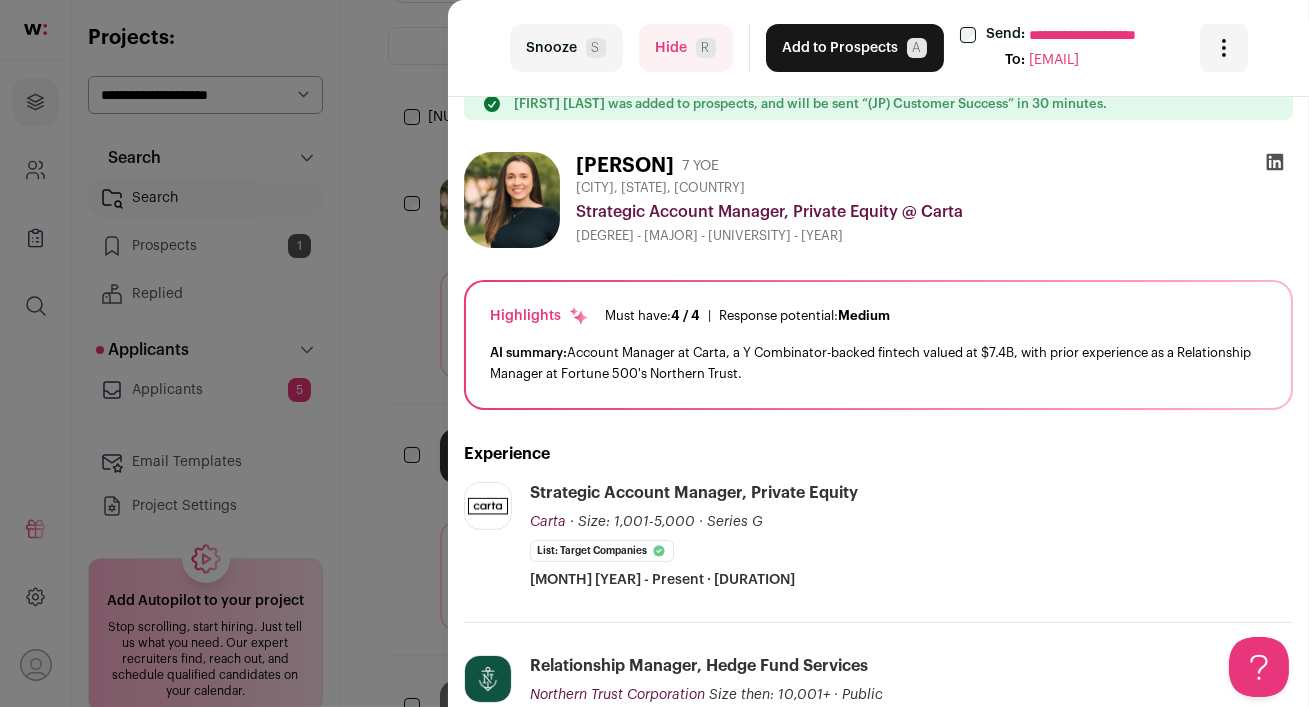 scroll, scrollTop: 0, scrollLeft: 0, axis: both 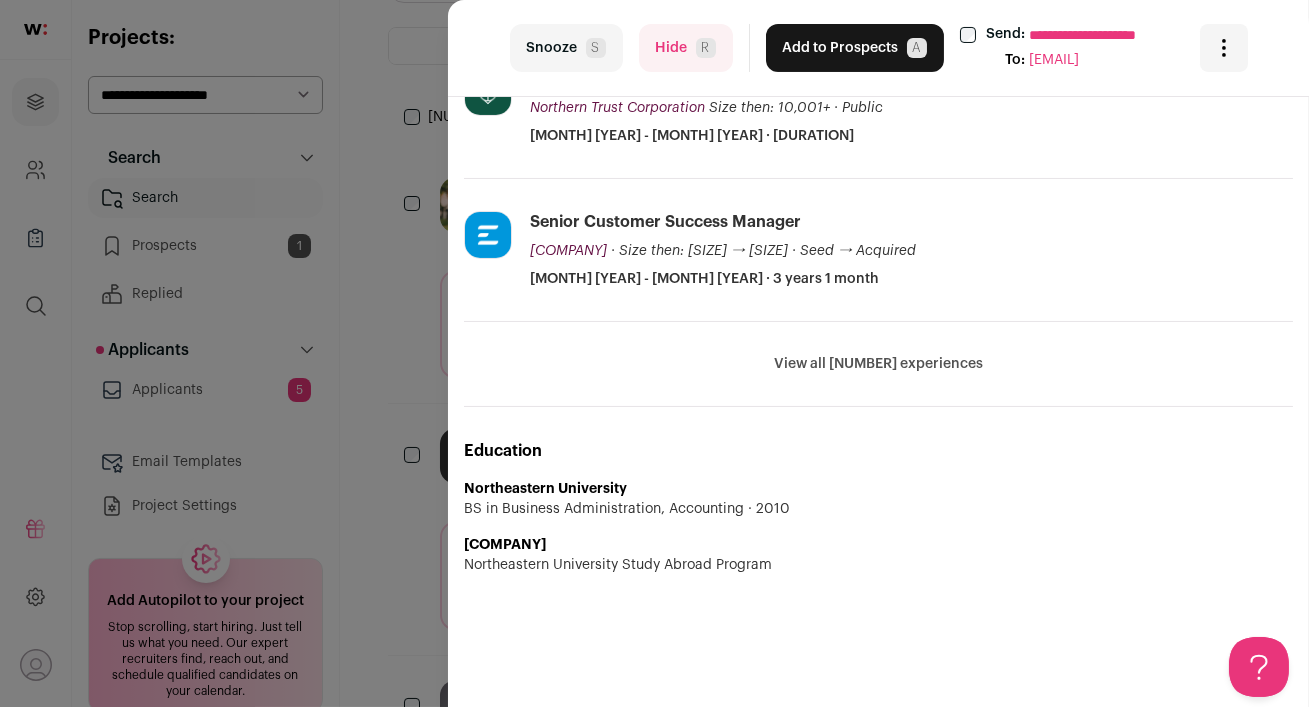 drag, startPoint x: 458, startPoint y: 142, endPoint x: 971, endPoint y: 355, distance: 555.462 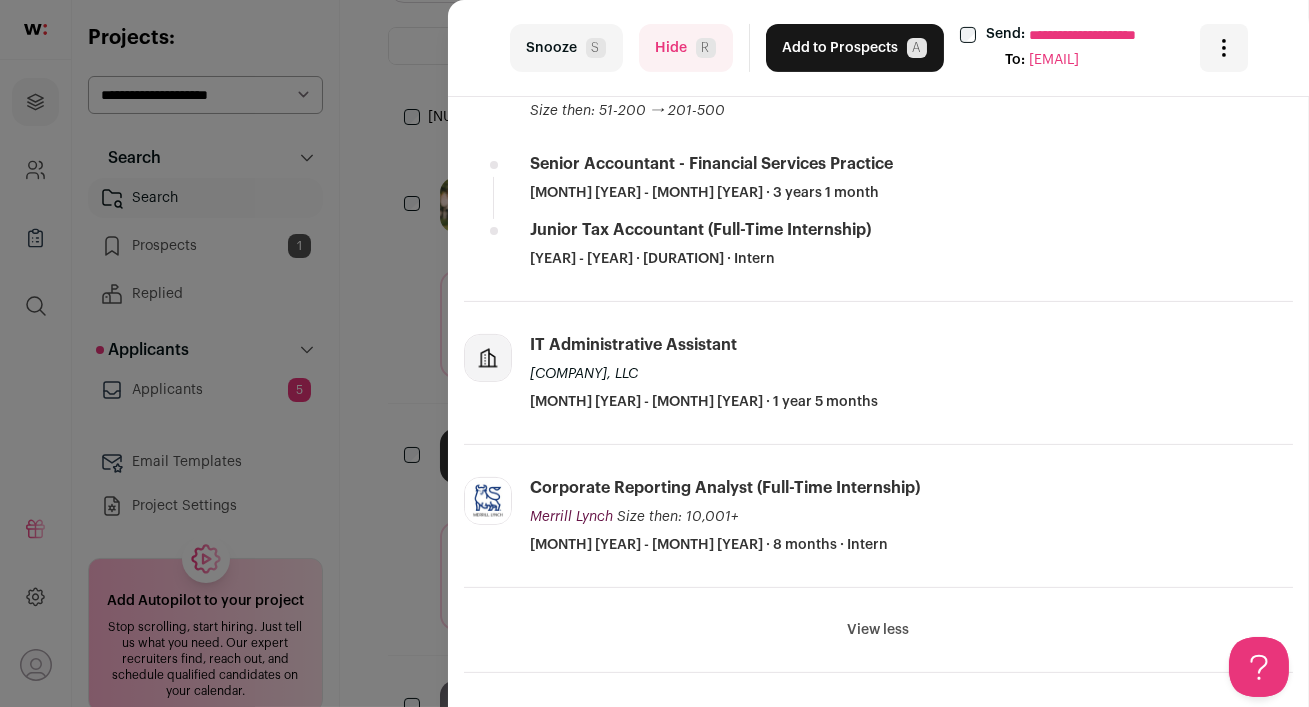 scroll, scrollTop: 1329, scrollLeft: 0, axis: vertical 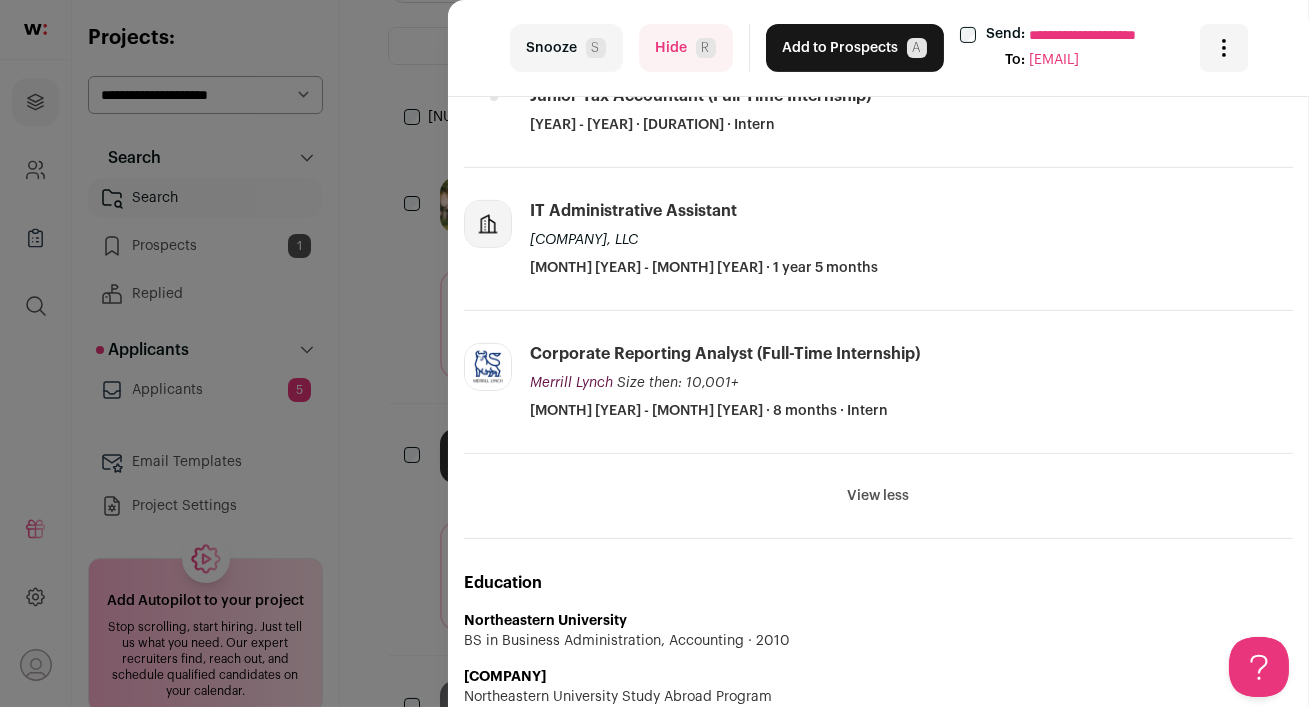 copy on "Deirdre Ennis
7 YOE
New York, New York, United States
Strategic Account Manager, Private Equity @ Carta
B.S. - Accounting - Northeastern University - 2010
Highlights
Must have:
4 / 4
How many must haves have been fulfilled?
|
Response potential:
Medium
The rating combines email reliability, platform activity, and job tenure to predict a candidate's openness to outreach, independent of the company making contact.
AI summary:  Account Manager at Carta, a Y Combinator-backed fintech valued at $7.4B, with prior experience as a Relationship Manager at Fortune 500's Northern Trust.
Experience
Carta
carta.com
Add to company list
Public / Private
Private
Valuation
$7.4B
Company size
1,000-5,000
Founded
..." 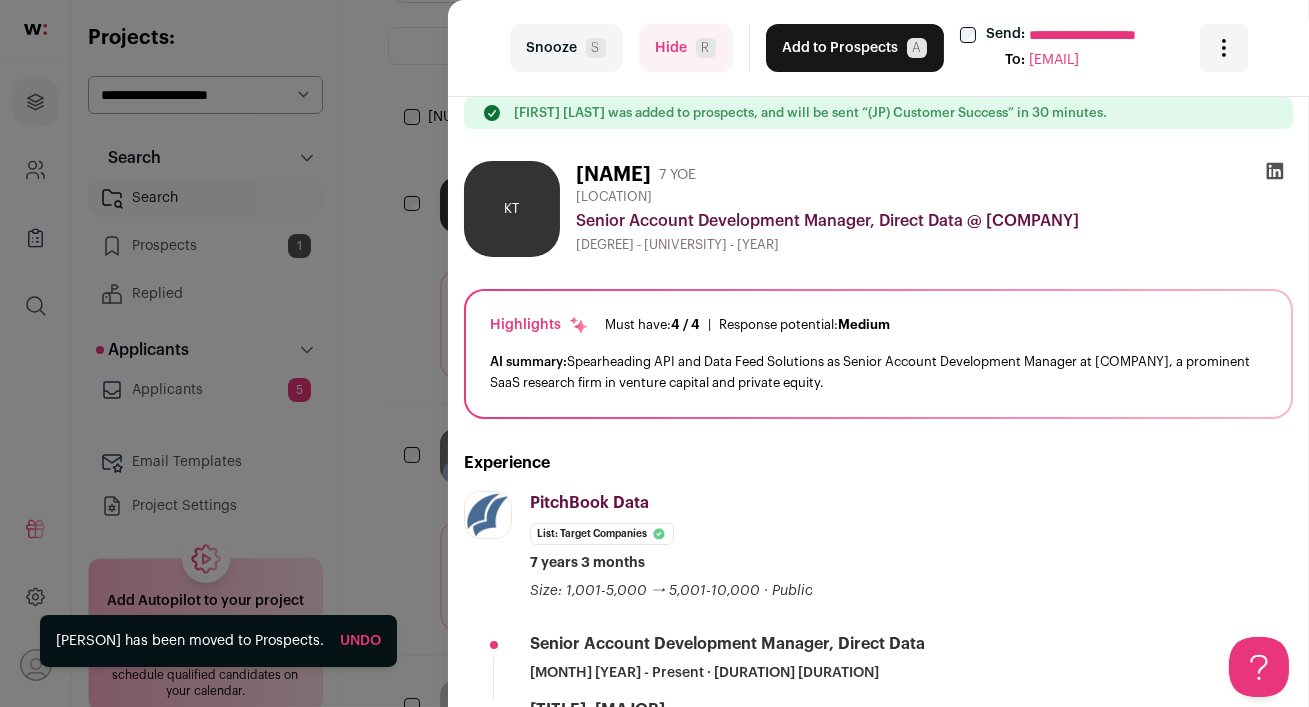 click at bounding box center (1275, 171) 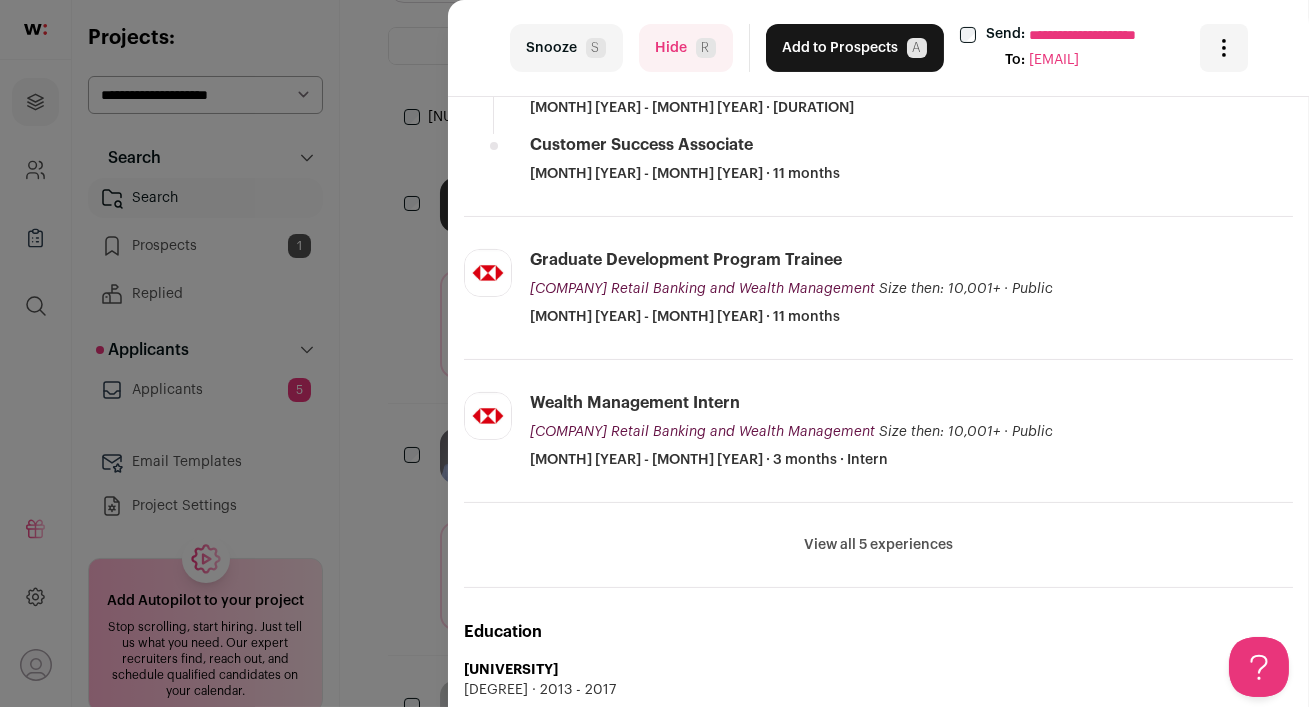 scroll, scrollTop: 753, scrollLeft: 0, axis: vertical 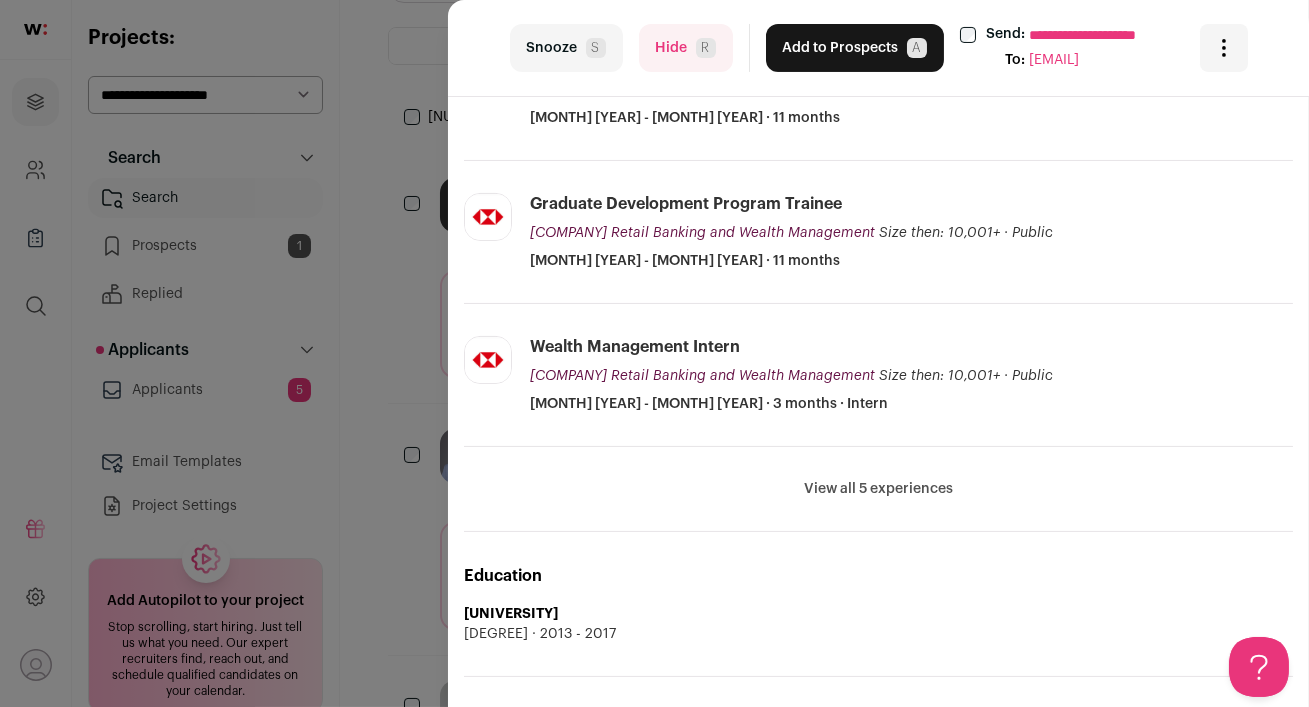 drag, startPoint x: 458, startPoint y: 142, endPoint x: 978, endPoint y: 498, distance: 630.18726 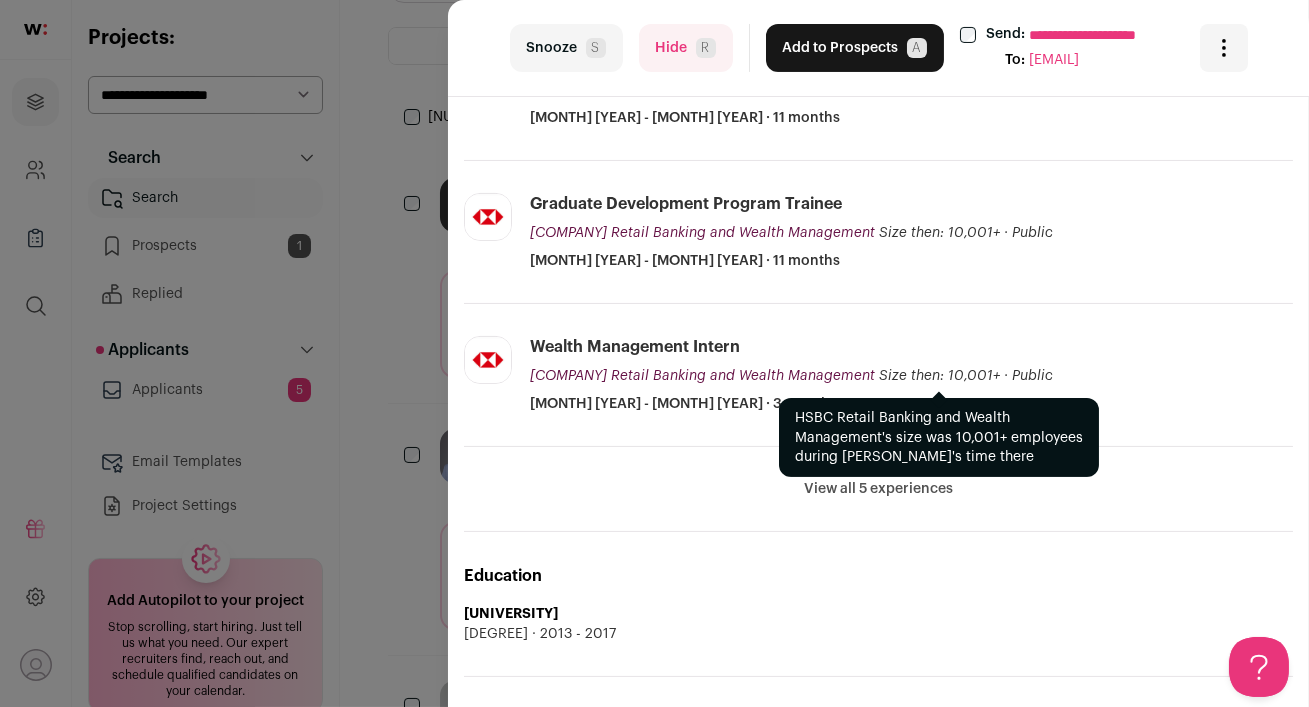 copy on "KT
Kevin Thuyamany
7 YOE
New York City Metropolitan Area
Senior Account Development Manager, Direct Data @ PitchBook Data
B.A. - Binghamton University - 2017
Highlights
Must have:
4 / 4
How many must haves have been fulfilled?
|
Response potential:
Medium
The rating combines email reliability, platform activity, and job tenure to predict a candidate's openness to outreach, independent of the company making contact.
AI summary:  Spearheading API and Data Feed Solutions as Senior Account Development Manager at PitchBook, a prominent SaaS research firm in venture capital and private equity.
Experience
PitchBook Data
pitchbook.com
Add to company list
Public / Private
Private
Valuation
$225M
Company size
1,000-5,000
..." 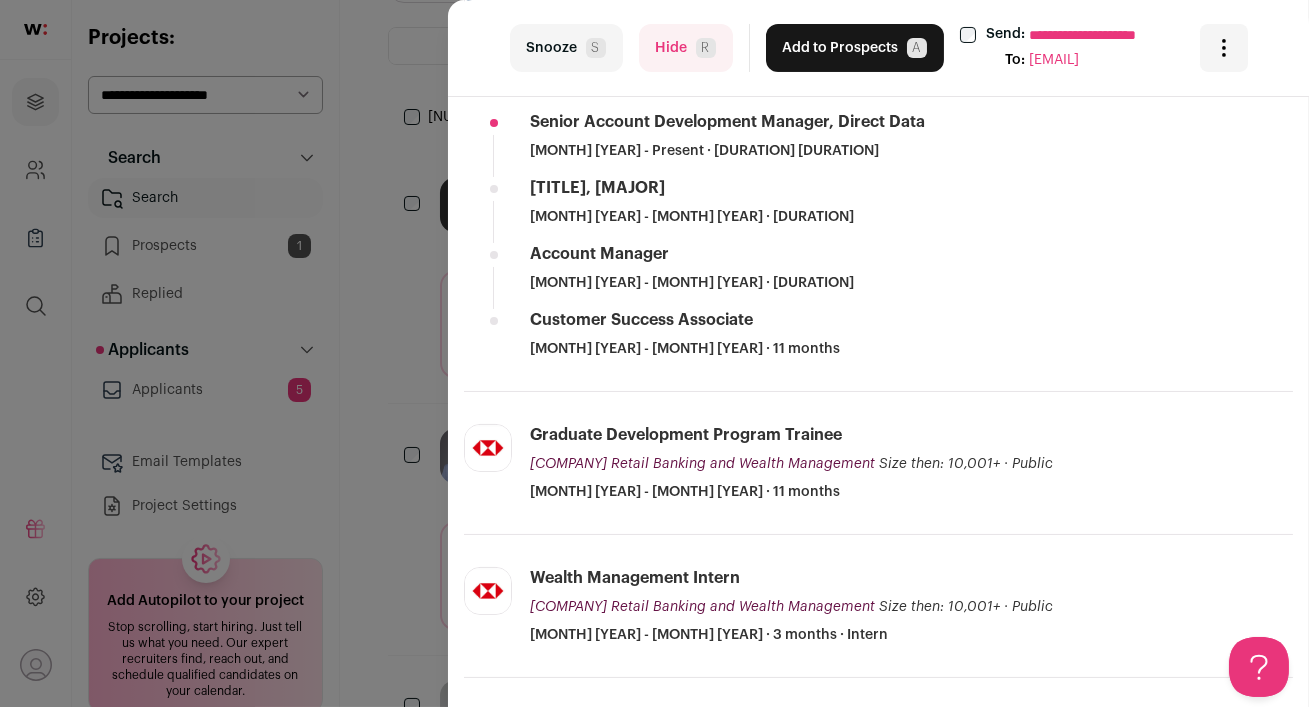 scroll, scrollTop: 534, scrollLeft: 0, axis: vertical 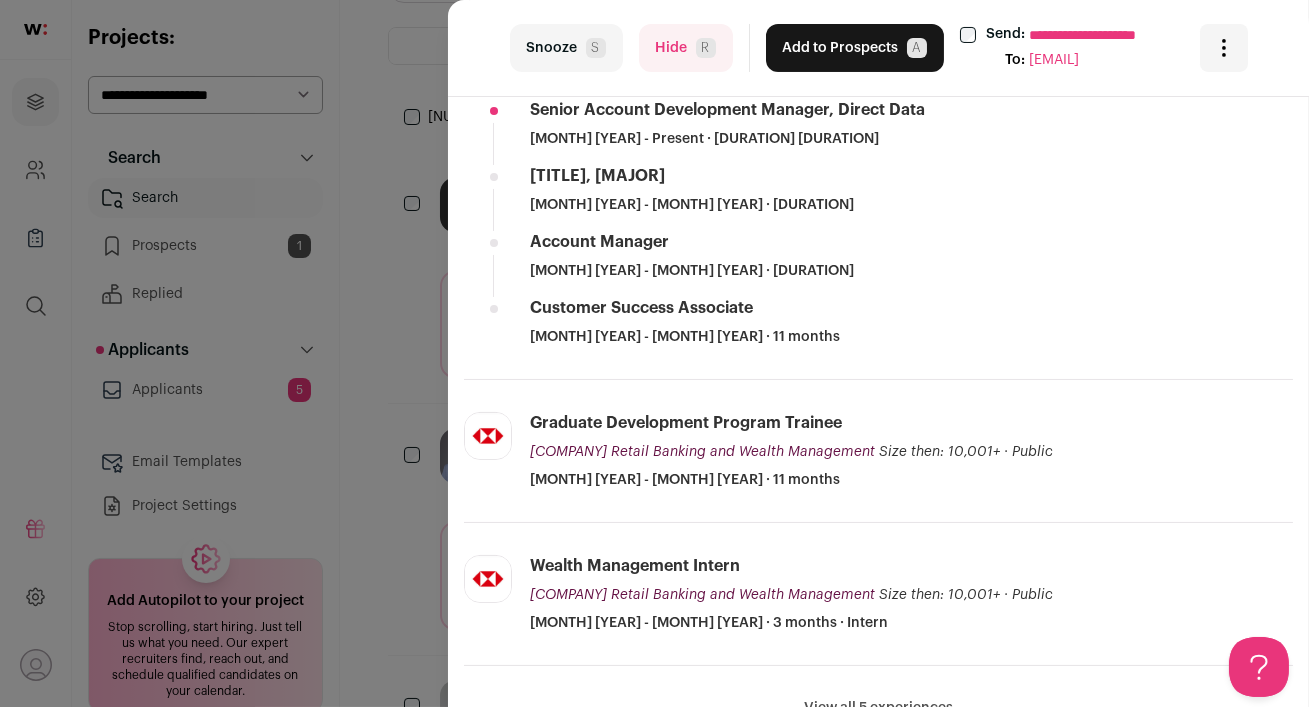 click on "HSBC Retail Banking and Wealth Management
hsbc.com
Add to company list
Public / Private
Public
Company size
10,001+
Tags
Financial Services
About the company
View more
View less
Graduate Development Program Trainee
HSBC Retail Banking and Wealth Management" at bounding box center (878, 451) 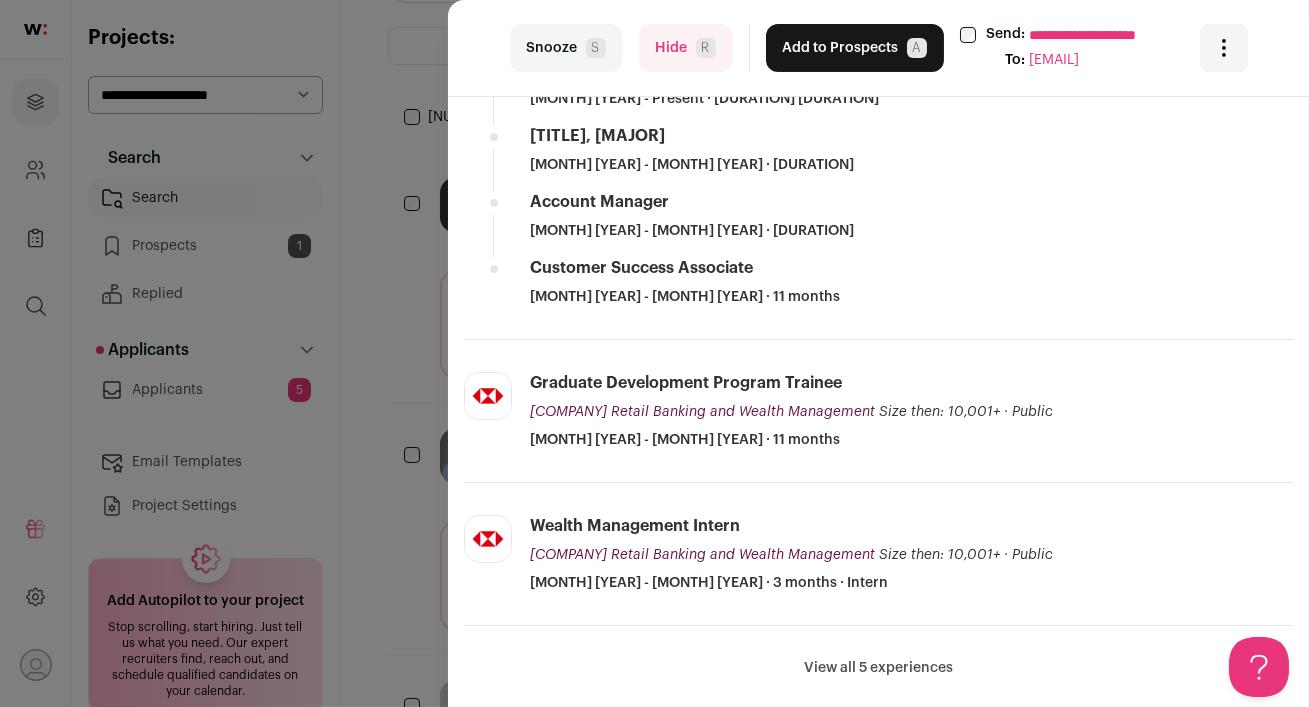 scroll, scrollTop: 629, scrollLeft: 0, axis: vertical 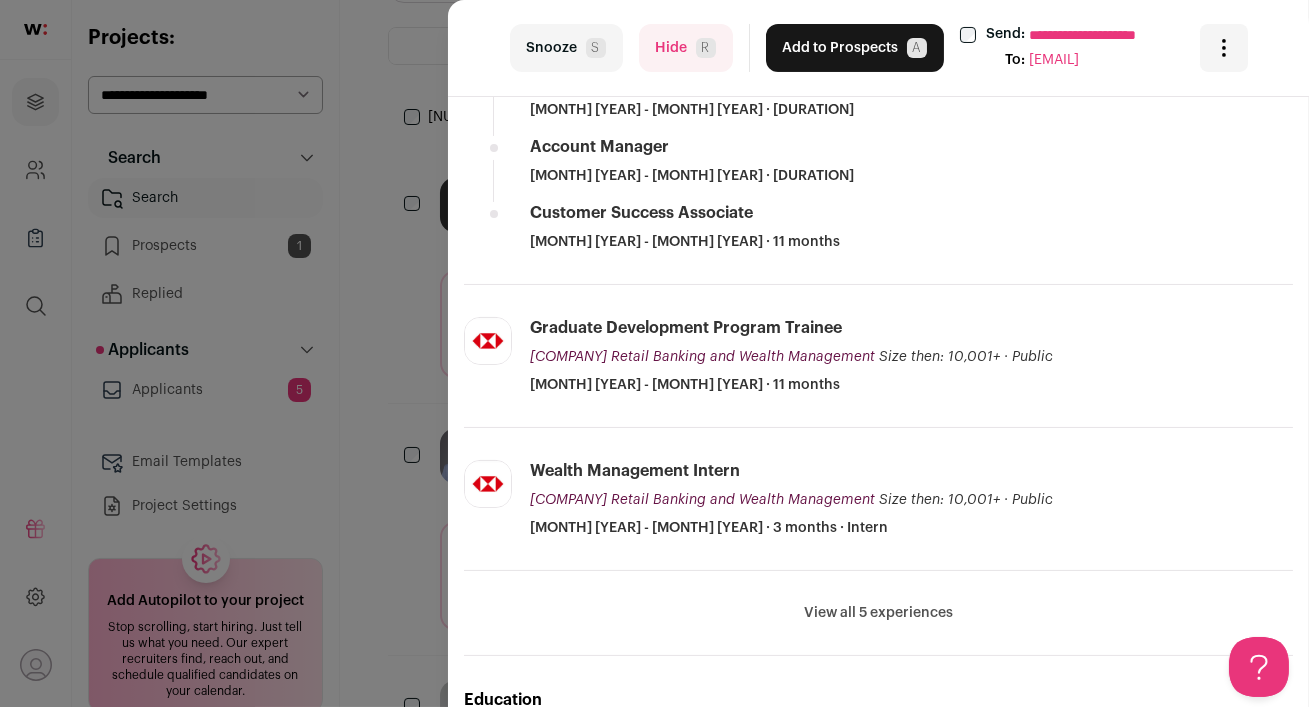 click on "View all 5 experiences" at bounding box center (878, 613) 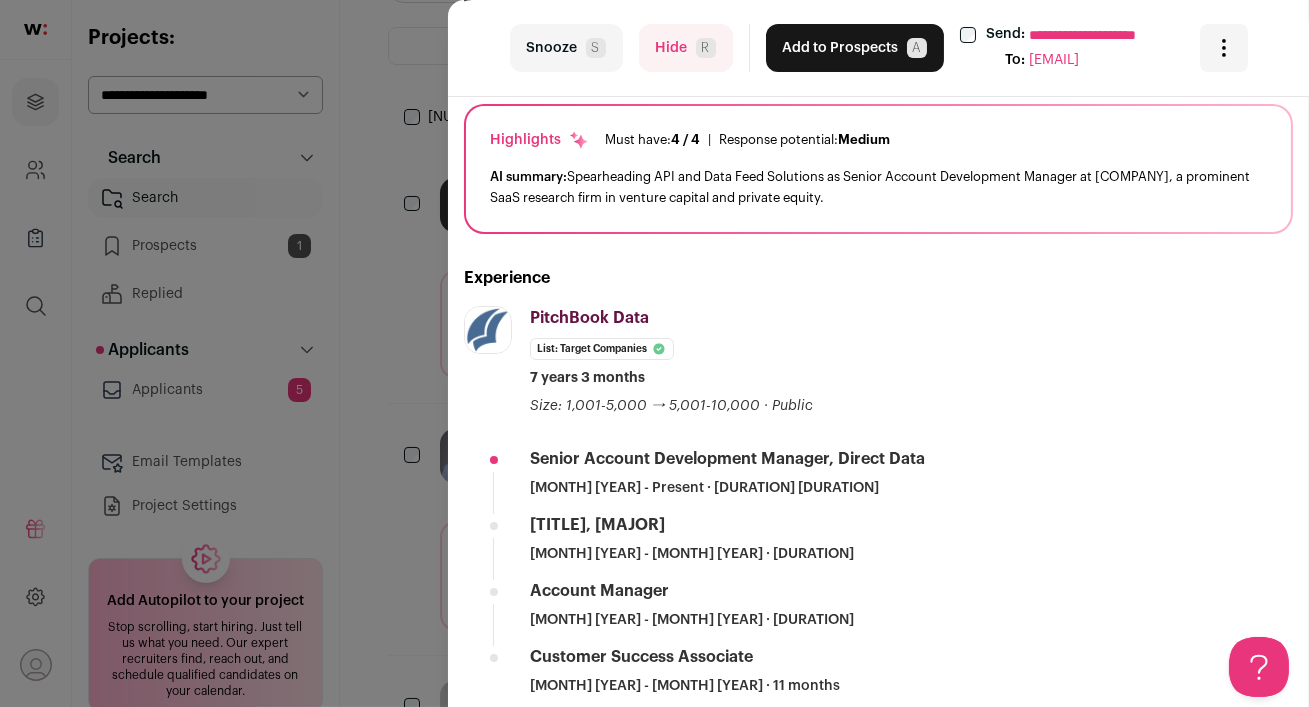 scroll, scrollTop: 190, scrollLeft: 0, axis: vertical 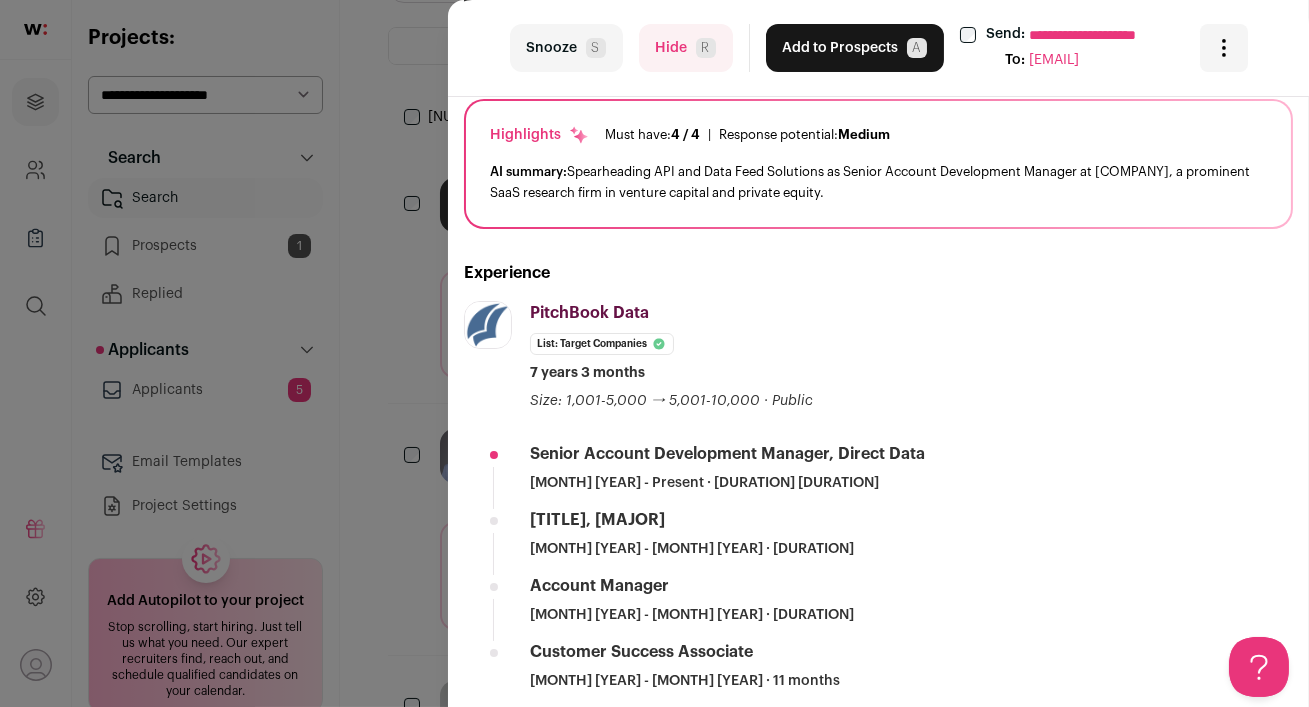click on "Add to Prospects
A" at bounding box center [855, 48] 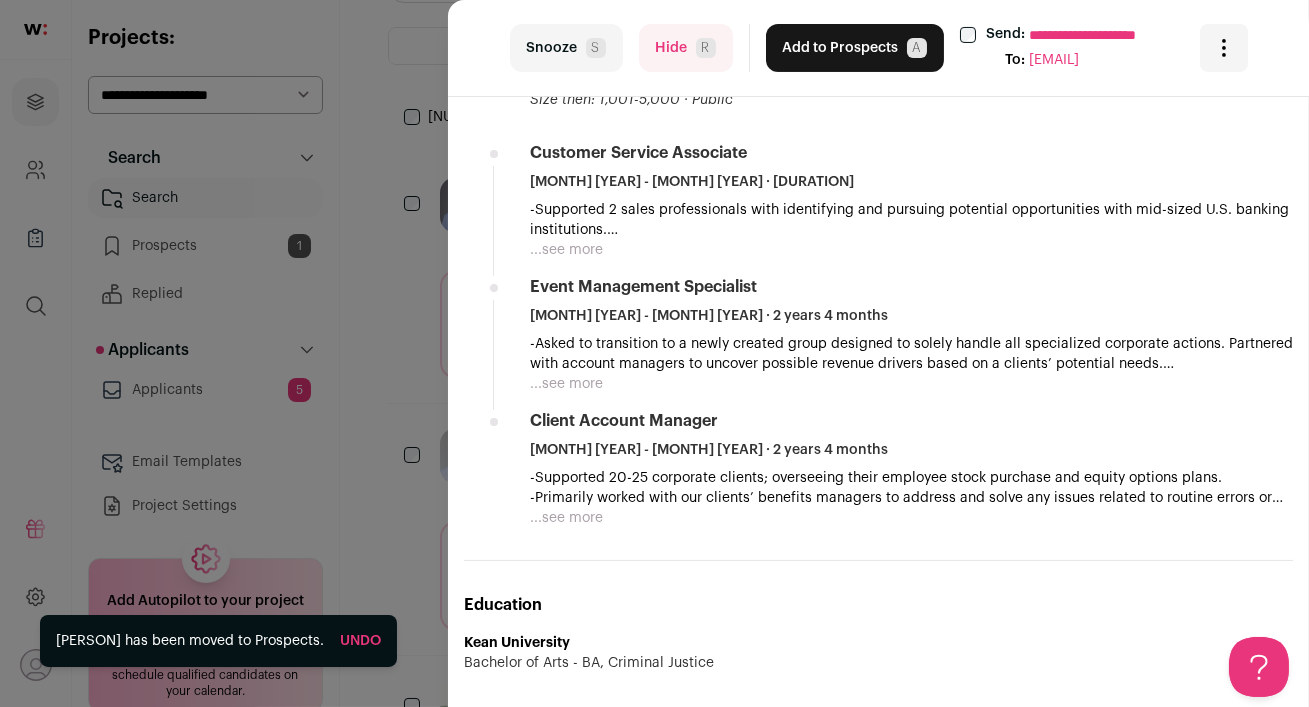 scroll, scrollTop: 874, scrollLeft: 0, axis: vertical 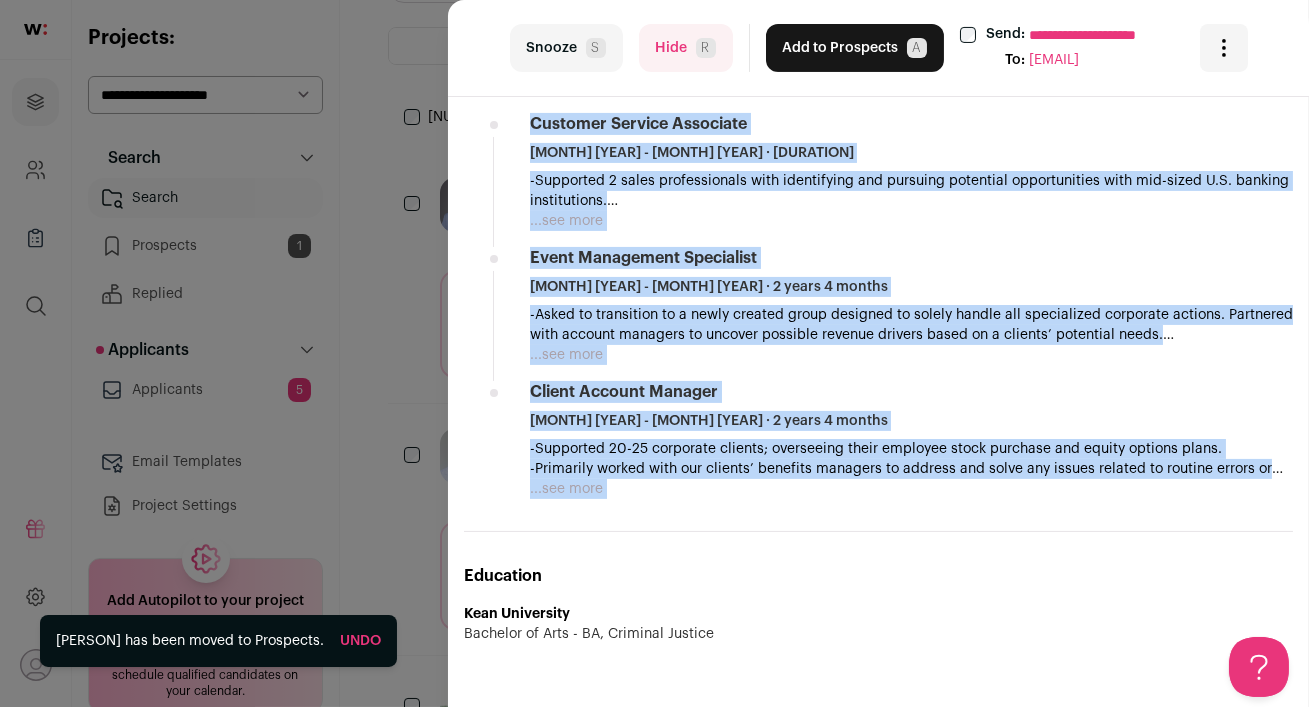 drag, startPoint x: 476, startPoint y: 440, endPoint x: 676, endPoint y: 541, distance: 224.0558 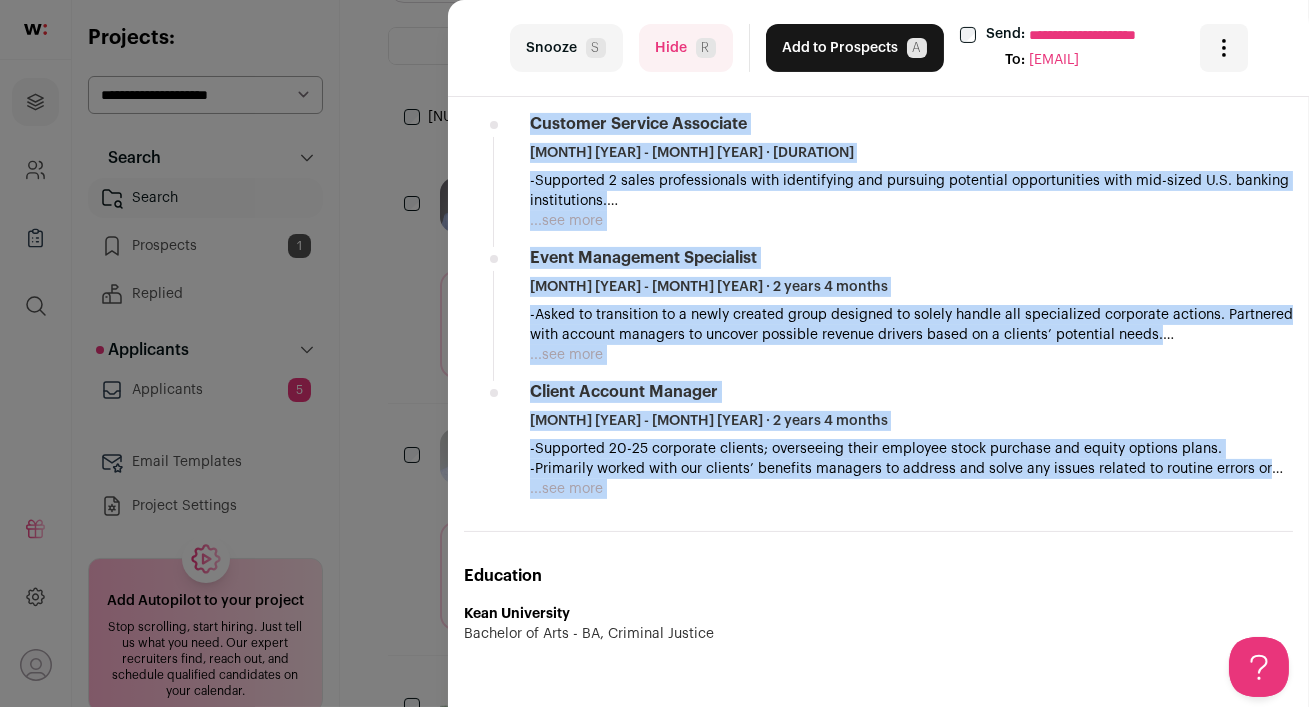 copy on "Experience
Carta
carta.com
Add to company list
Public / Private
Private
Valuation
$7.4B
Company size
1,000-5,000
Founded
2012
Last funding
$500M
Series G
almost 4 years ago
Tags
B2B
Fintech
SaaS
Tech
Scale Stage Startup
Highlights
Top Investors
YC Funded
About the company
Carta is a transfer agent for private companies that enables seed-stage to pre-IPO companies to manage equity electronically with the participation of their shareholders, employees, auditors, and legal counsel. It digitizes paper stock certificates along with stock options, warrants, and derivatives to create a real-ti..." 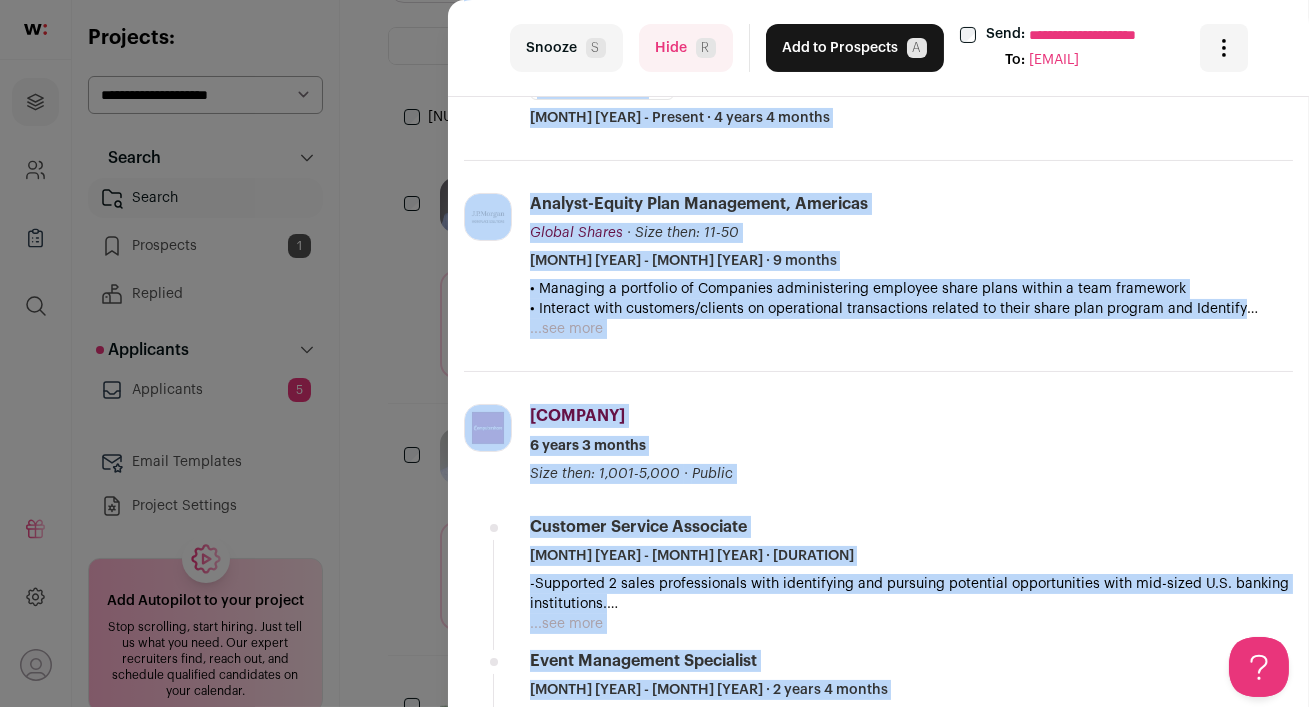 scroll, scrollTop: 0, scrollLeft: 0, axis: both 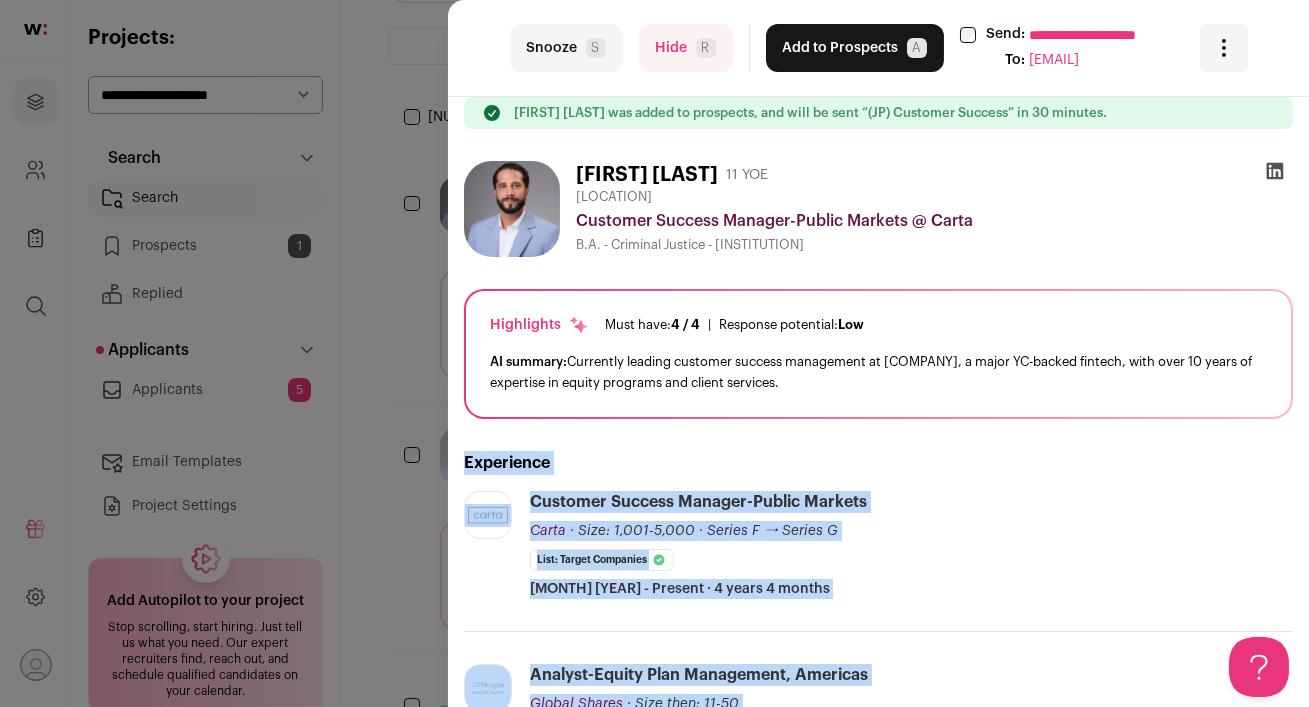 click on "Add to Prospects
A" at bounding box center (855, 48) 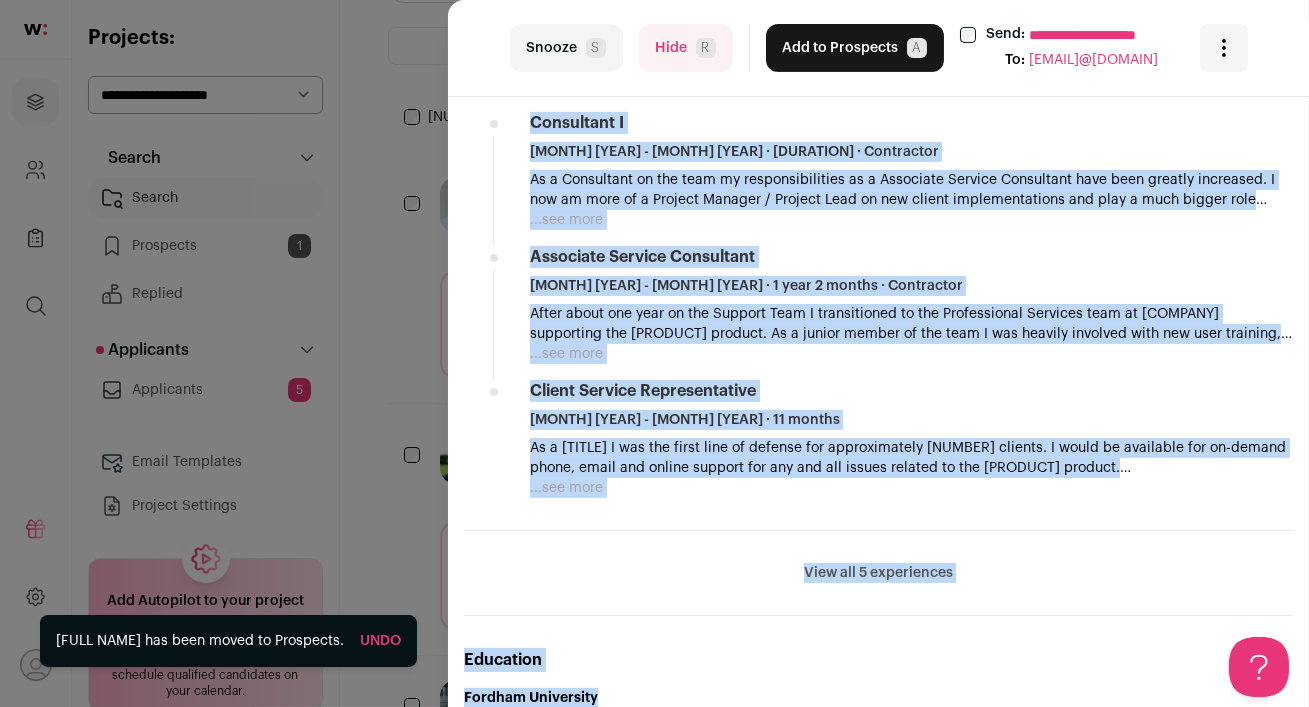 scroll, scrollTop: 1238, scrollLeft: 0, axis: vertical 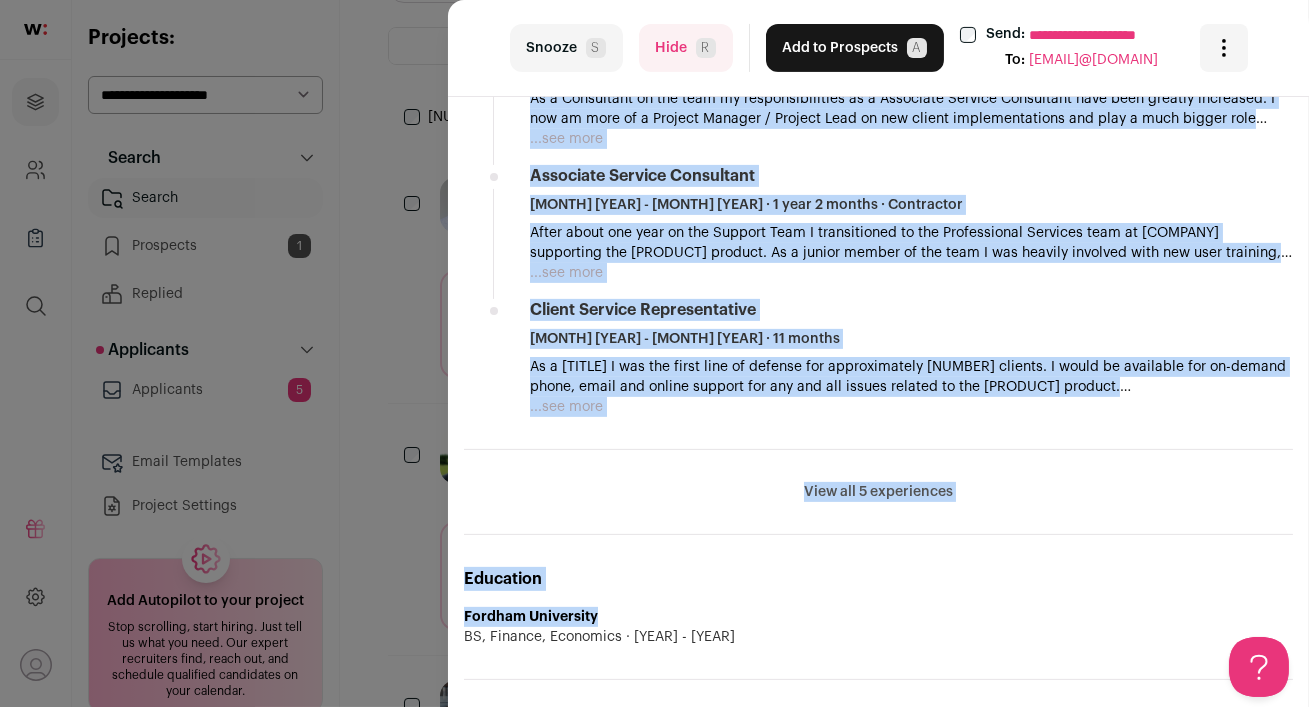 drag, startPoint x: 466, startPoint y: 144, endPoint x: 960, endPoint y: 513, distance: 616.6012 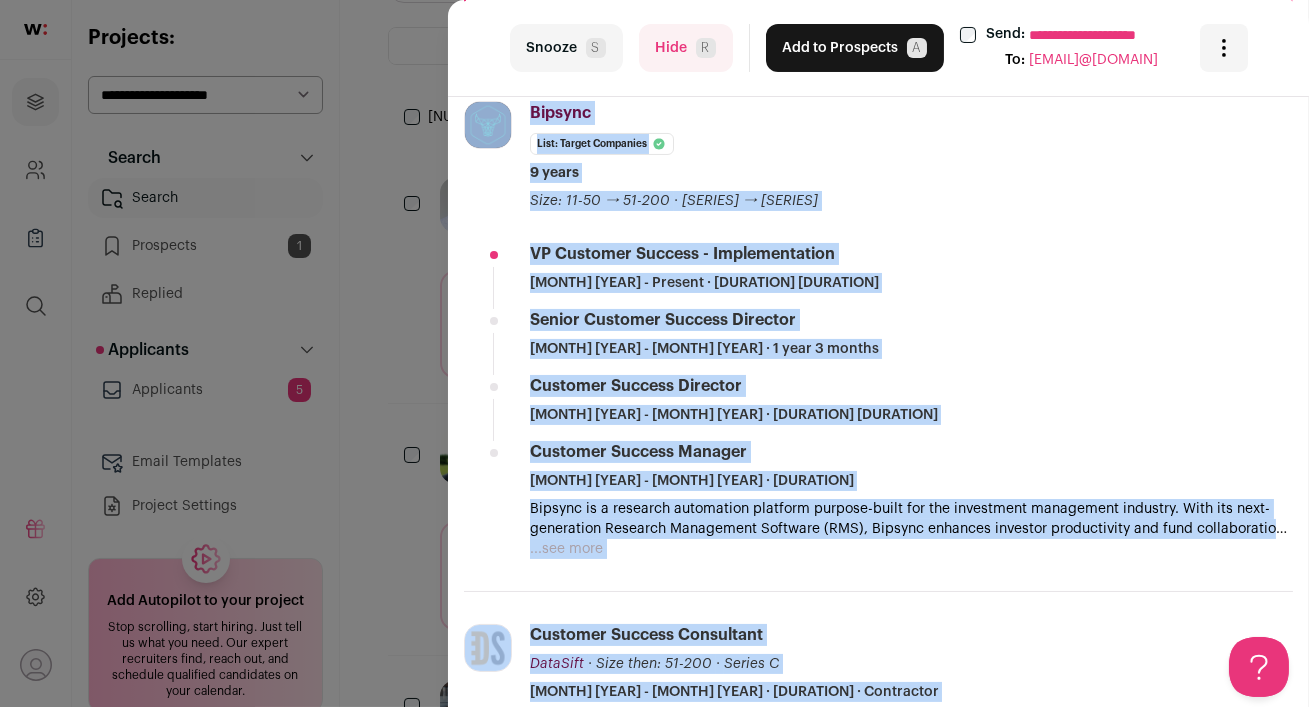 scroll, scrollTop: 402, scrollLeft: 0, axis: vertical 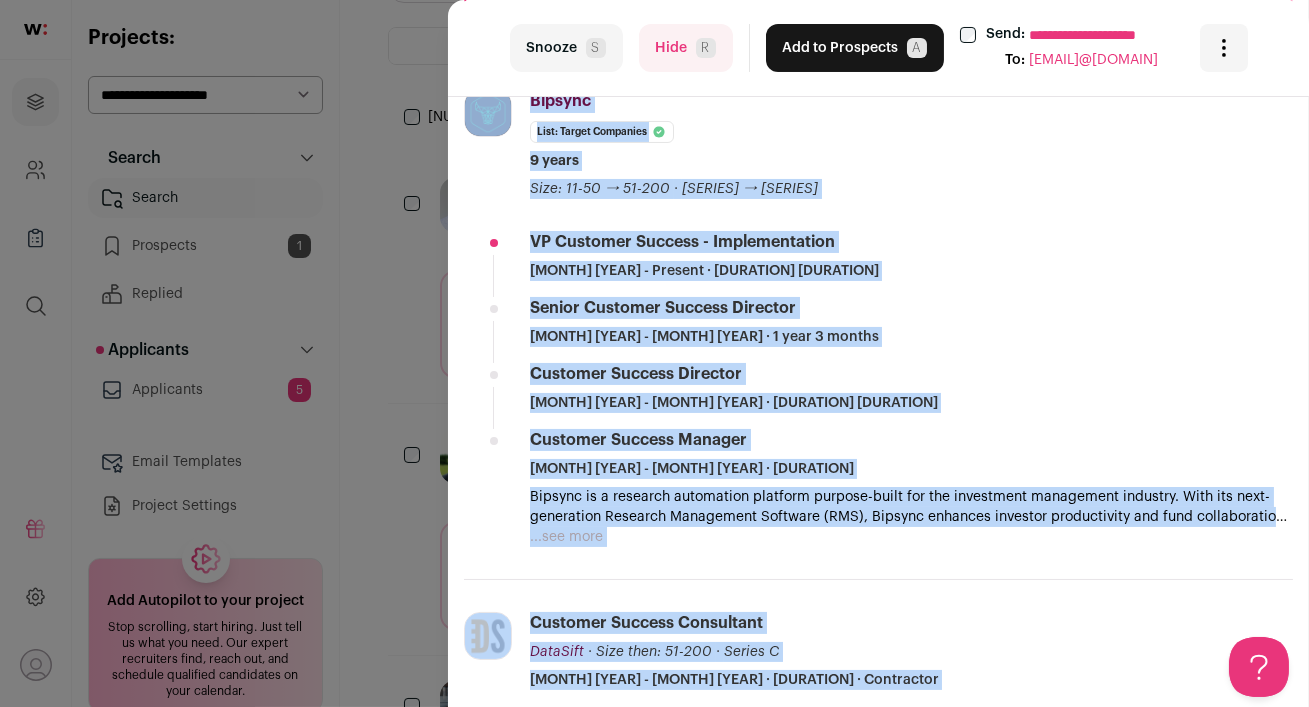 click on "Add to Prospects
A" at bounding box center (855, 48) 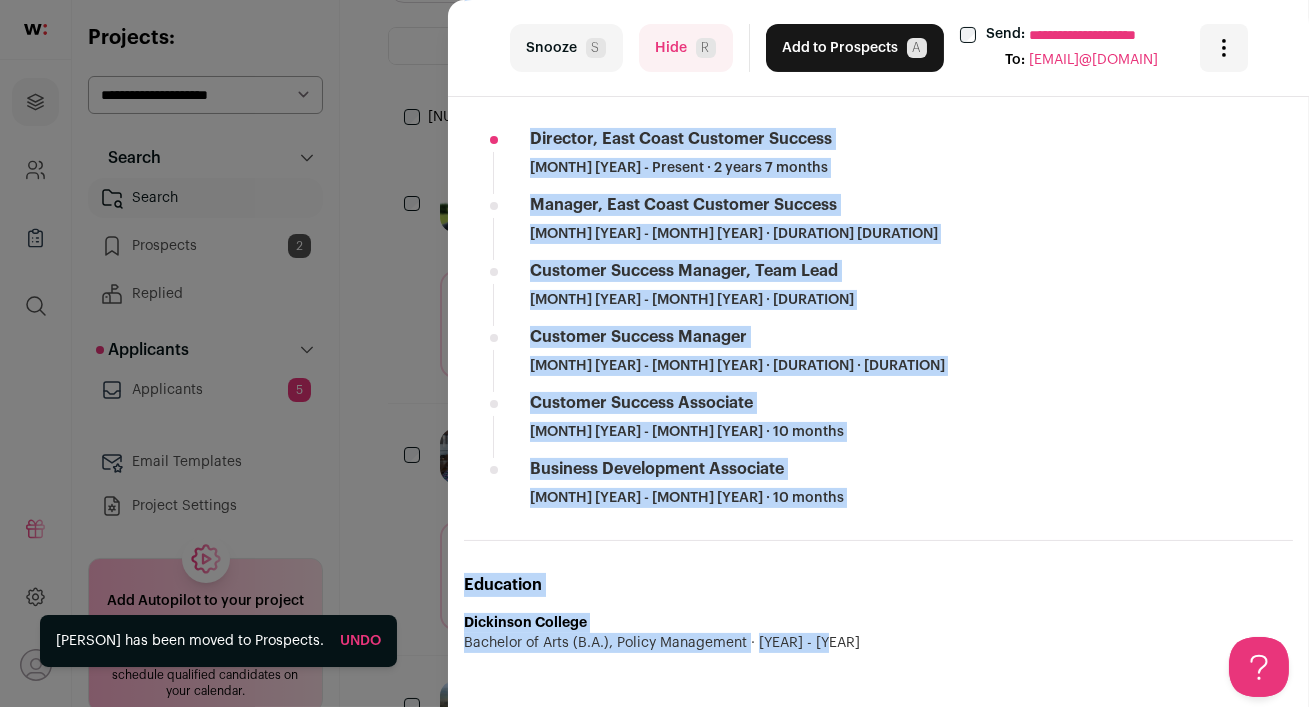 scroll, scrollTop: 514, scrollLeft: 0, axis: vertical 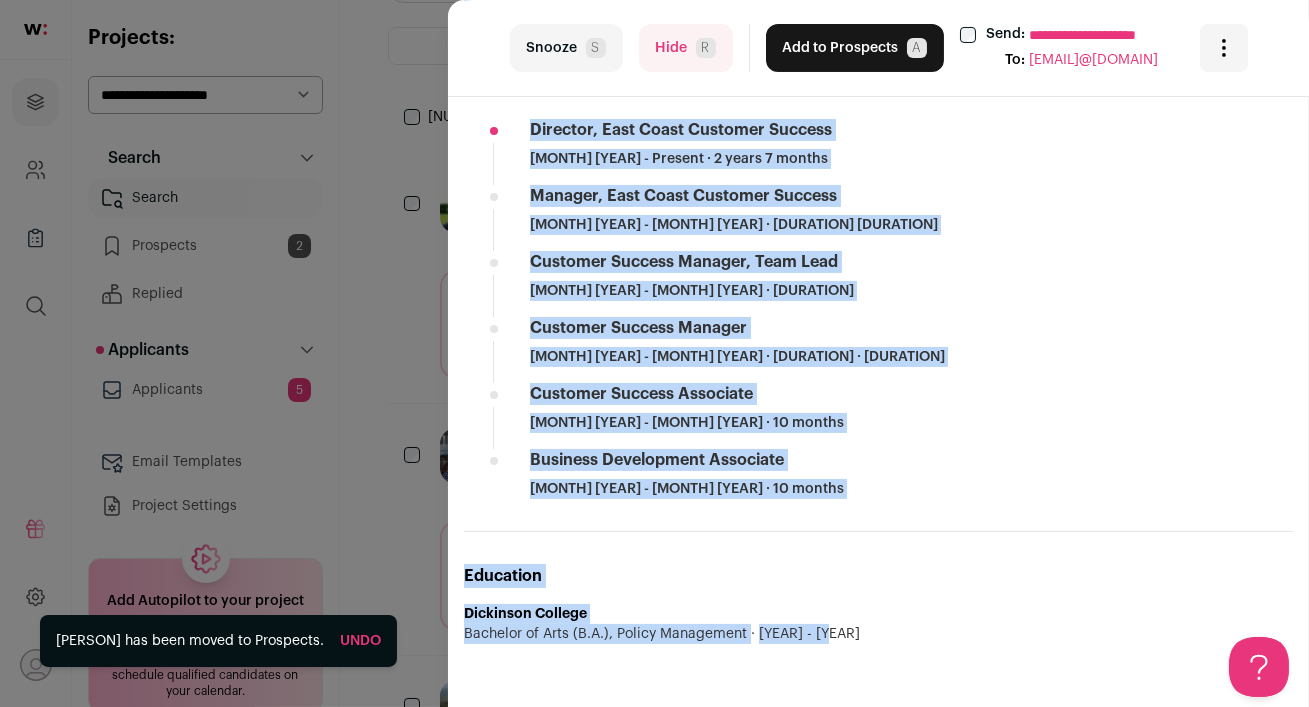 drag, startPoint x: 572, startPoint y: 166, endPoint x: 781, endPoint y: 500, distance: 394.00128 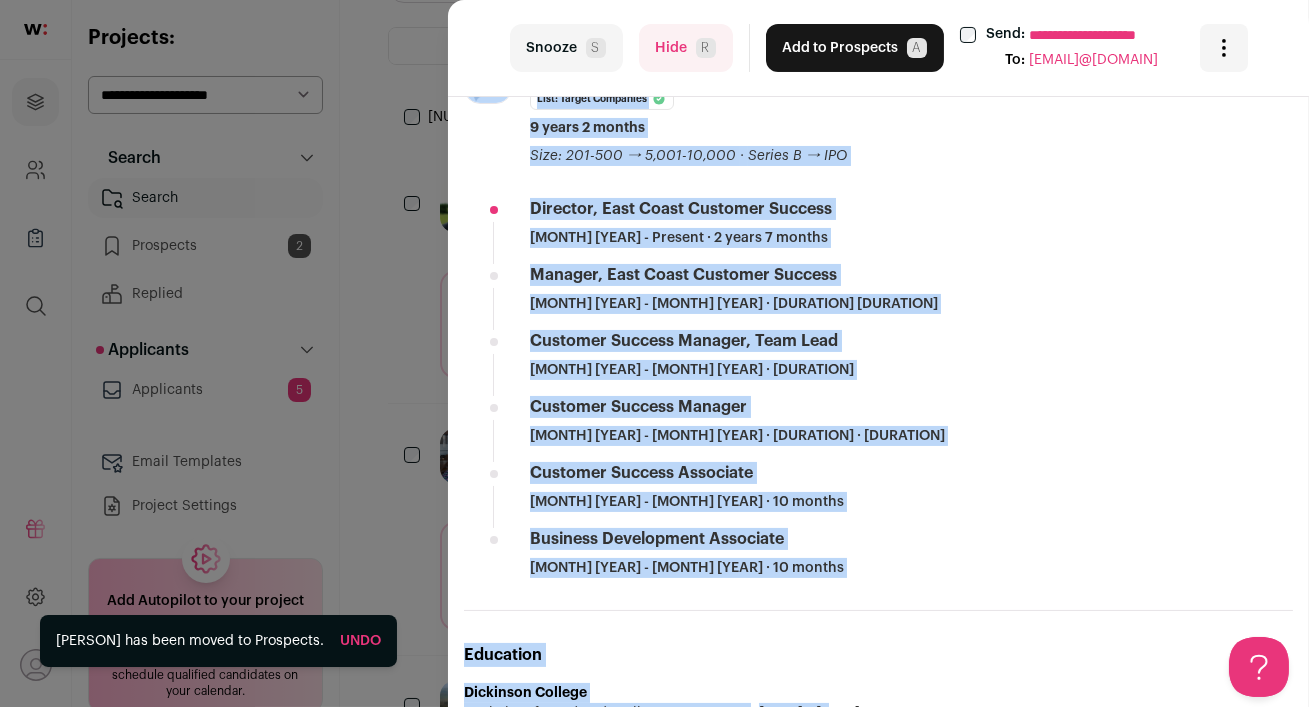 scroll, scrollTop: 339, scrollLeft: 0, axis: vertical 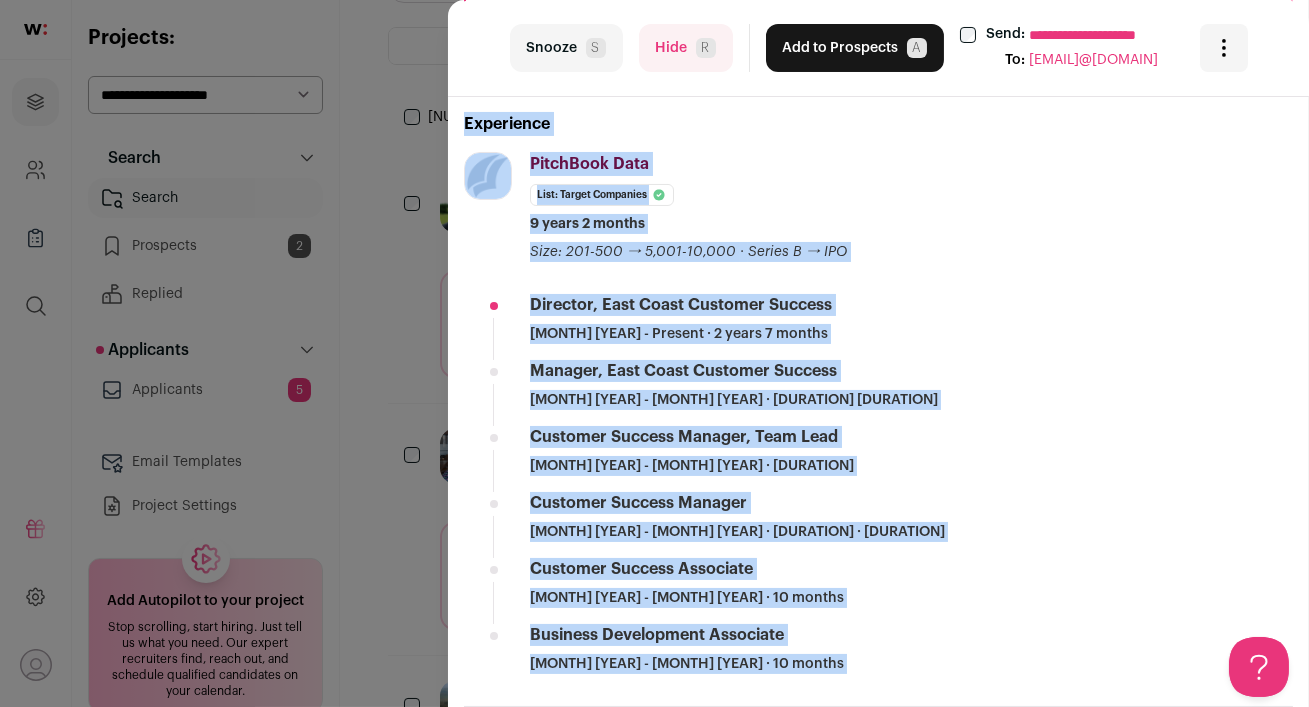 click on "Add to Prospects
A" at bounding box center (855, 48) 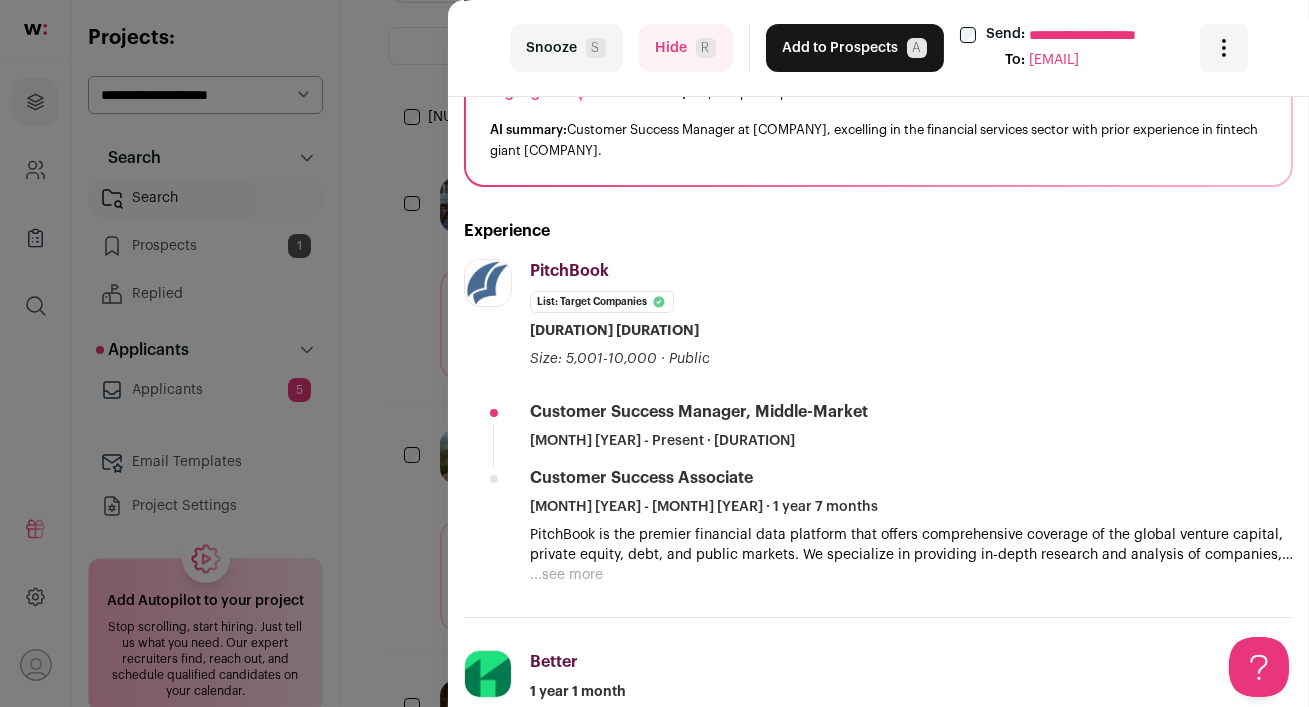 scroll, scrollTop: 0, scrollLeft: 0, axis: both 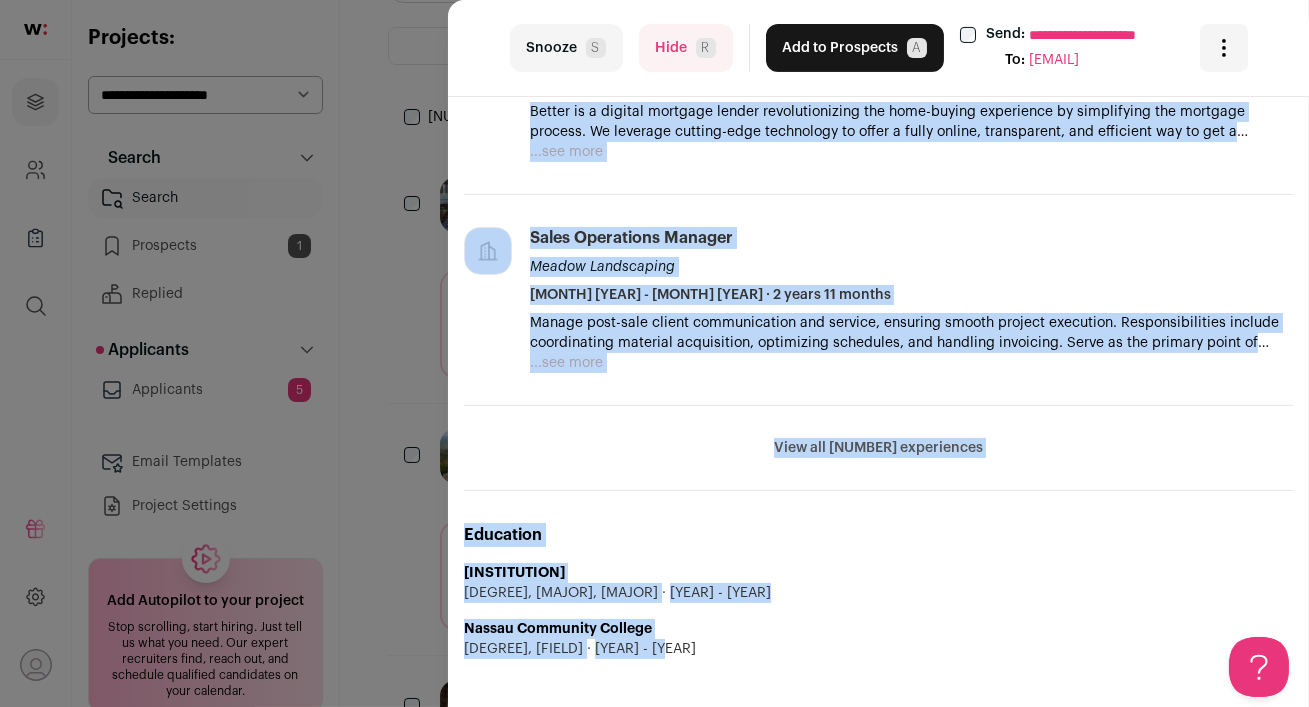 drag, startPoint x: 472, startPoint y: 142, endPoint x: 978, endPoint y: 472, distance: 604.0993 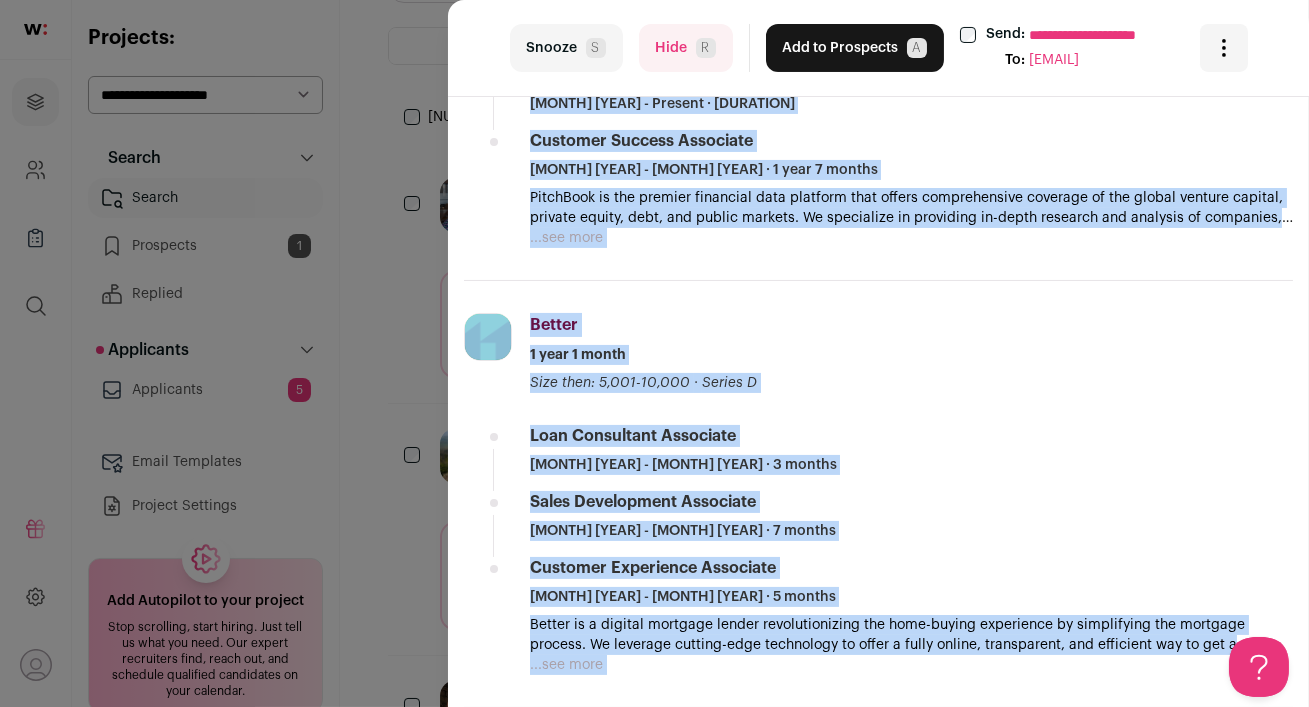 scroll, scrollTop: 914, scrollLeft: 0, axis: vertical 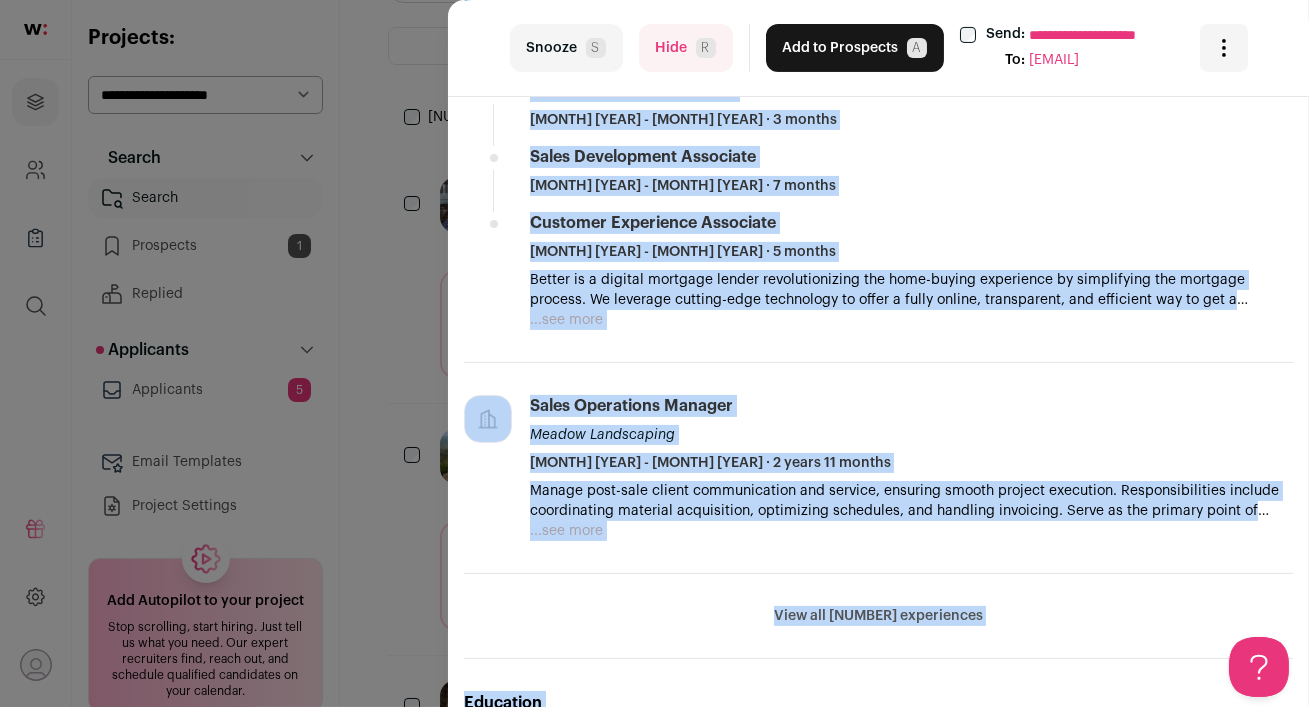 click on "View all 4 experiences" at bounding box center (878, 616) 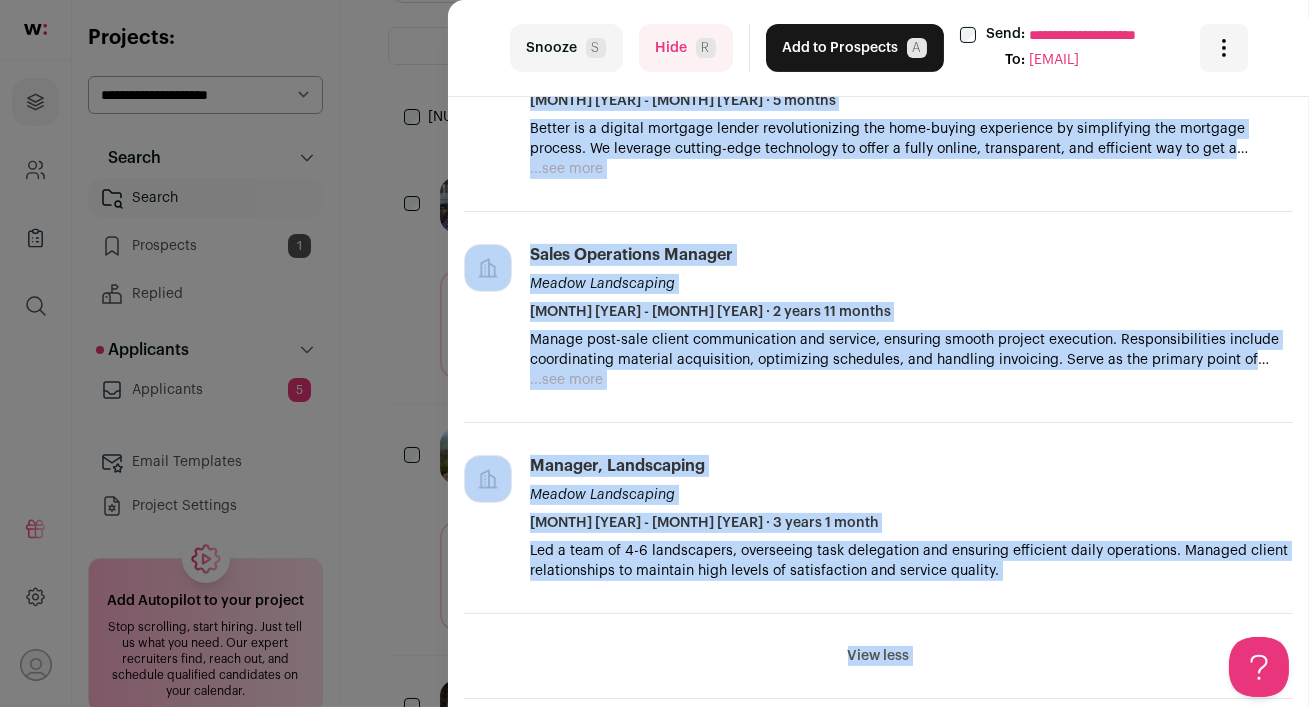 scroll, scrollTop: 1181, scrollLeft: 0, axis: vertical 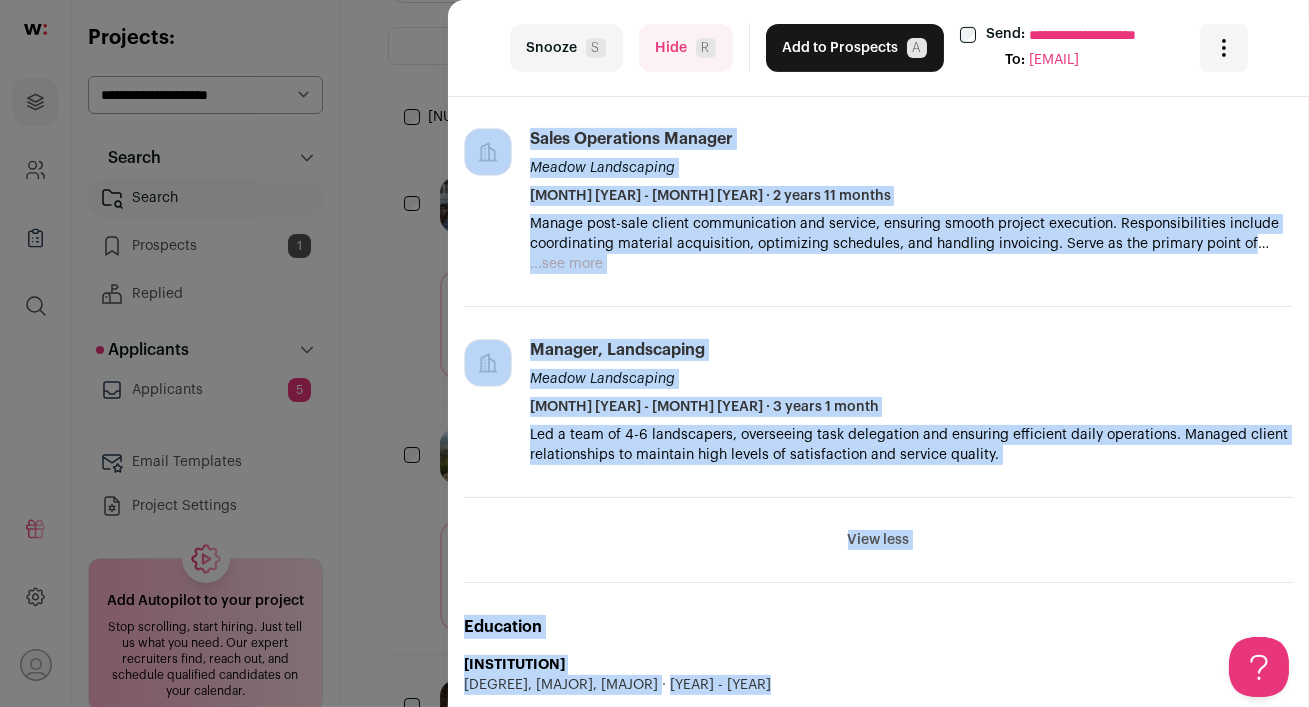 click on "Hide
R" at bounding box center (686, 48) 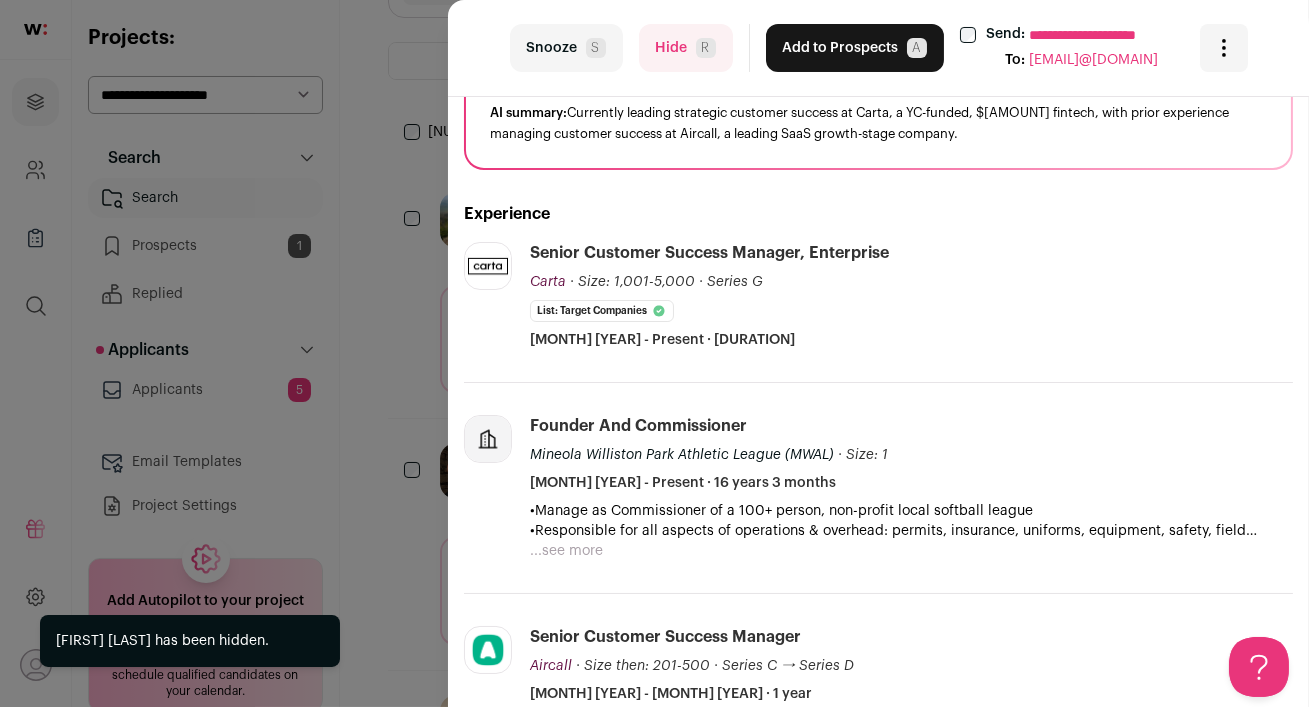 scroll, scrollTop: 364, scrollLeft: 0, axis: vertical 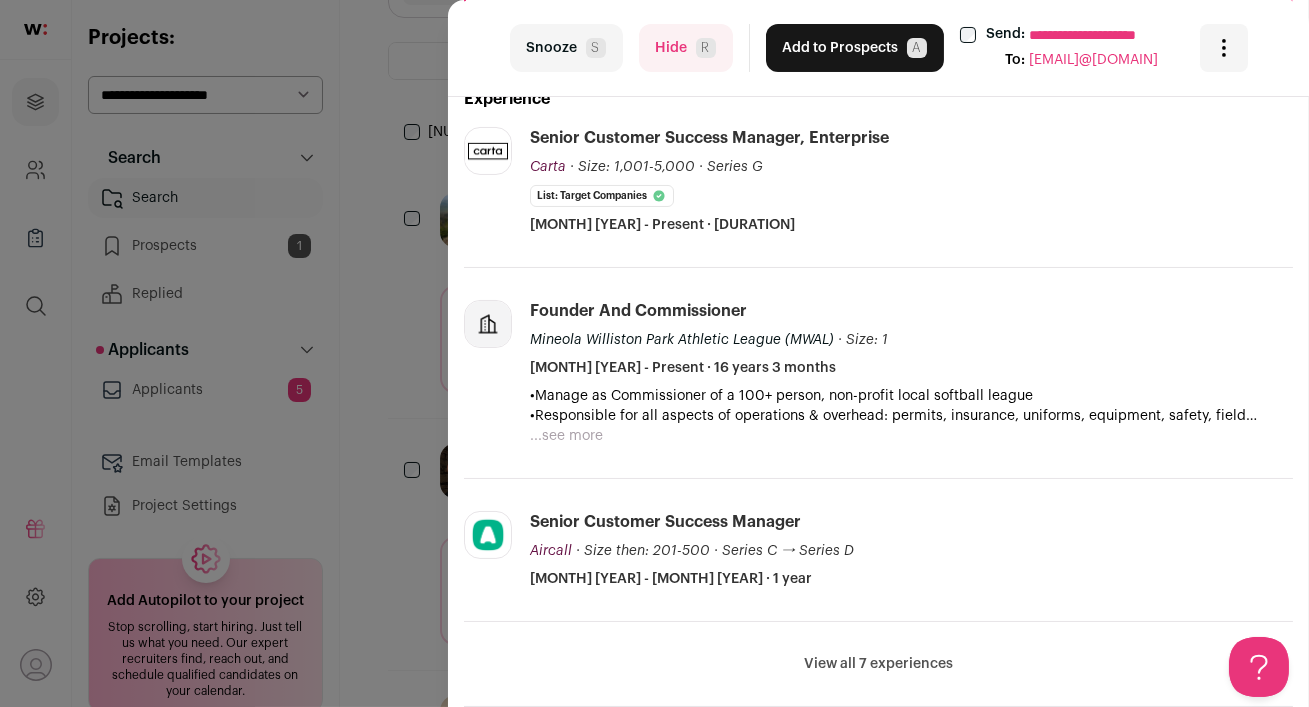click on "View all 7 experiences" at bounding box center [878, 664] 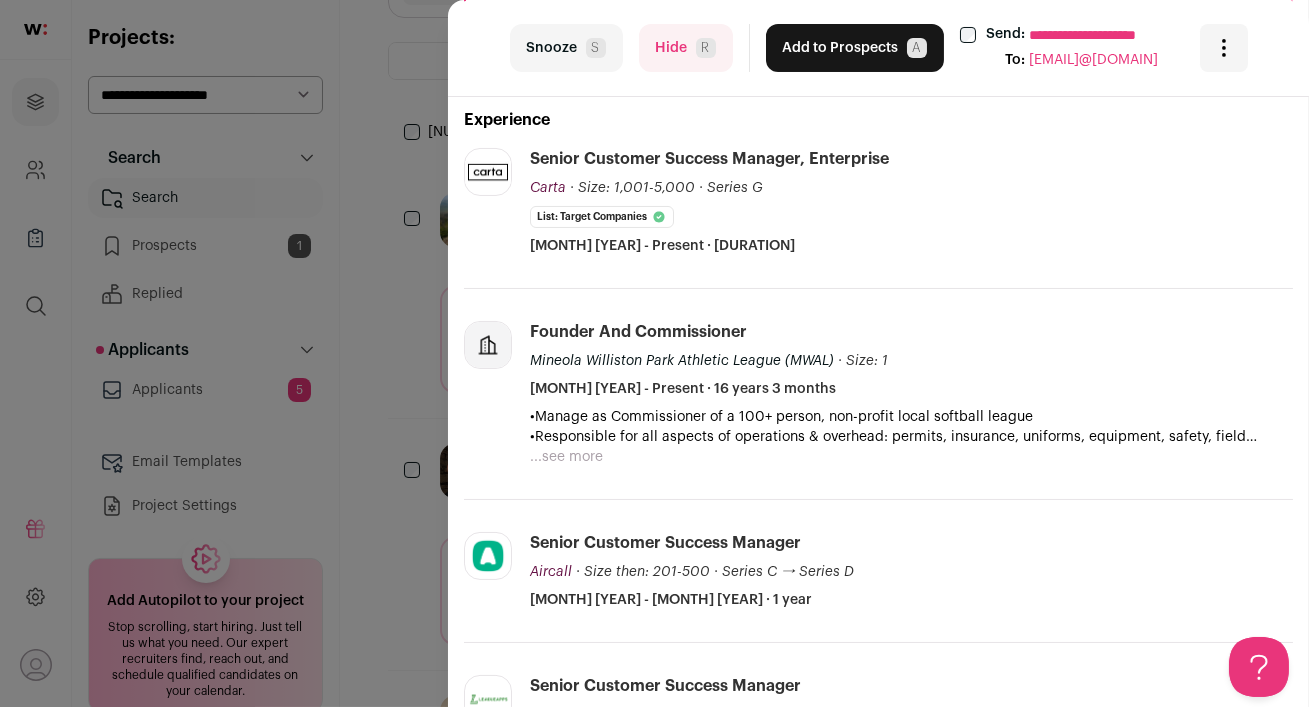 scroll, scrollTop: 73, scrollLeft: 0, axis: vertical 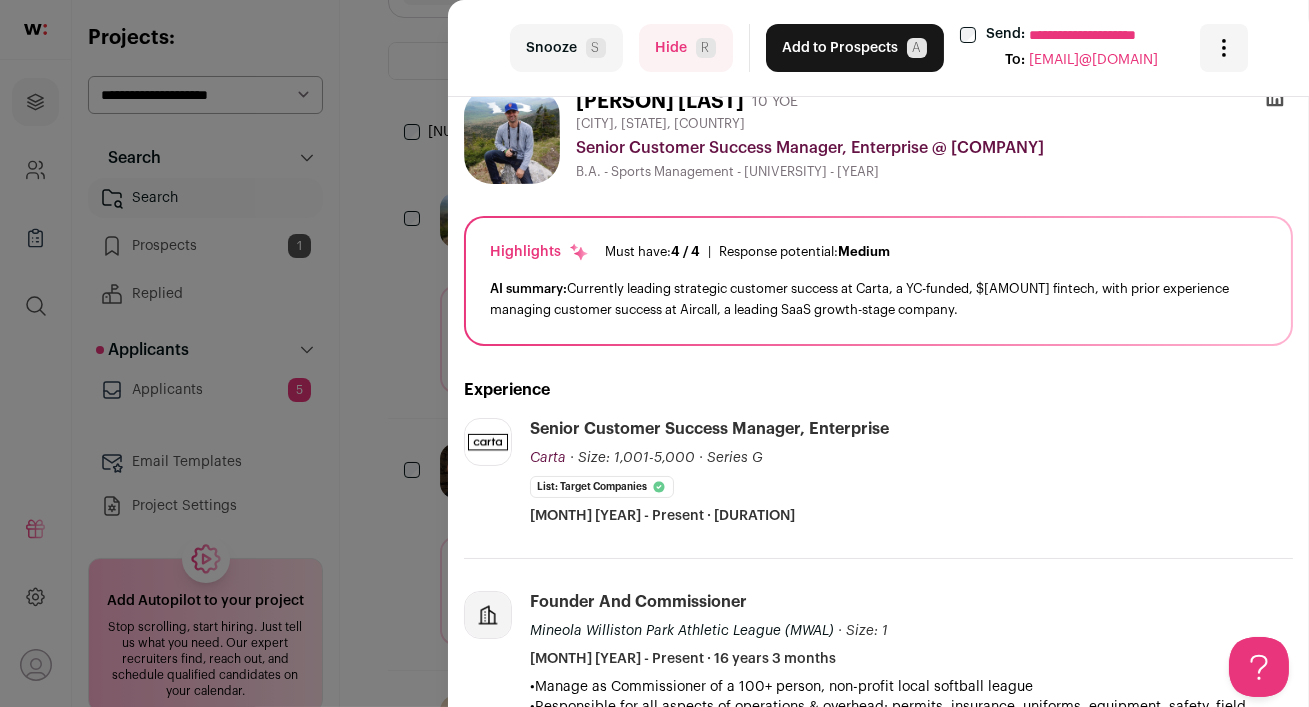 click on "Add to Prospects
A" at bounding box center (855, 48) 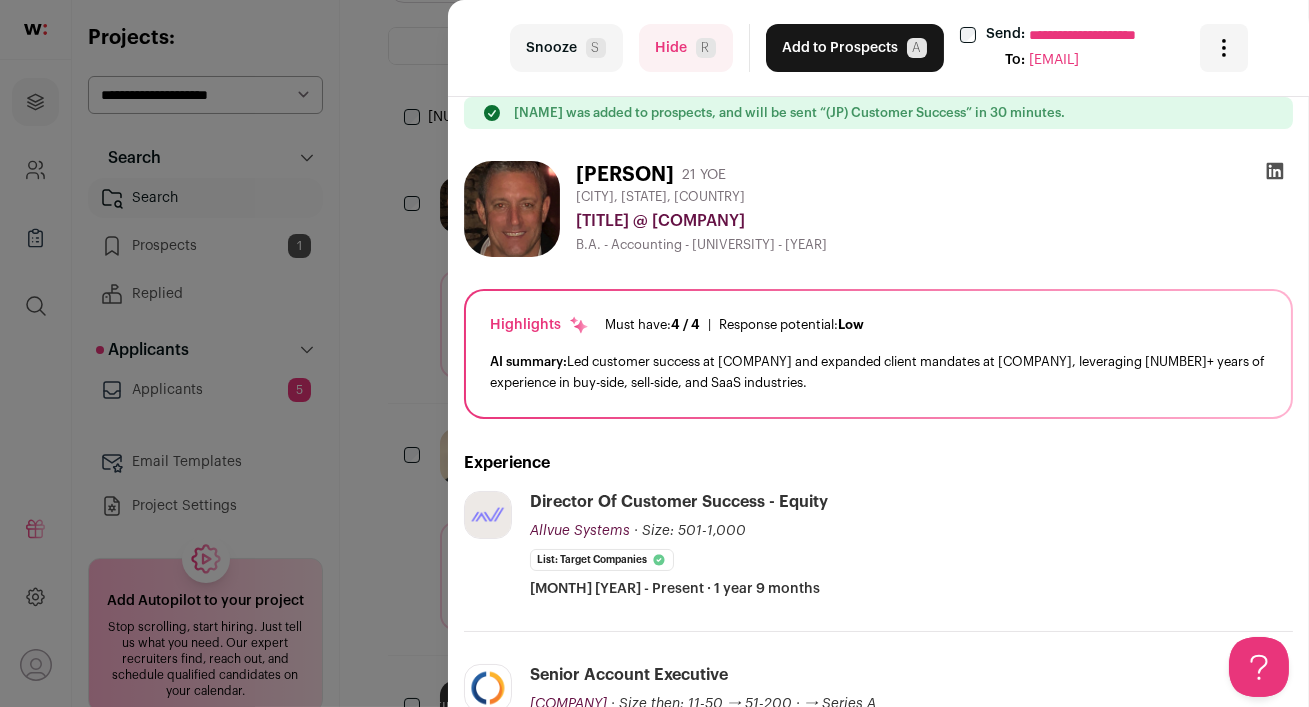 click on "Hide
R" at bounding box center (686, 48) 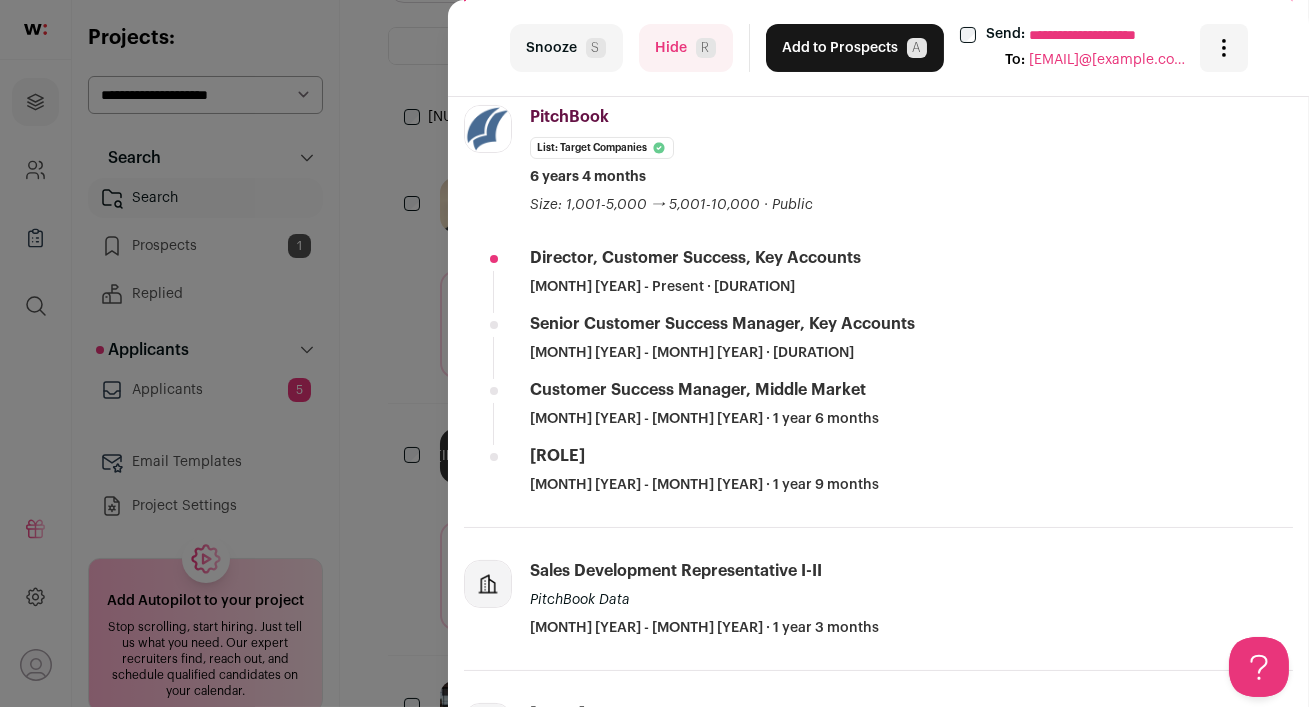 scroll, scrollTop: 348, scrollLeft: 0, axis: vertical 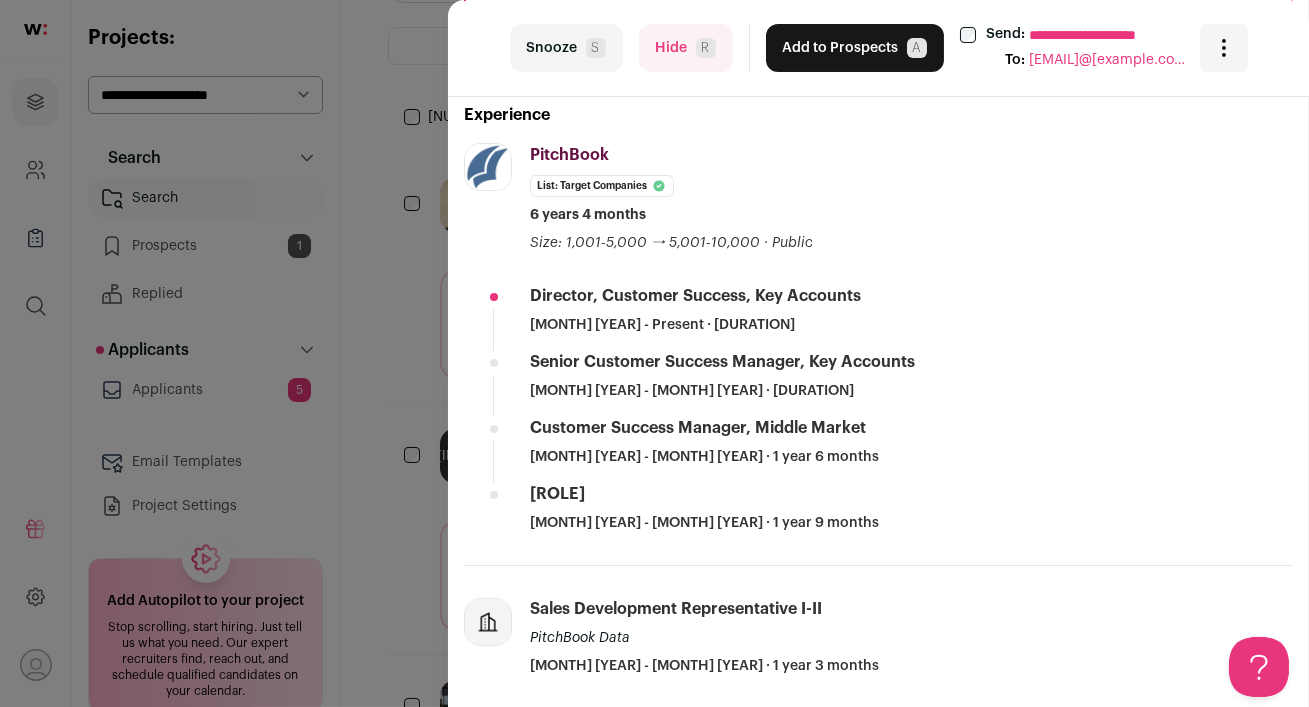 click on "Add to Prospects
A" at bounding box center [855, 48] 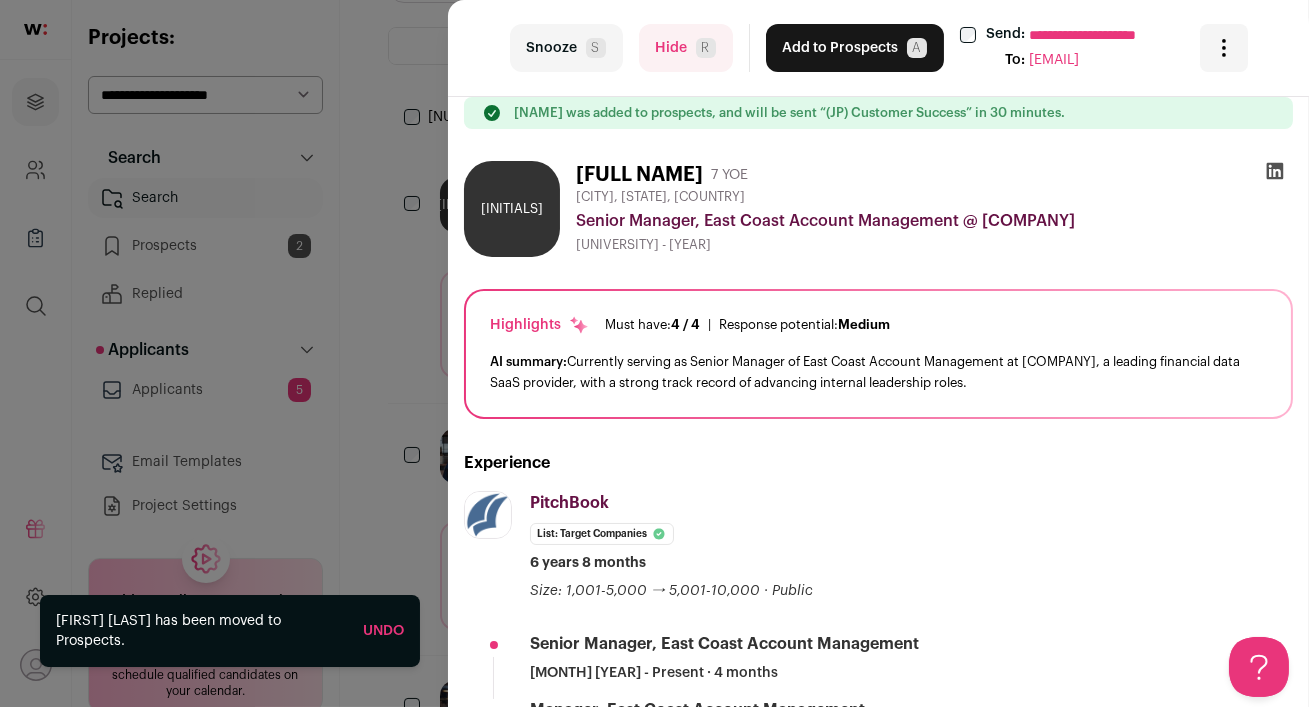 click at bounding box center [1275, 171] 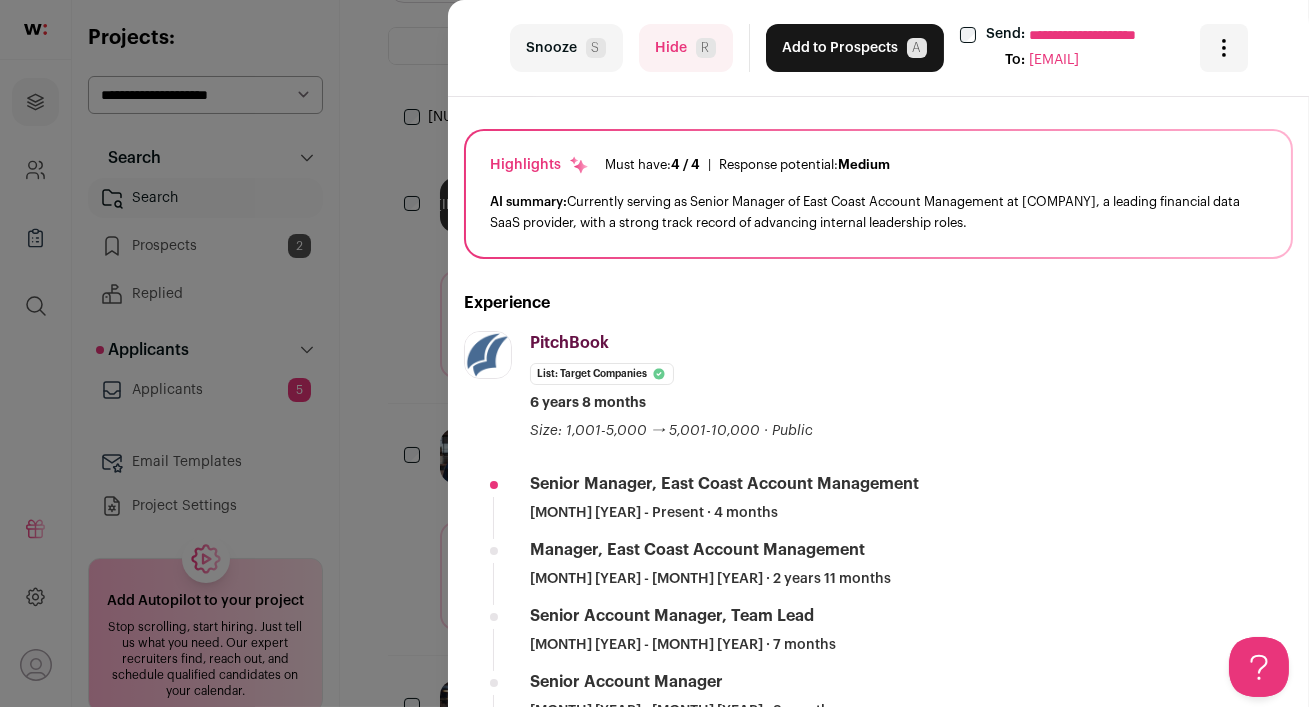 scroll, scrollTop: 0, scrollLeft: 0, axis: both 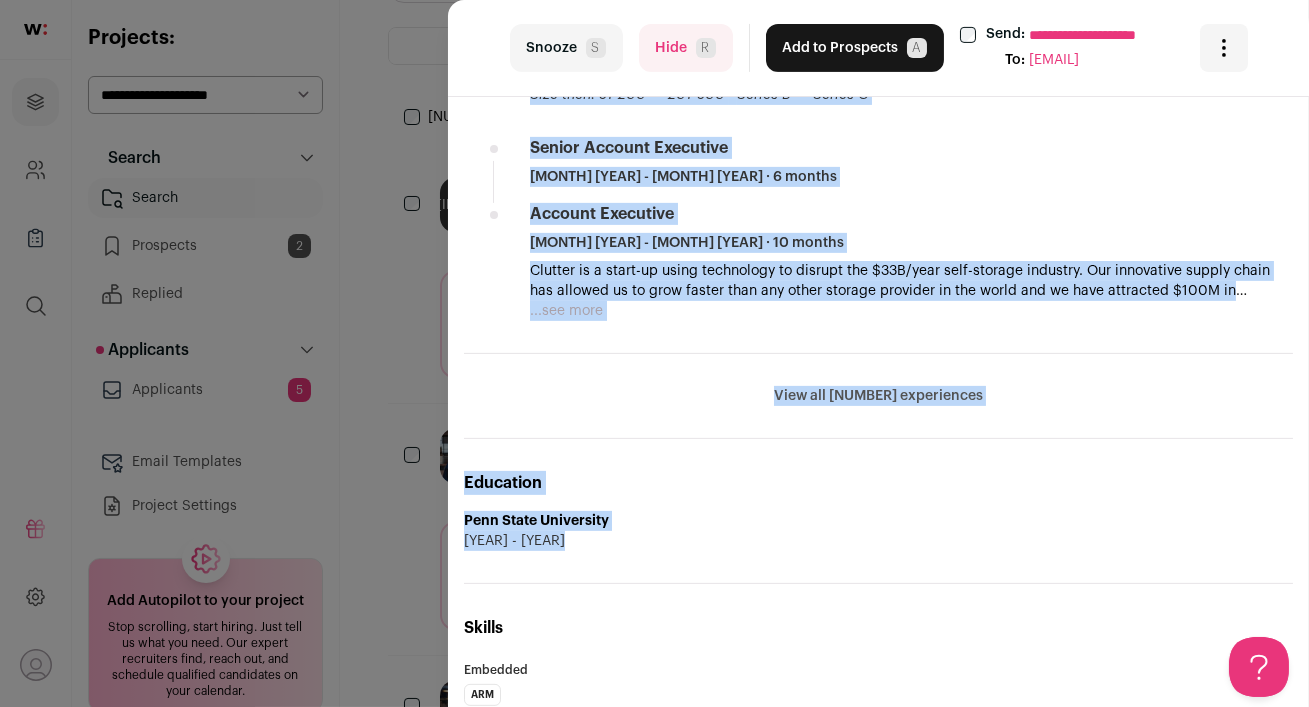 drag, startPoint x: 484, startPoint y: 138, endPoint x: 1061, endPoint y: 410, distance: 637.89734 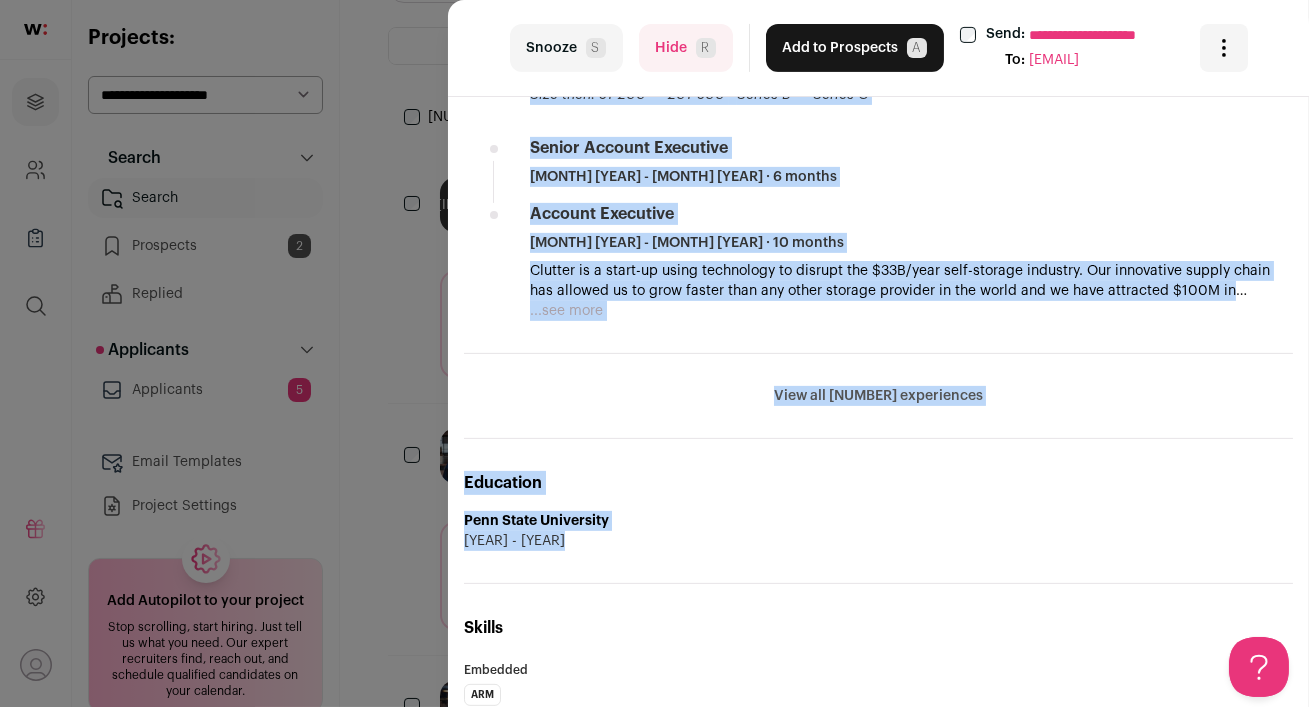 click on "Kevin McLam was added to prospects, and will be sent “(JP) Customer Success” in 30 minutes.
RC
Rich Crews
7 YOE
New York, New York, United States
Senior Manager, East Coast Account Management @ PitchBook
Penn State University - 2016
Highlights" at bounding box center (878, -25) 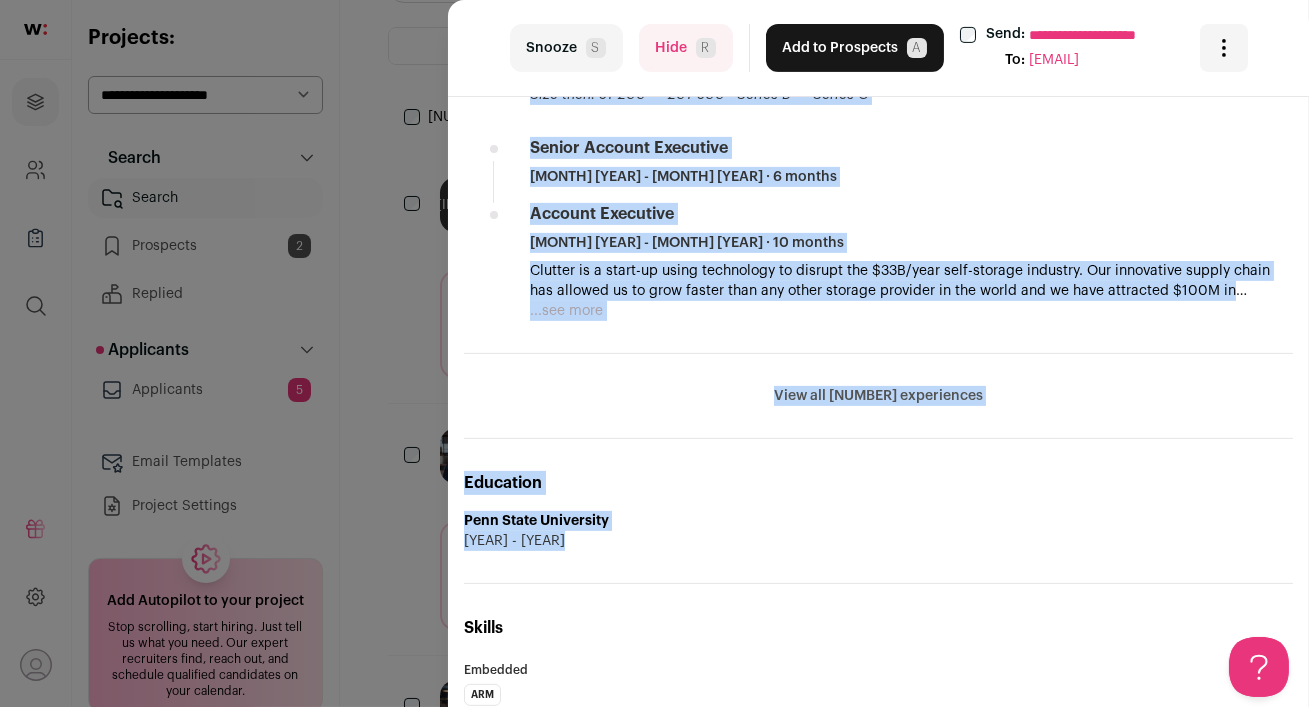 copy on "RC
Rich Crews
7 YOE
New York, New York, United States
Senior Manager, East Coast Account Management @ PitchBook
Penn State University - 2016
Highlights
Must have:
4 / 4
How many must haves have been fulfilled?
|
Response potential:
Medium
The rating combines email reliability, platform activity, and job tenure to predict a candidate's openness to outreach, independent of the company making contact.
AI summary:  Currently serving as Senior Manager of East Coast Account Management at PitchBook, a leading financial data SaaS provider, with a strong track record of advancing internal leadership roles.
Experience
PitchBook
pitchbook.com
Add to company list
Public / Private
Private
Valuation
$225M
Company size
1,000-5,000
..." 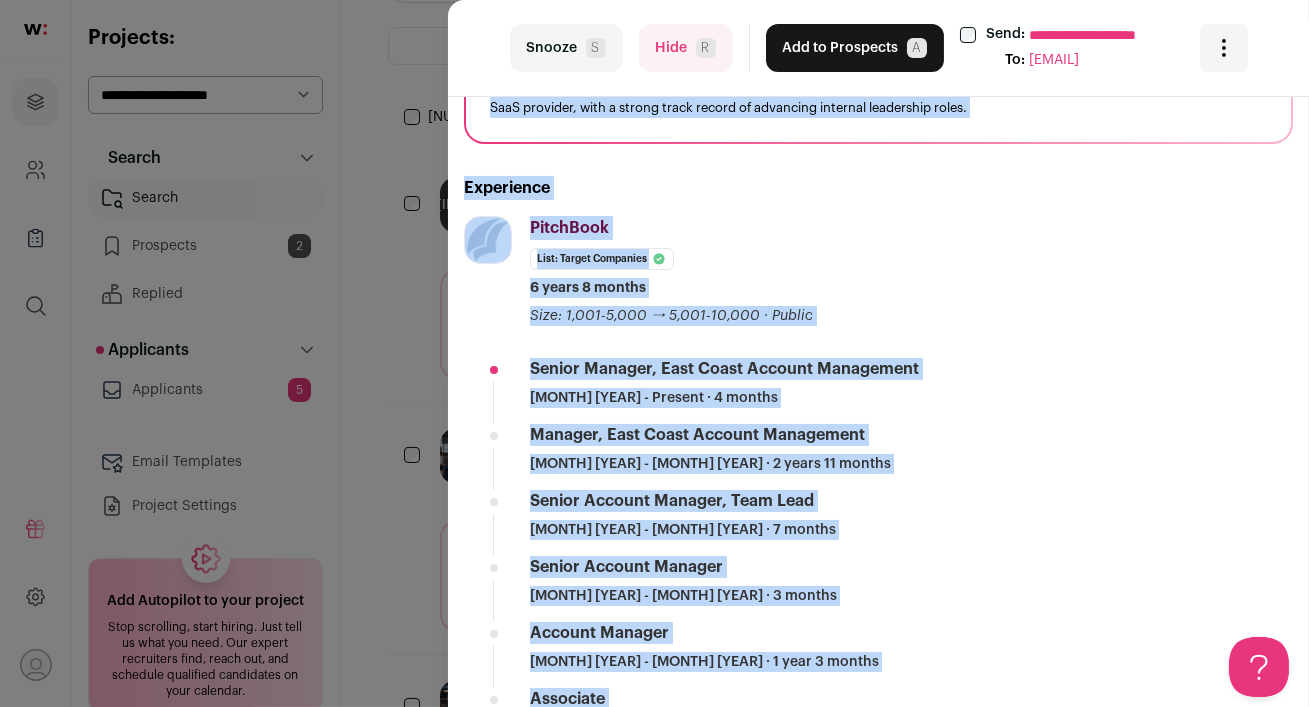 scroll, scrollTop: 0, scrollLeft: 0, axis: both 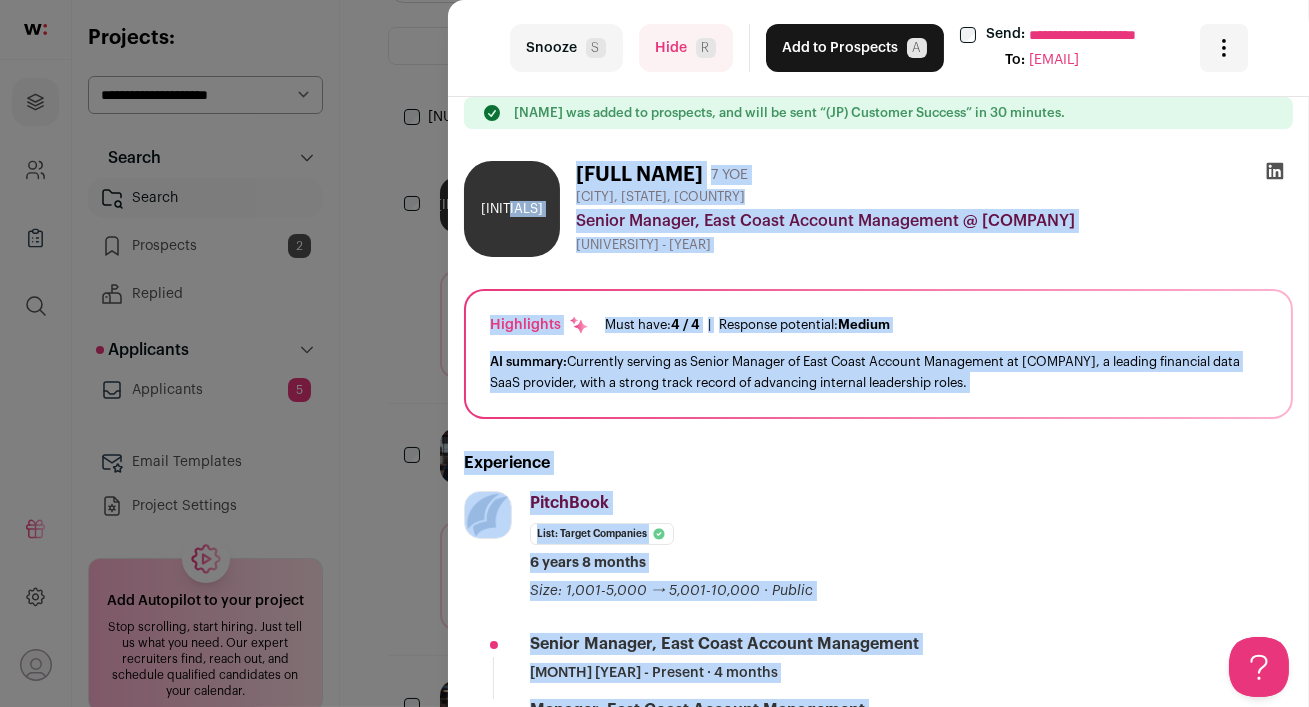 click on "Add to Prospects
A" at bounding box center (855, 48) 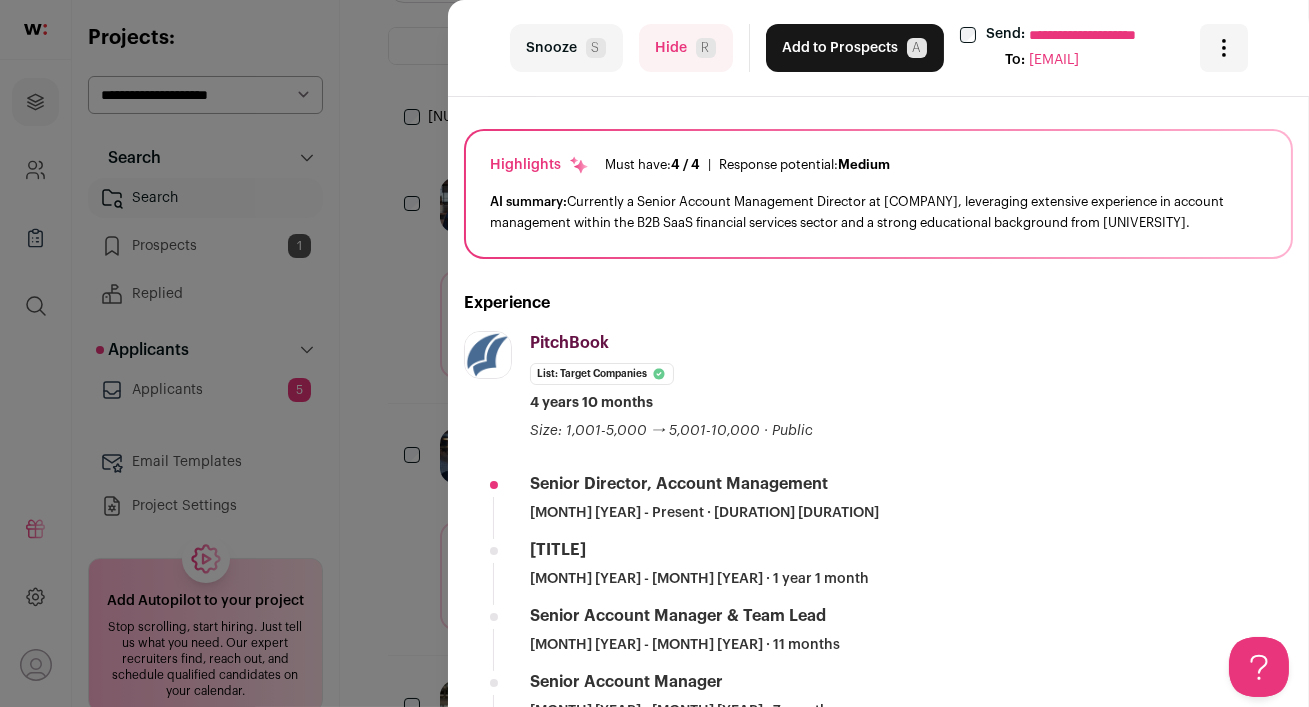scroll, scrollTop: 0, scrollLeft: 0, axis: both 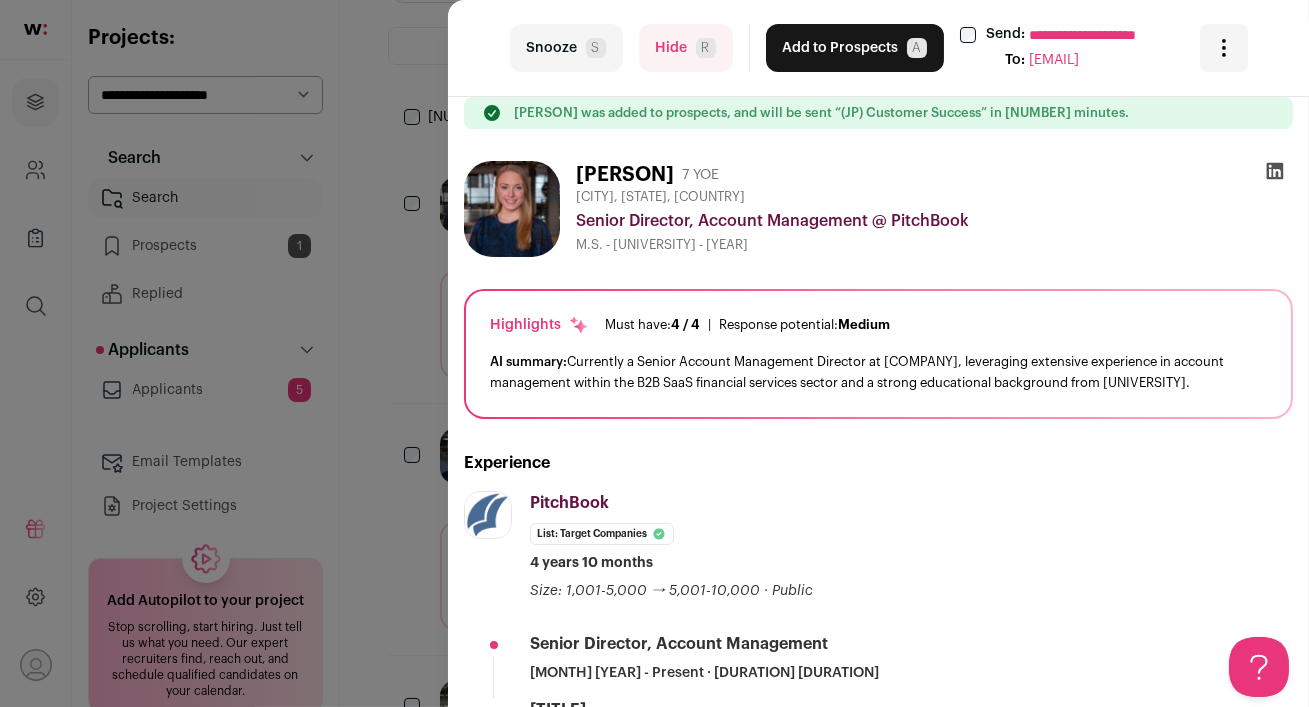 click on "Add to Prospects
A" at bounding box center [855, 48] 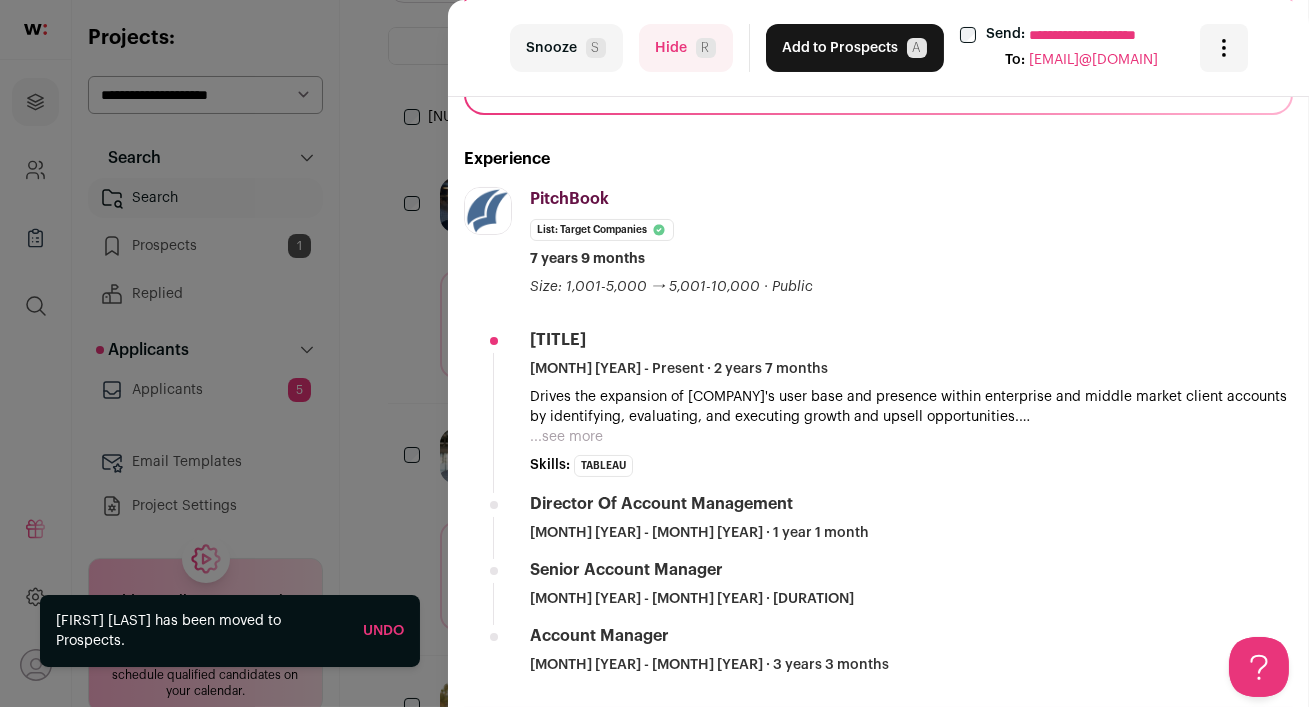scroll, scrollTop: 277, scrollLeft: 0, axis: vertical 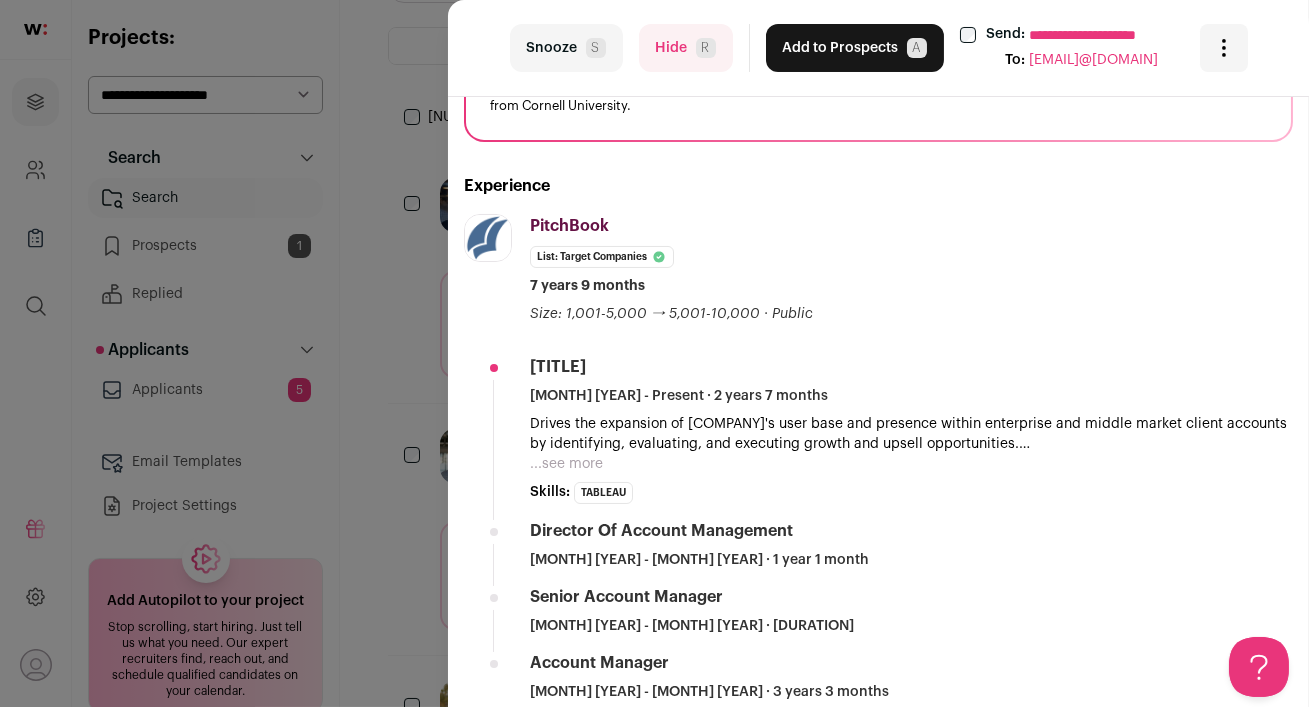 click on "Add to Prospects
A" at bounding box center [855, 48] 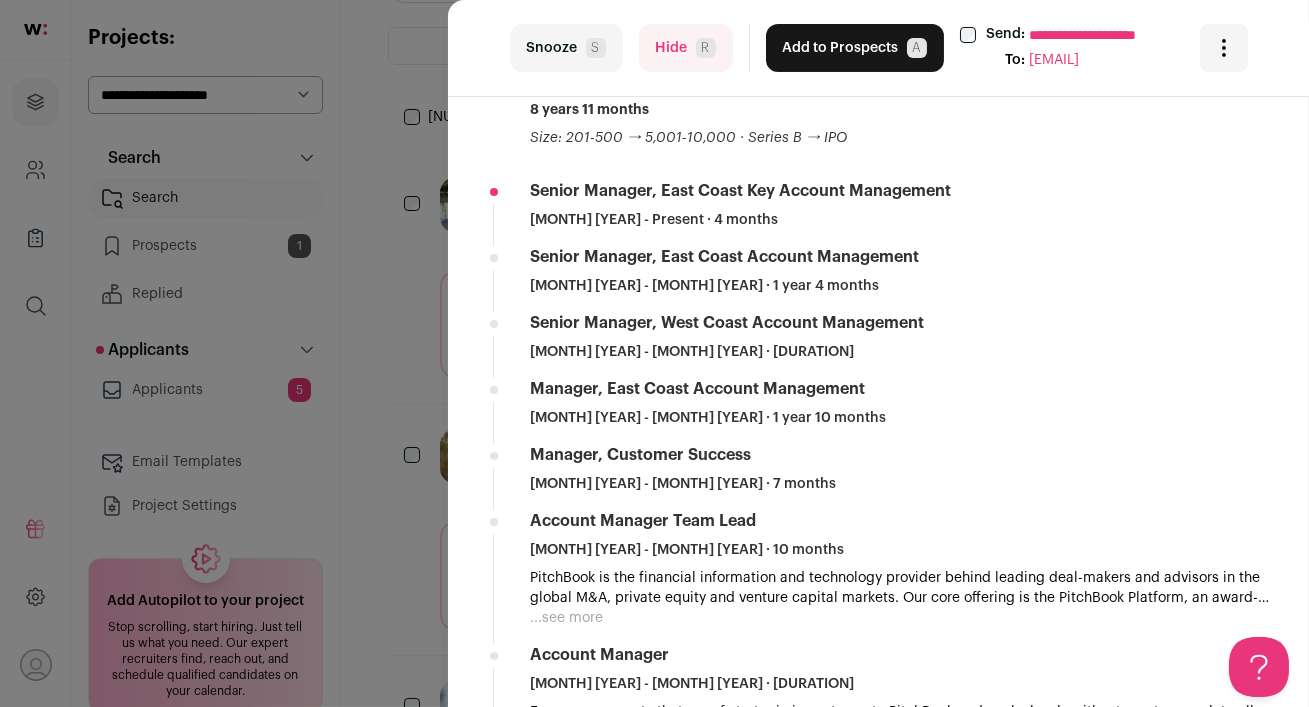 scroll, scrollTop: 0, scrollLeft: 0, axis: both 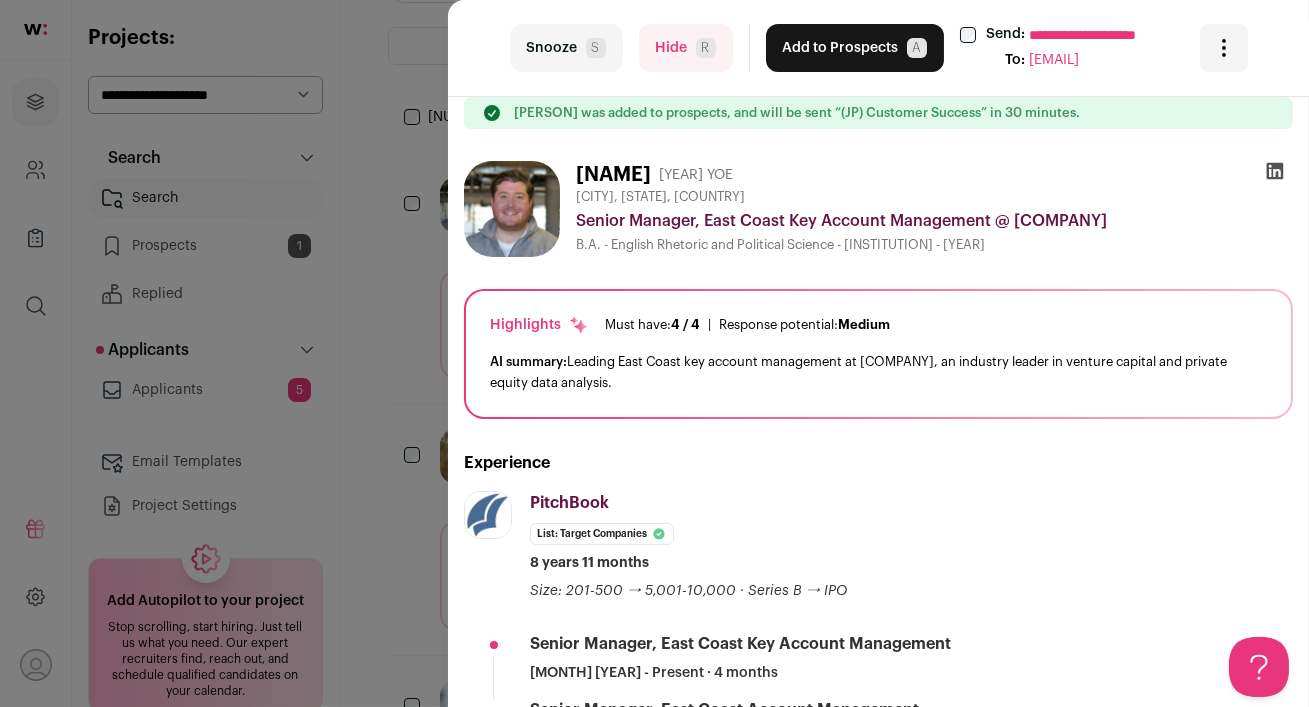 click on "Add to Prospects
A" at bounding box center [855, 48] 